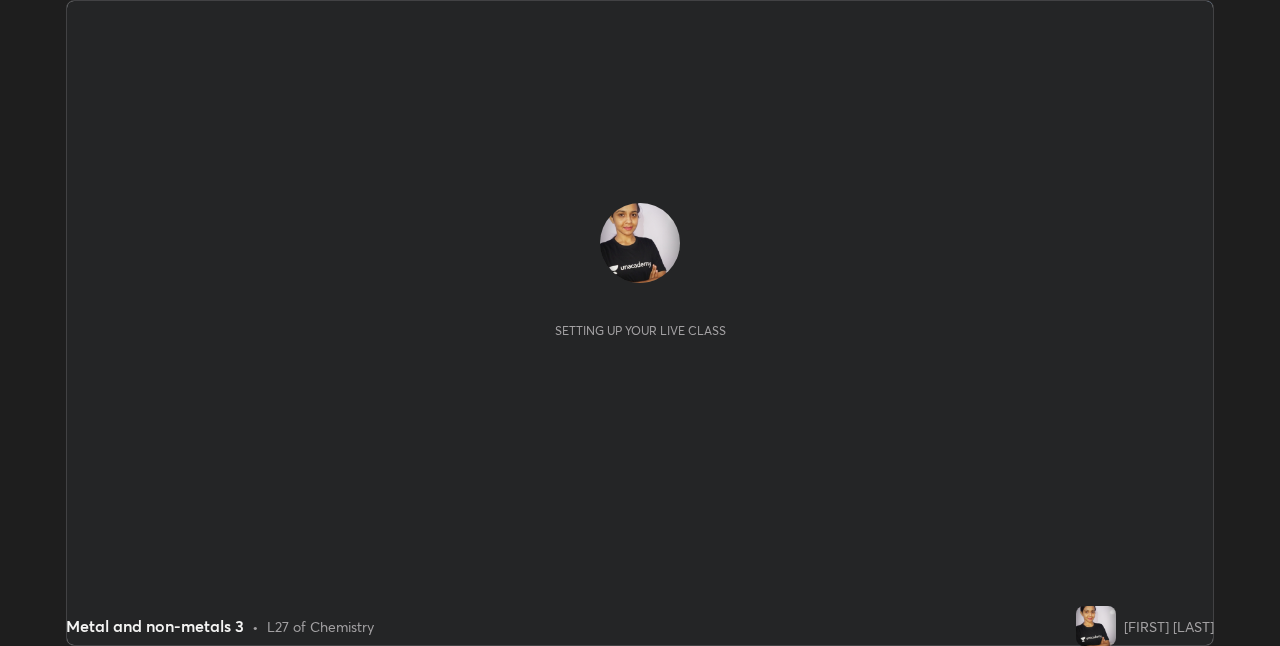 scroll, scrollTop: 0, scrollLeft: 0, axis: both 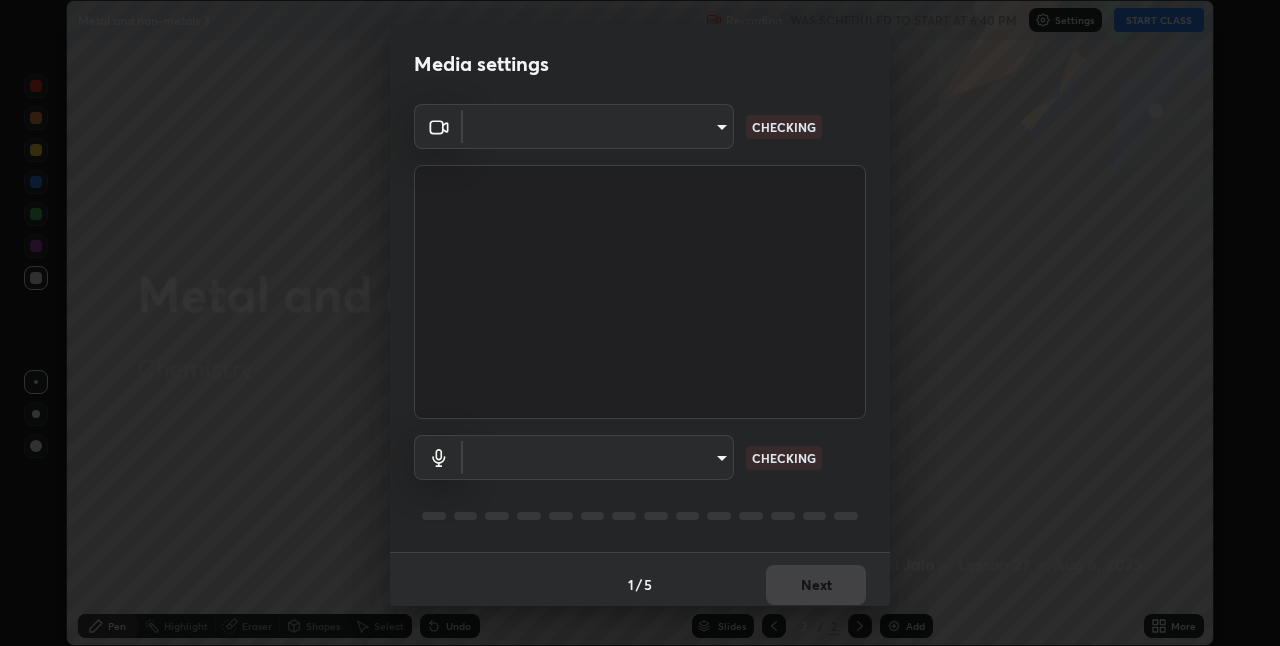 type on "dc213d5b485c0bb305d6b2db547763d7870d17505a100a98238a66de69915d05" 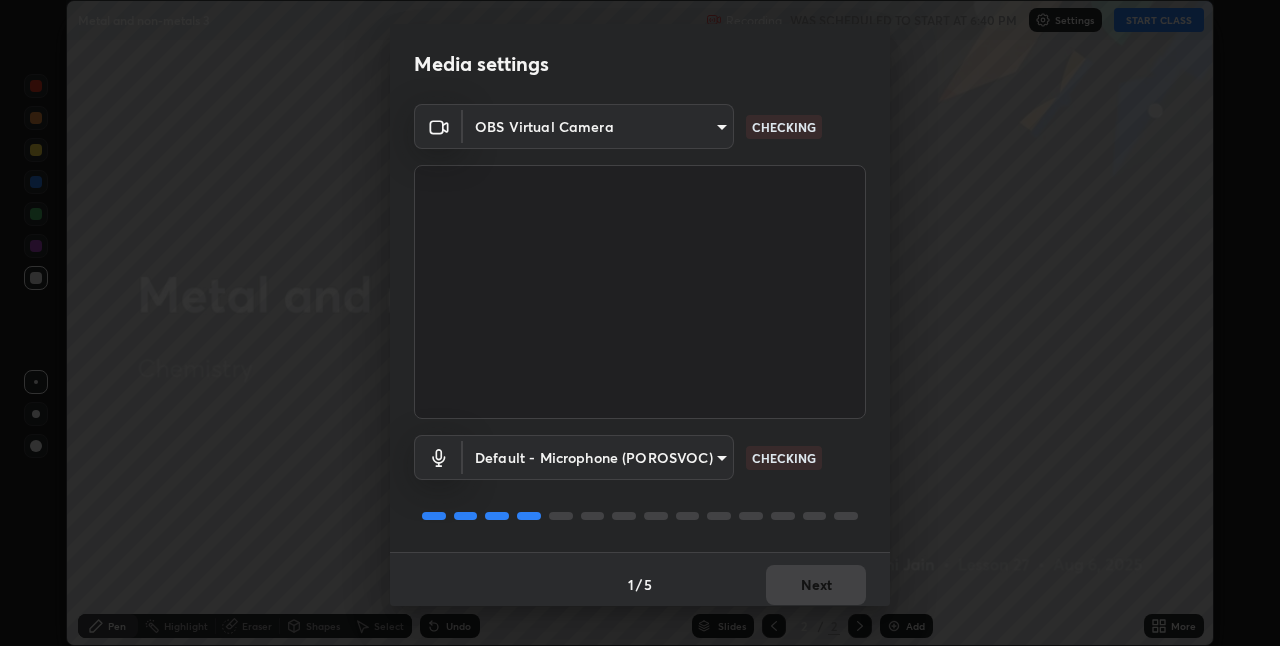 scroll, scrollTop: 10, scrollLeft: 0, axis: vertical 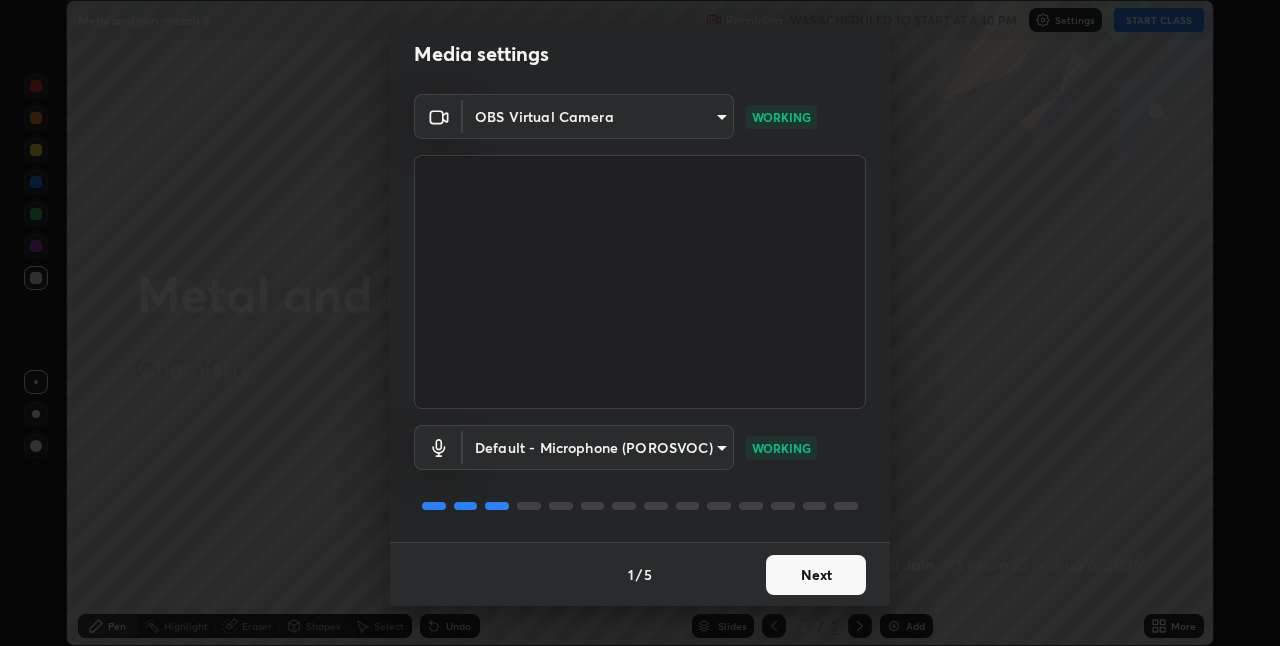 click on "Next" at bounding box center [816, 575] 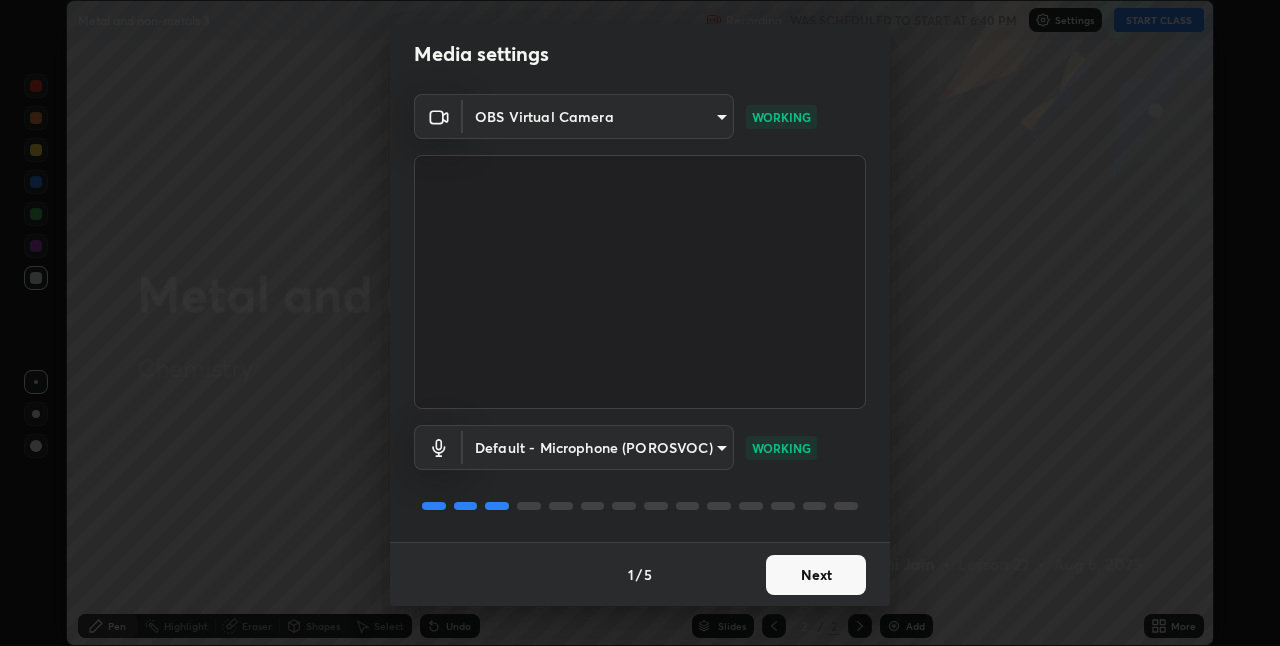 scroll, scrollTop: 0, scrollLeft: 0, axis: both 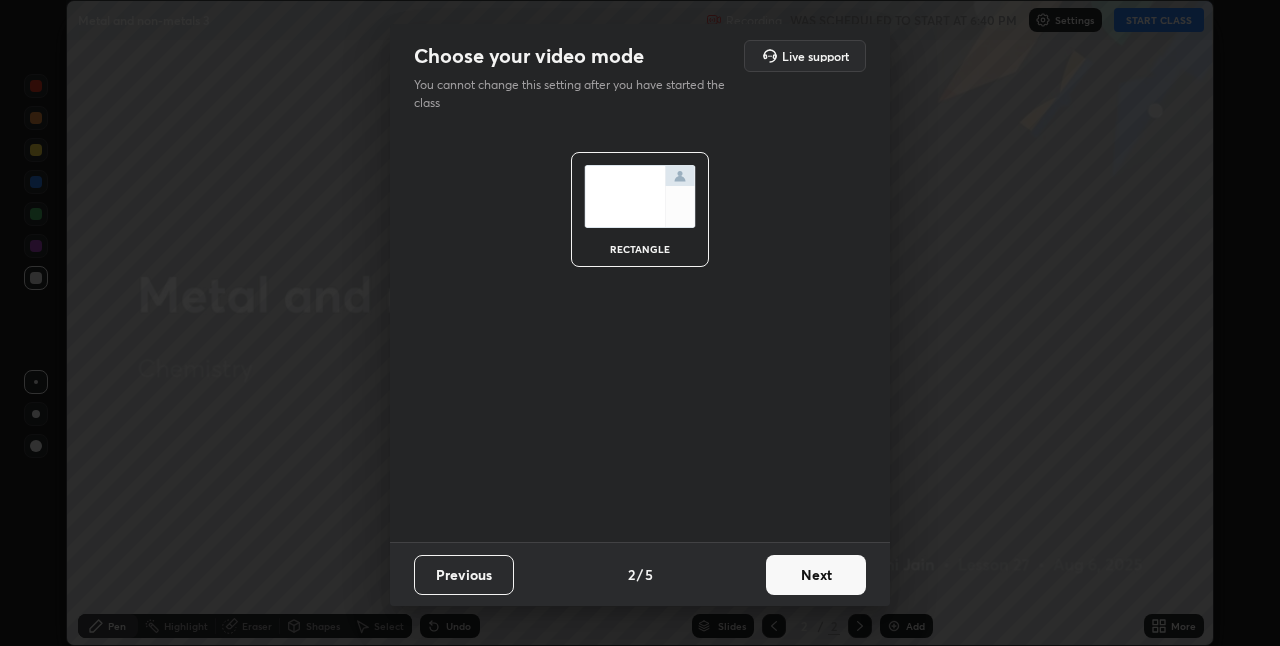 click on "Next" at bounding box center [816, 575] 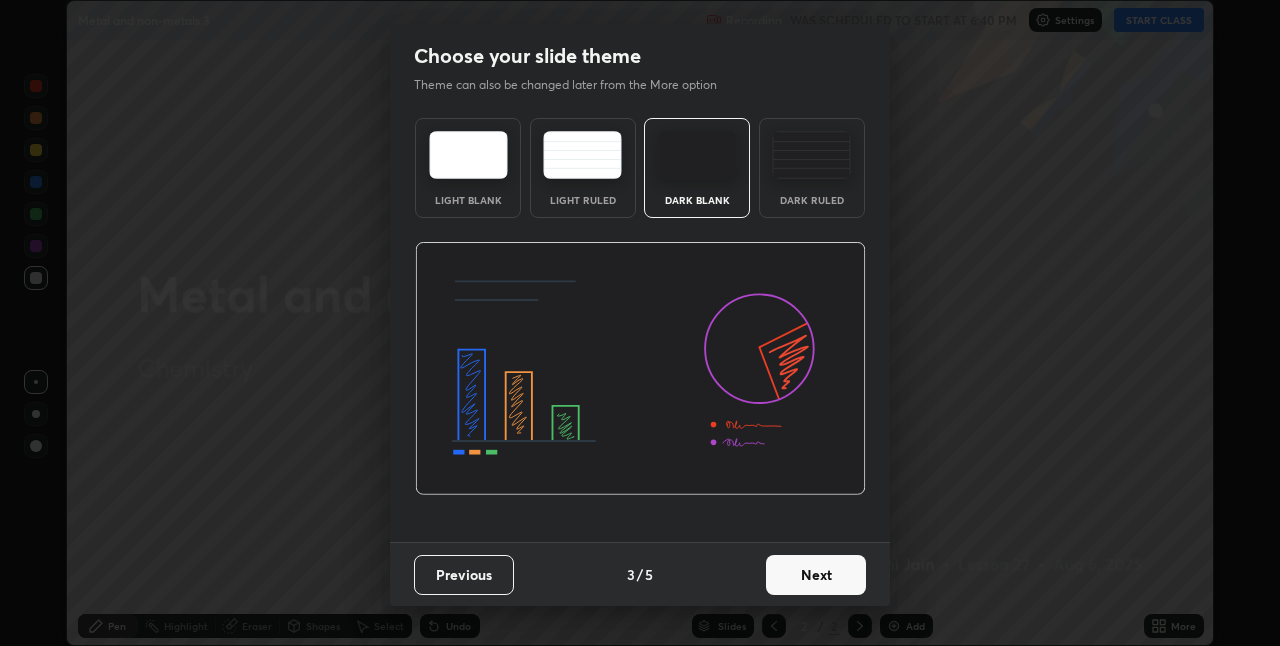 click on "Next" at bounding box center (816, 575) 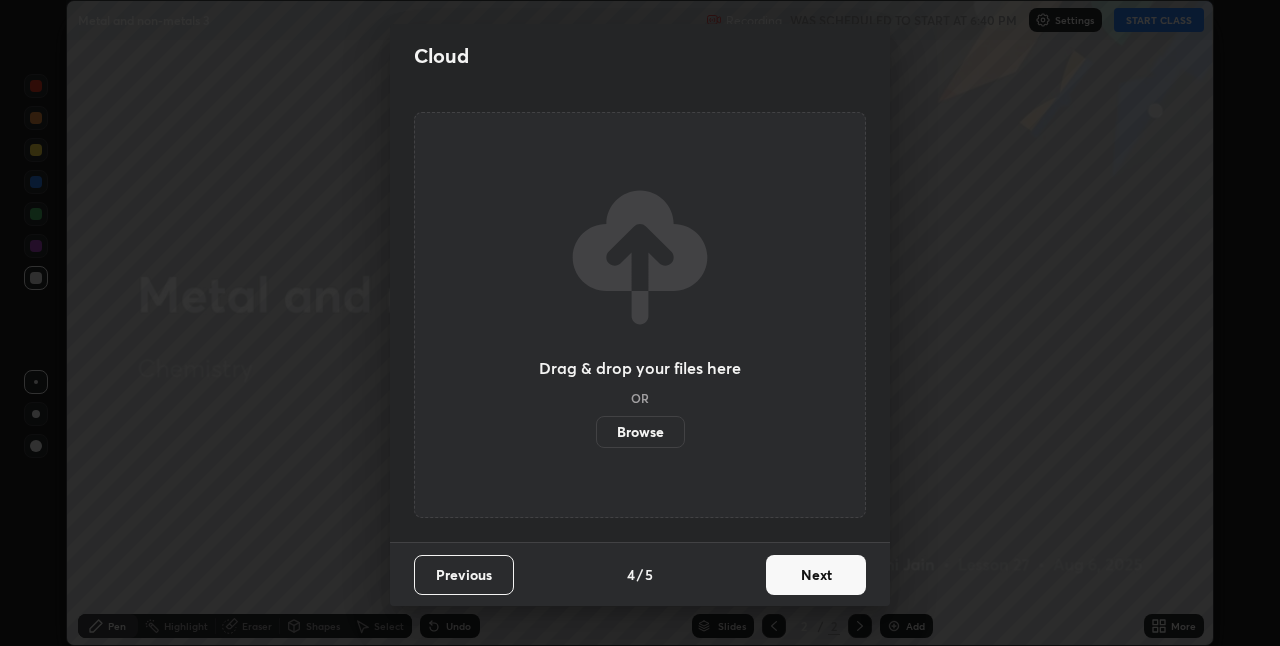 click on "Next" at bounding box center (816, 575) 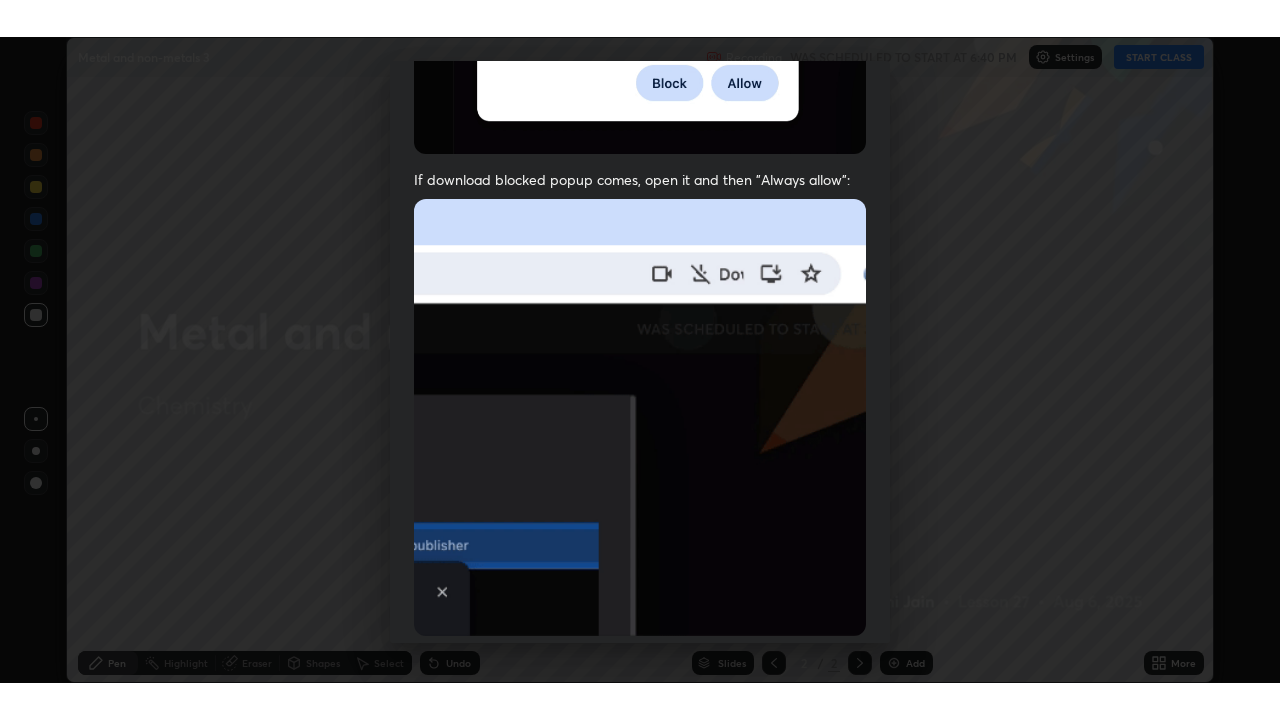 scroll, scrollTop: 418, scrollLeft: 0, axis: vertical 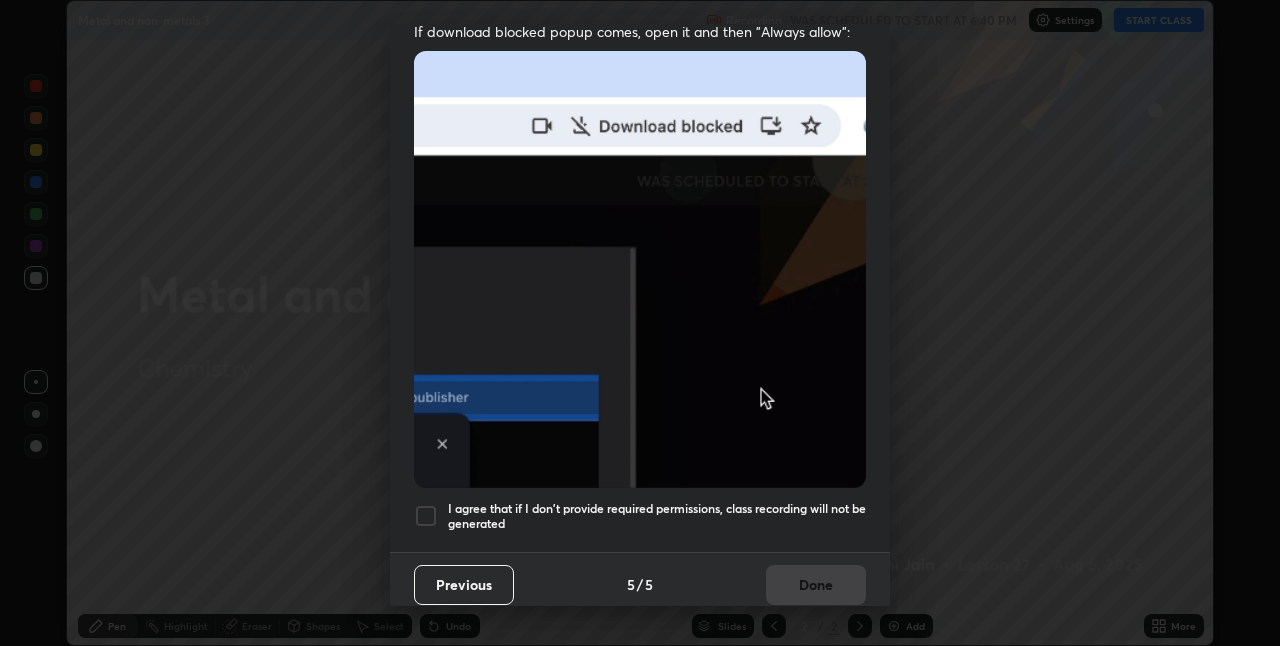 click at bounding box center (426, 516) 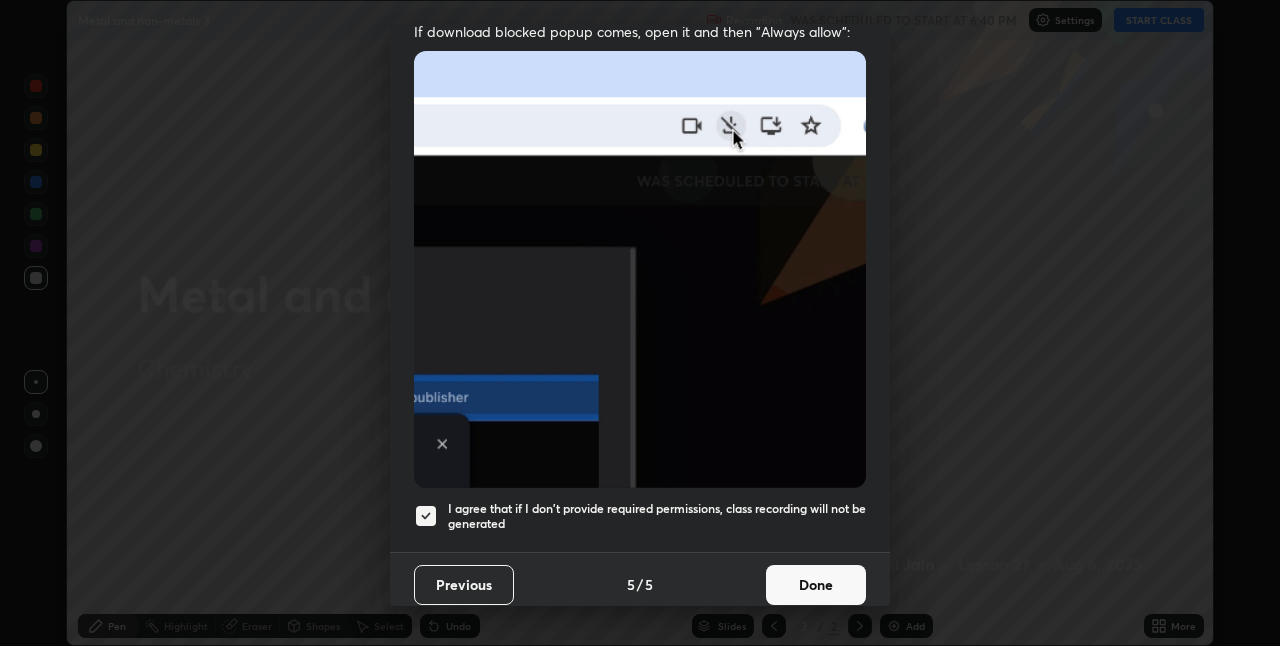 click on "Done" at bounding box center [816, 585] 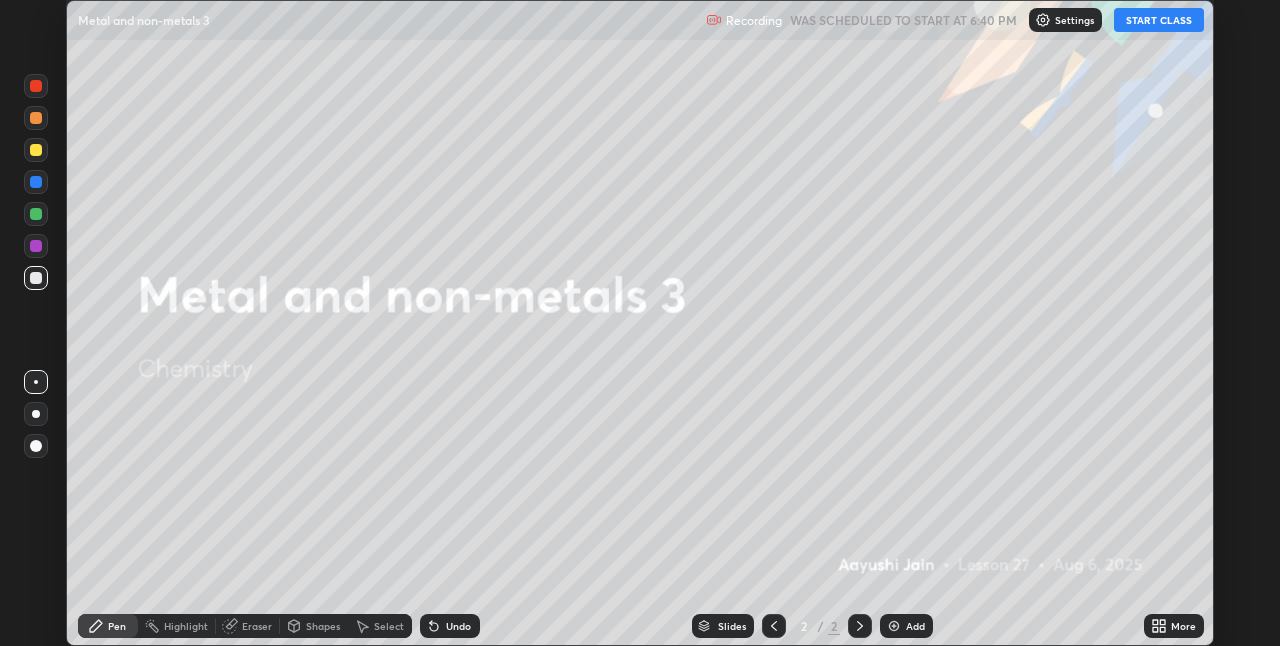 click on "START CLASS" at bounding box center (1159, 20) 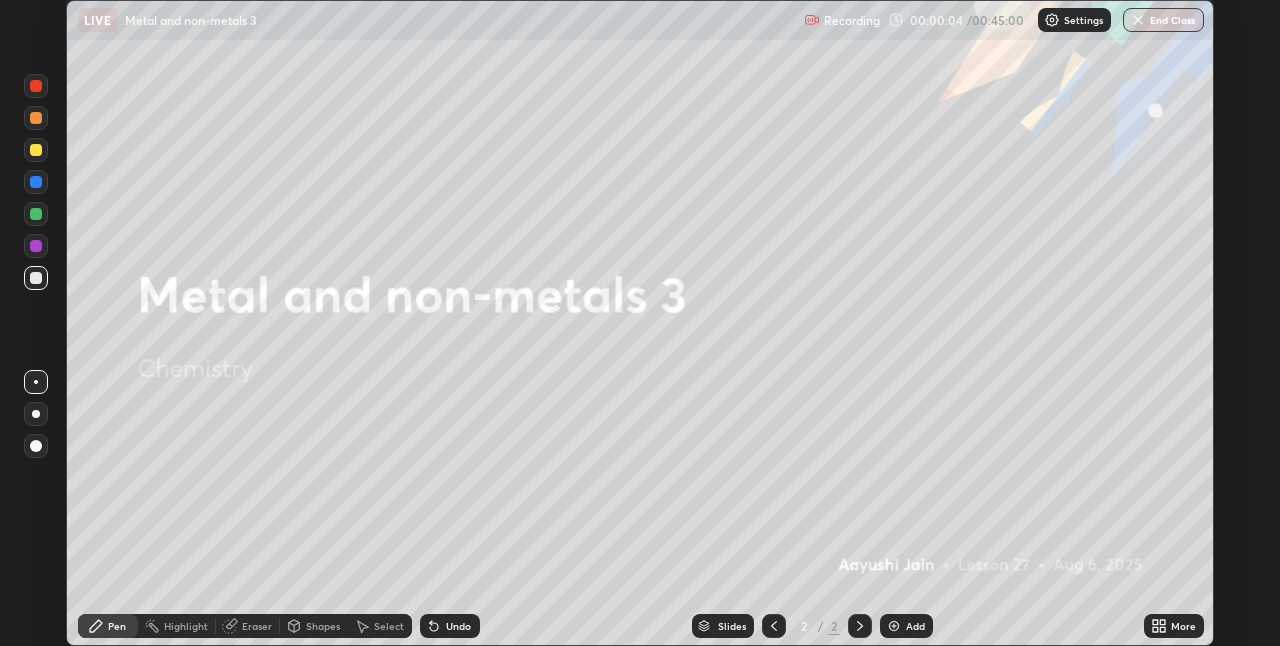 click 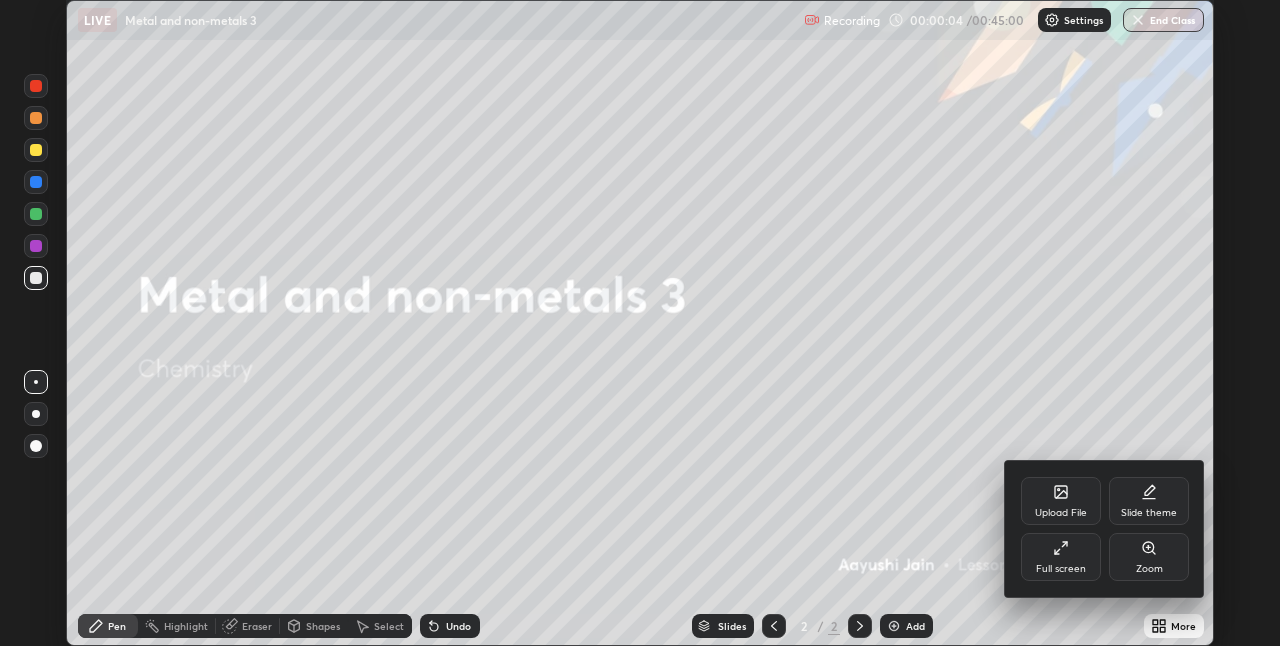 click on "Full screen" at bounding box center (1061, 557) 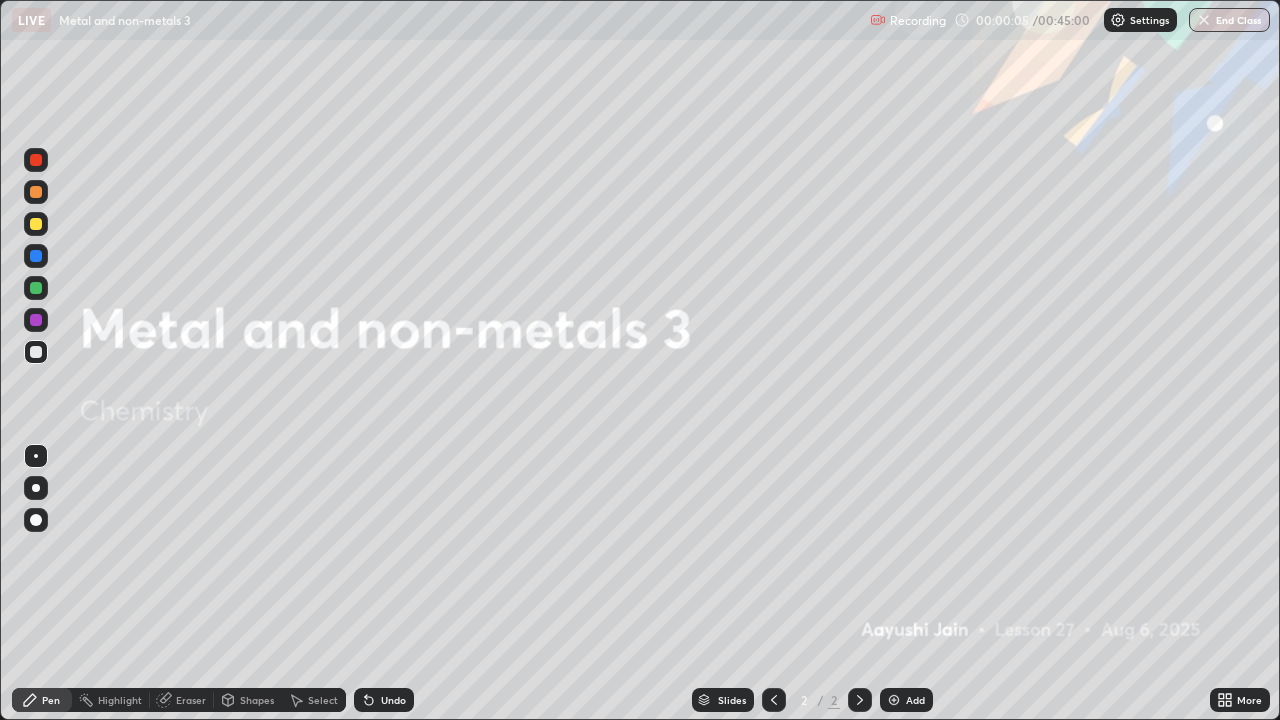 scroll, scrollTop: 99280, scrollLeft: 98720, axis: both 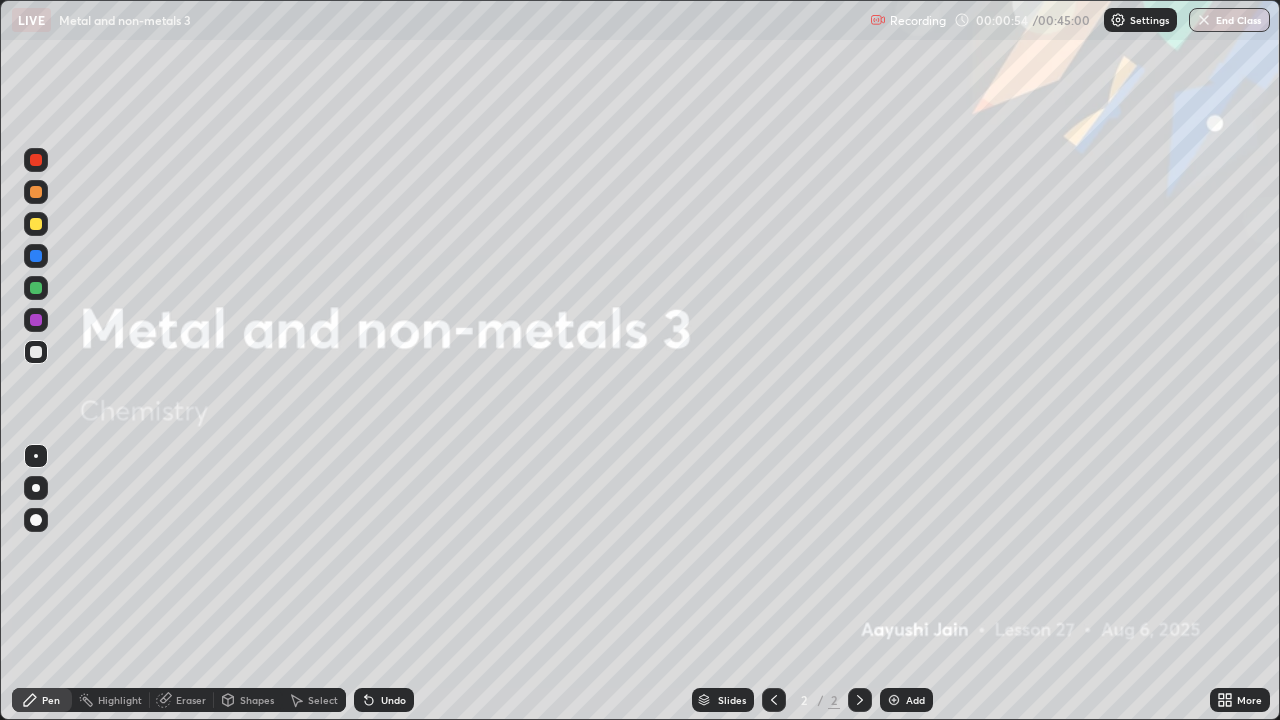 click on "Add" at bounding box center (906, 700) 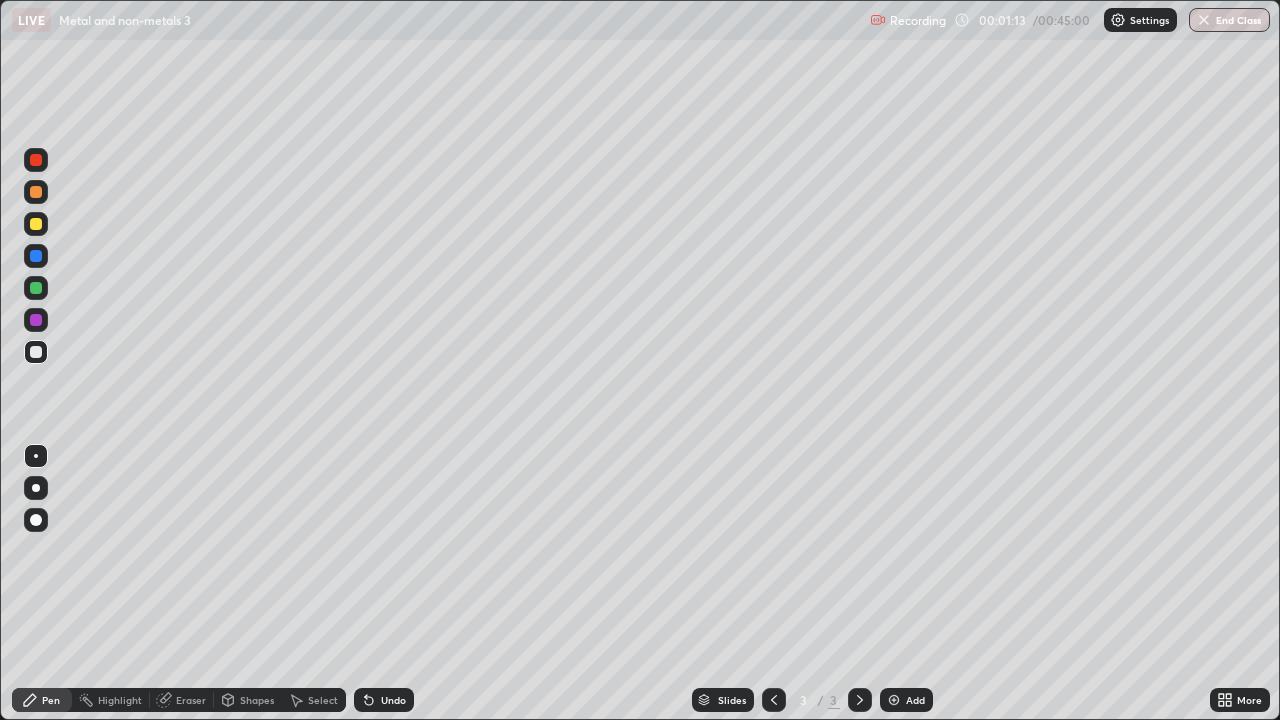 click at bounding box center [36, 488] 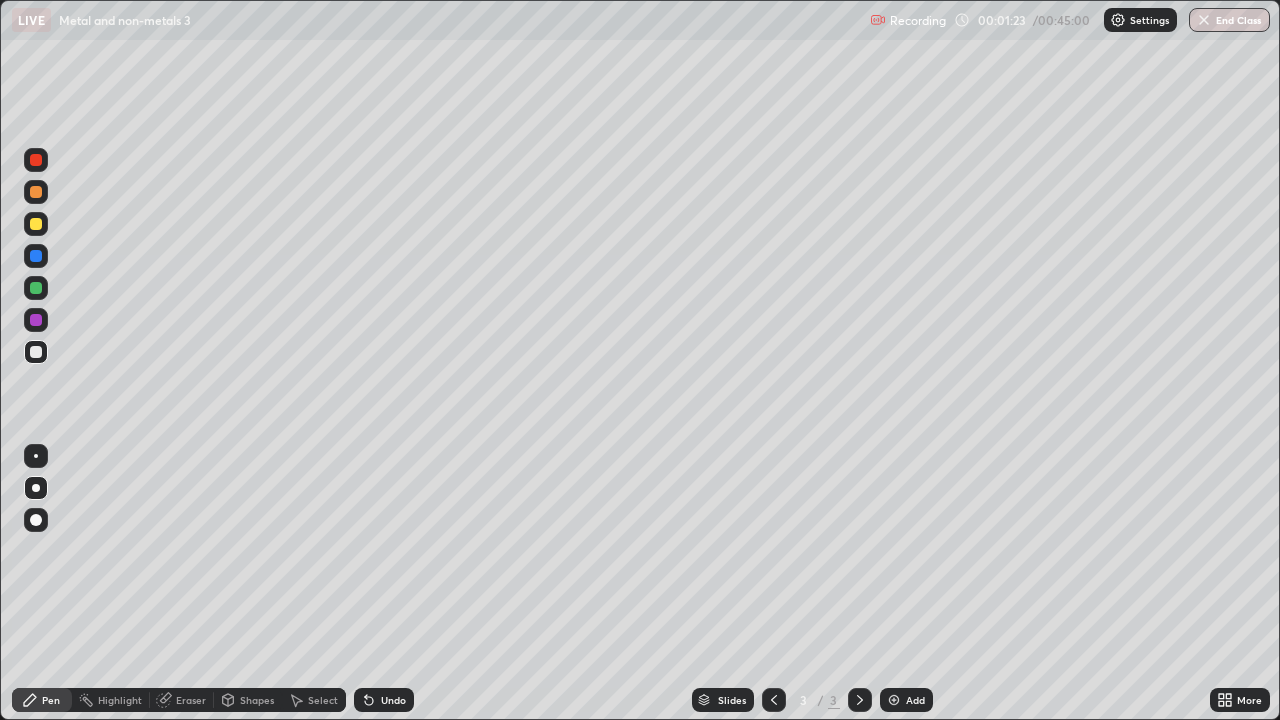 click at bounding box center [36, 224] 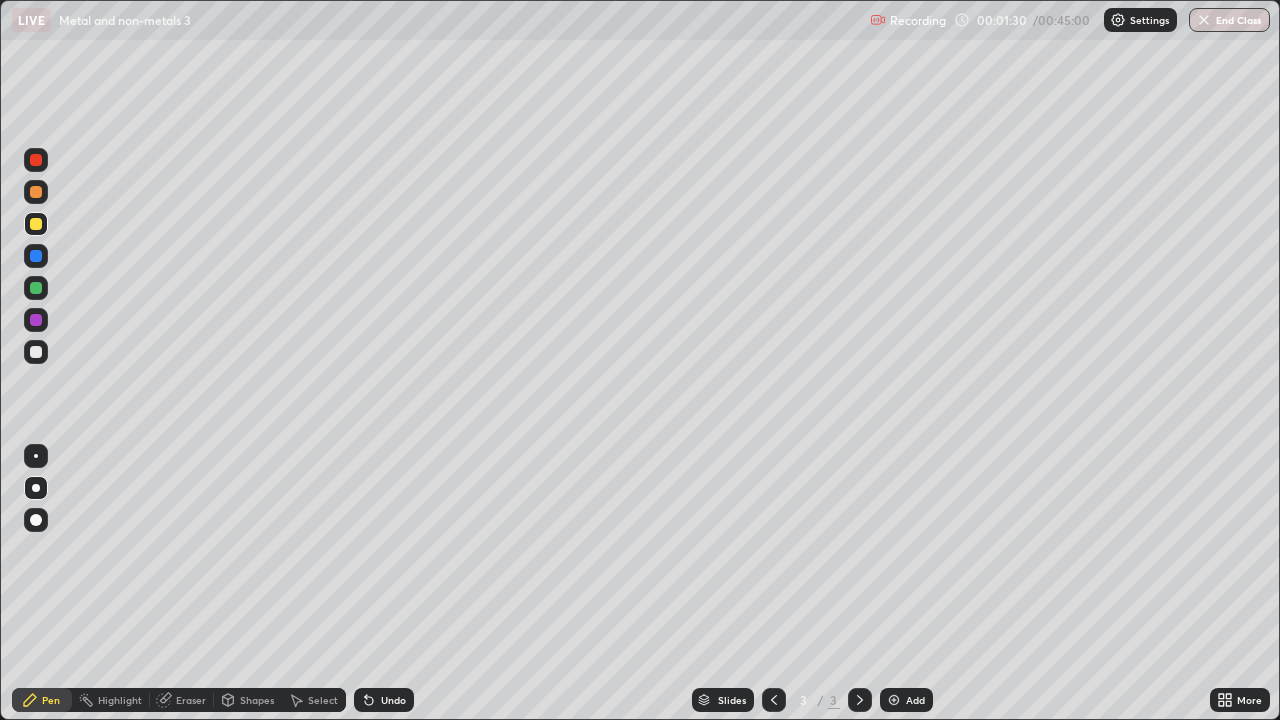 click on "Eraser" at bounding box center (191, 700) 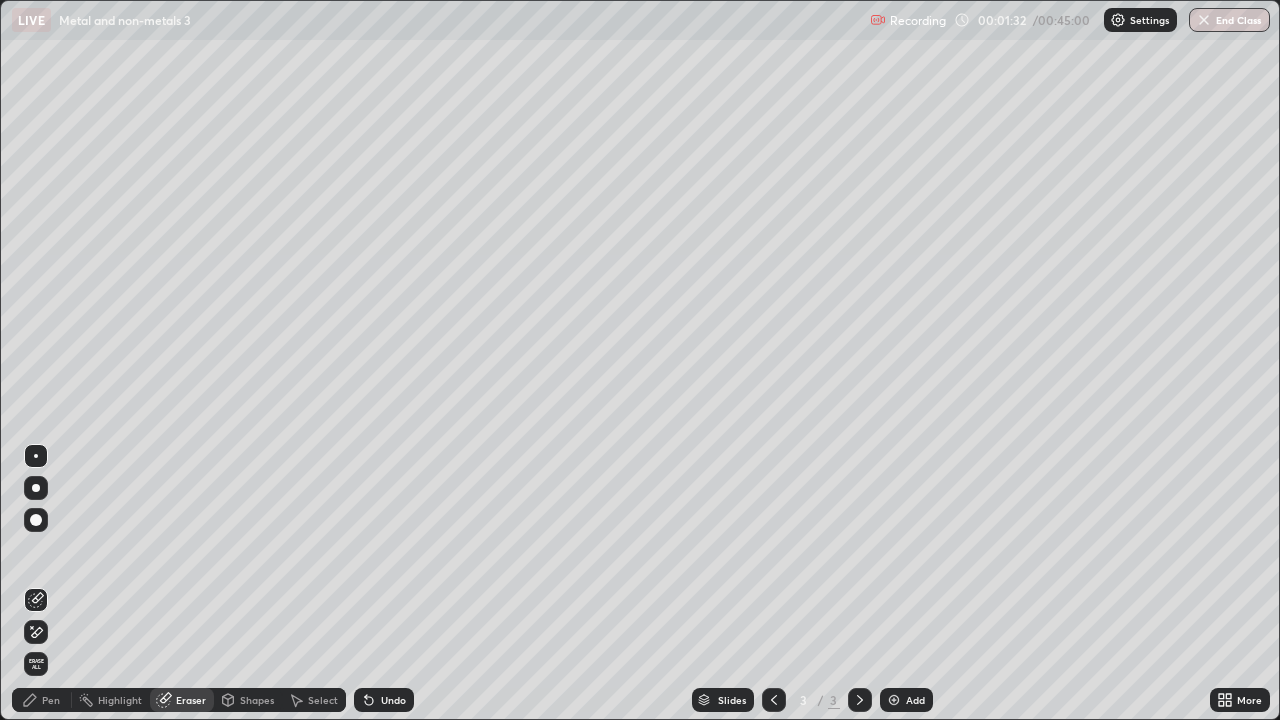 click on "Pen" at bounding box center (51, 700) 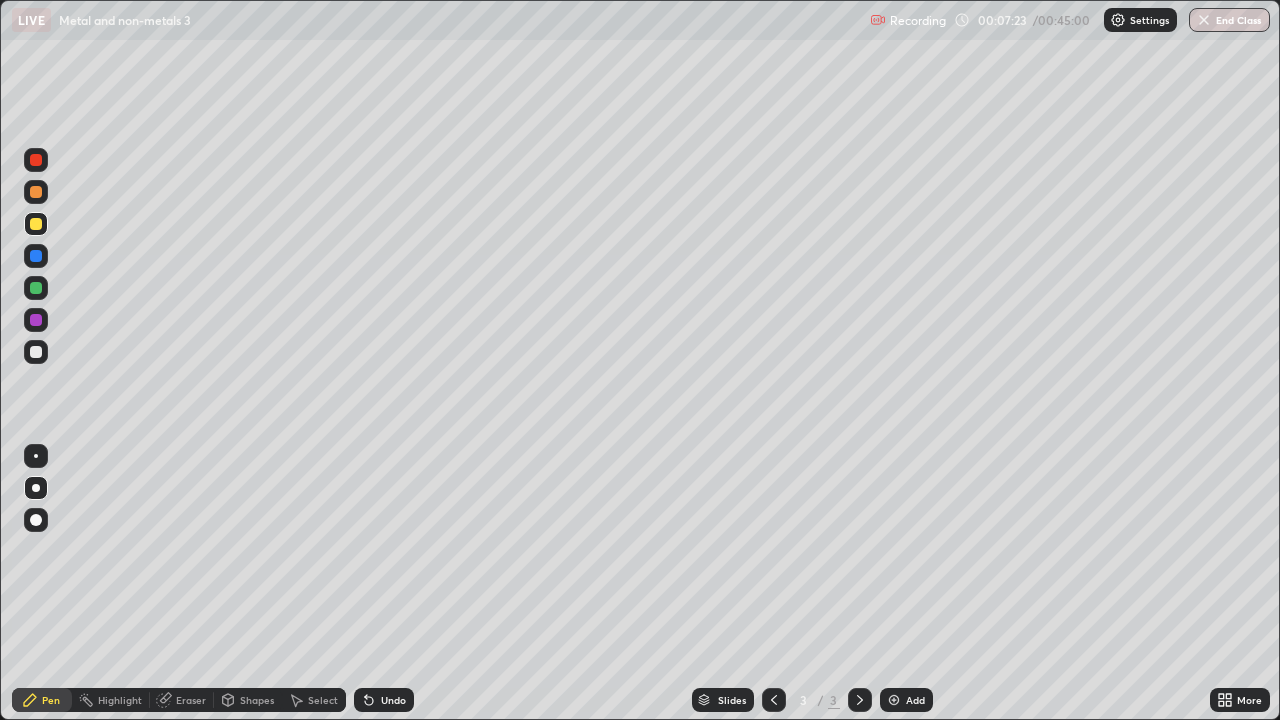 click at bounding box center [36, 352] 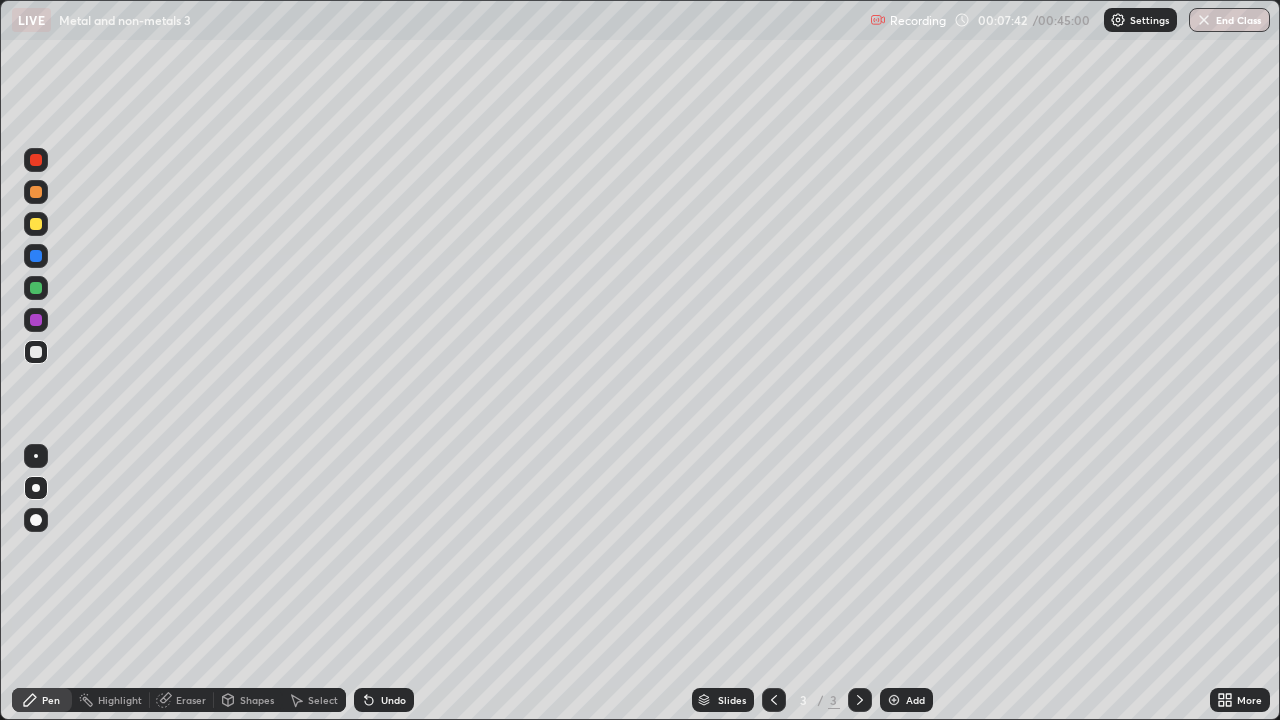 click on "Eraser" at bounding box center [191, 700] 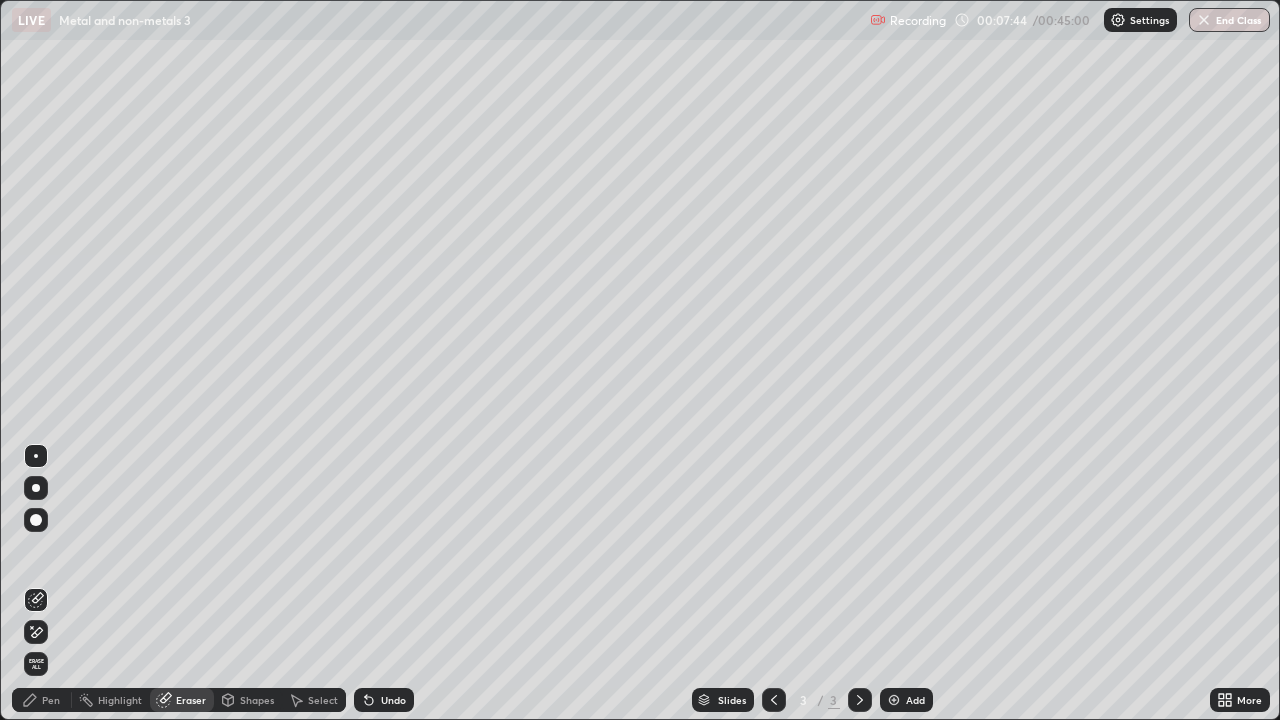 click on "Pen" at bounding box center (42, 700) 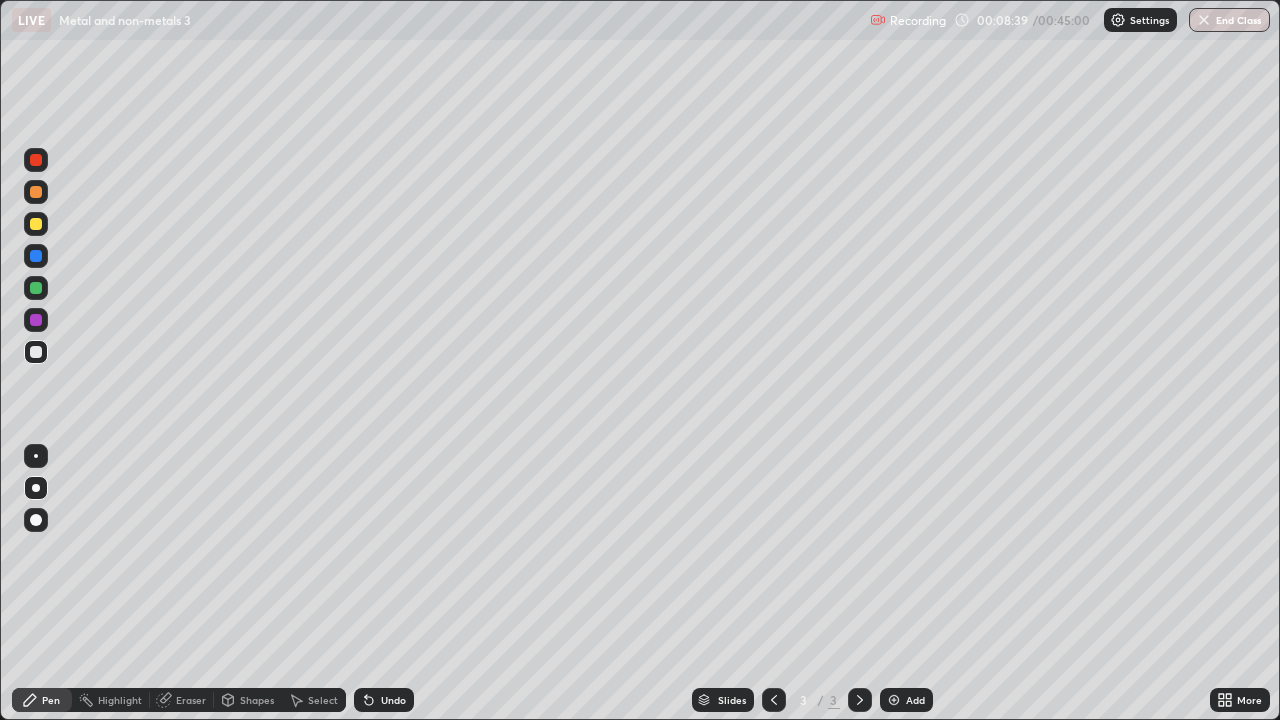 click at bounding box center [36, 224] 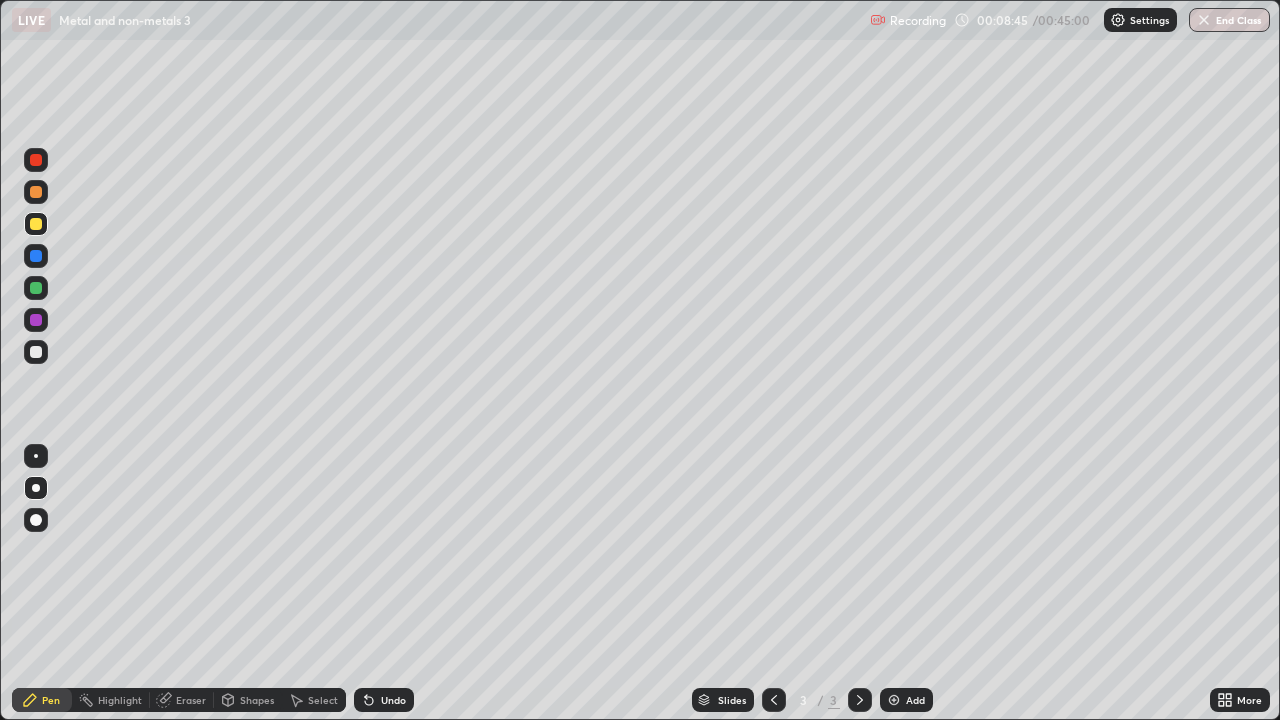 click at bounding box center [36, 352] 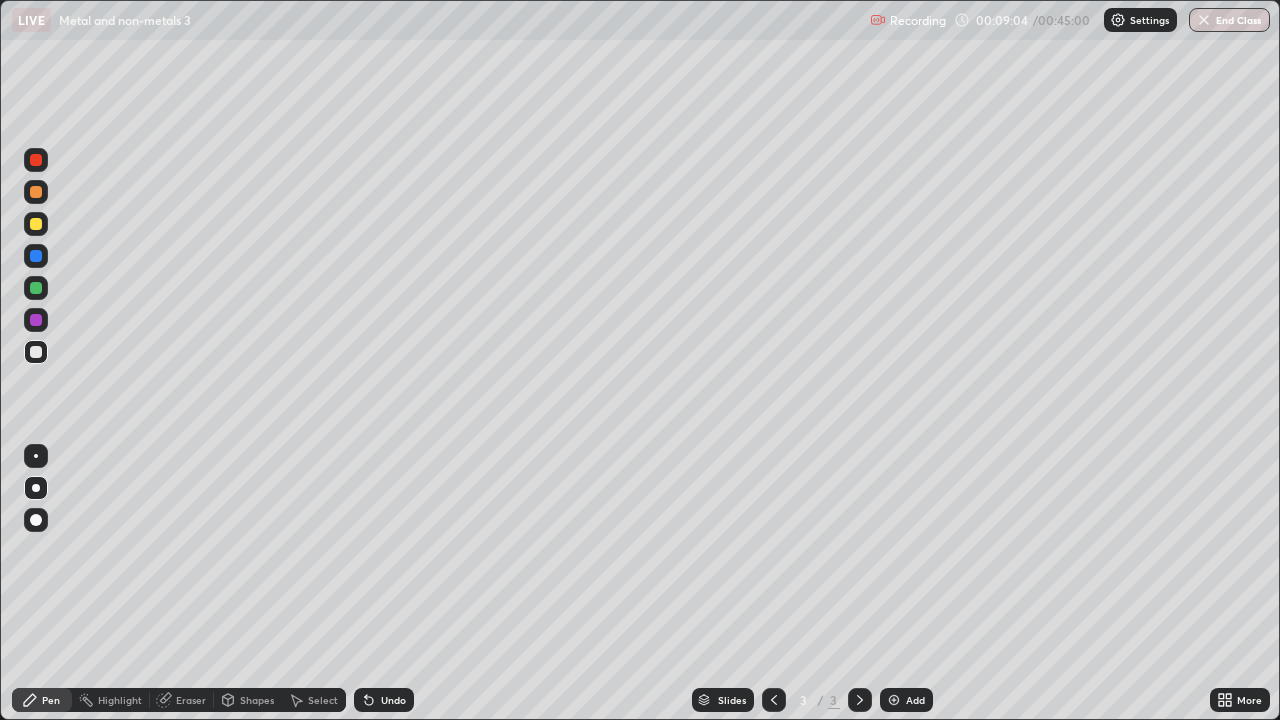 click on "Eraser" at bounding box center (191, 700) 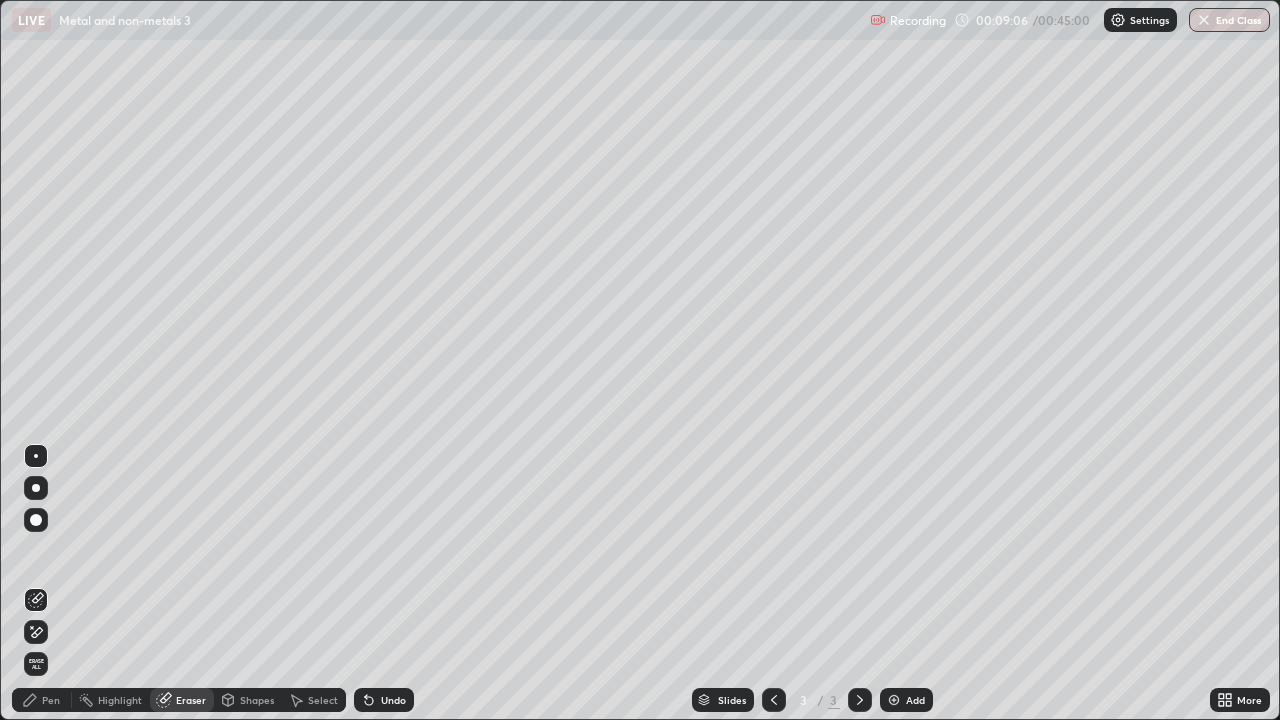 click on "Pen" at bounding box center (42, 700) 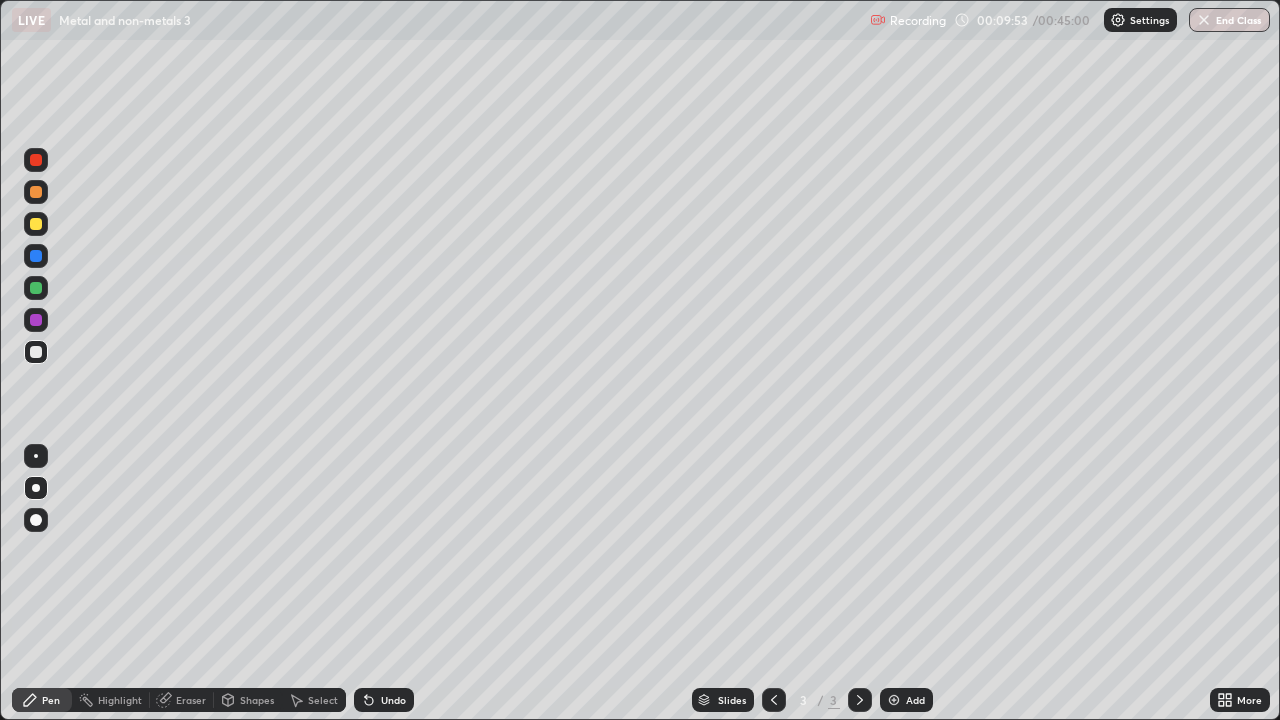 click at bounding box center (36, 224) 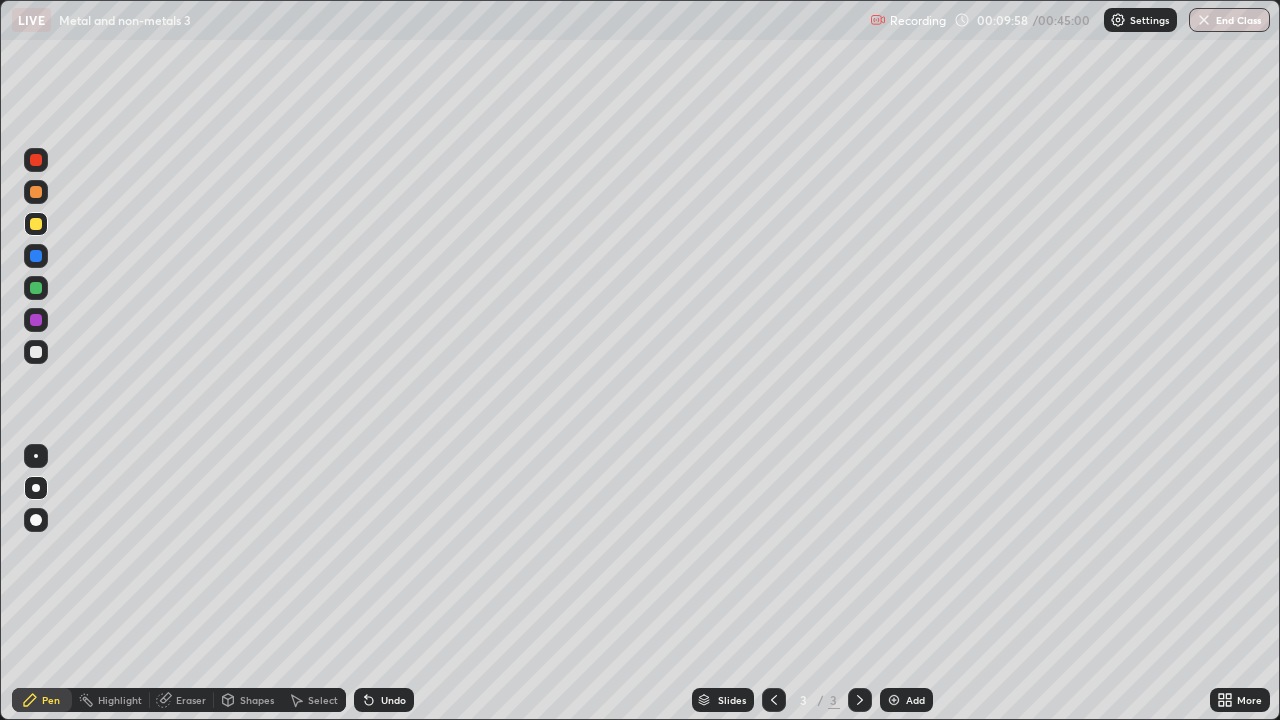 click at bounding box center (36, 352) 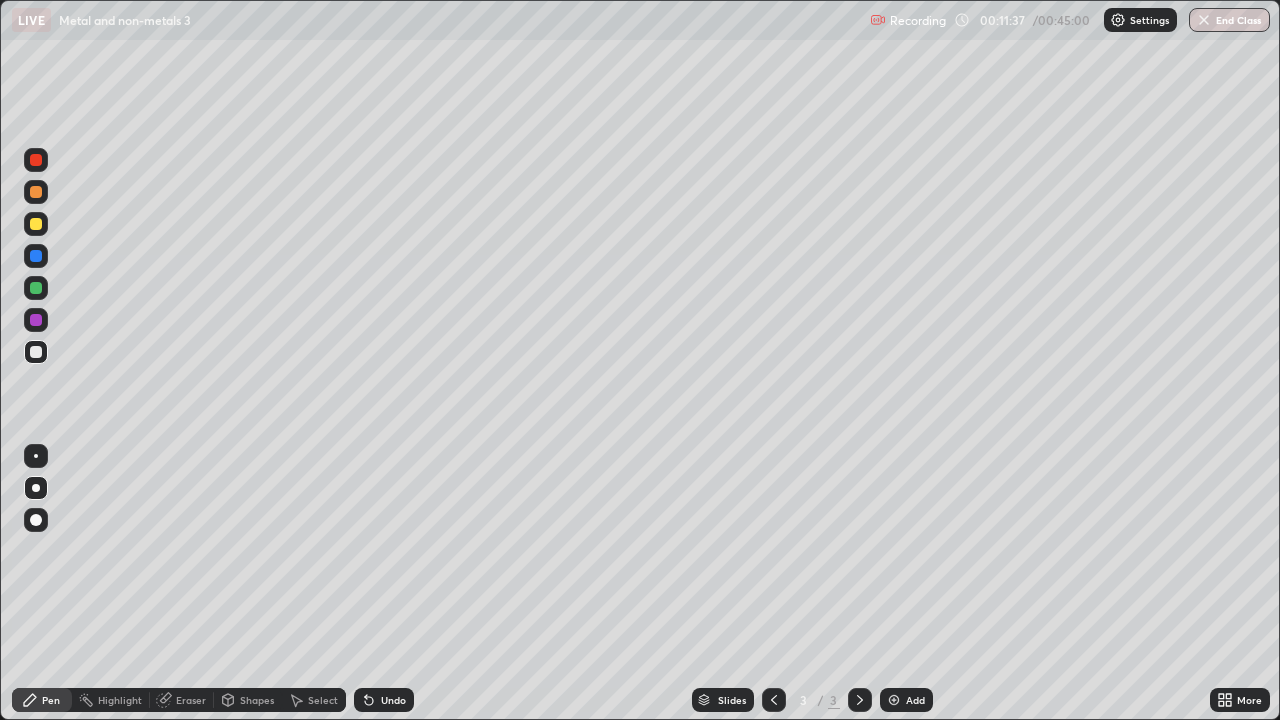 click at bounding box center (36, 224) 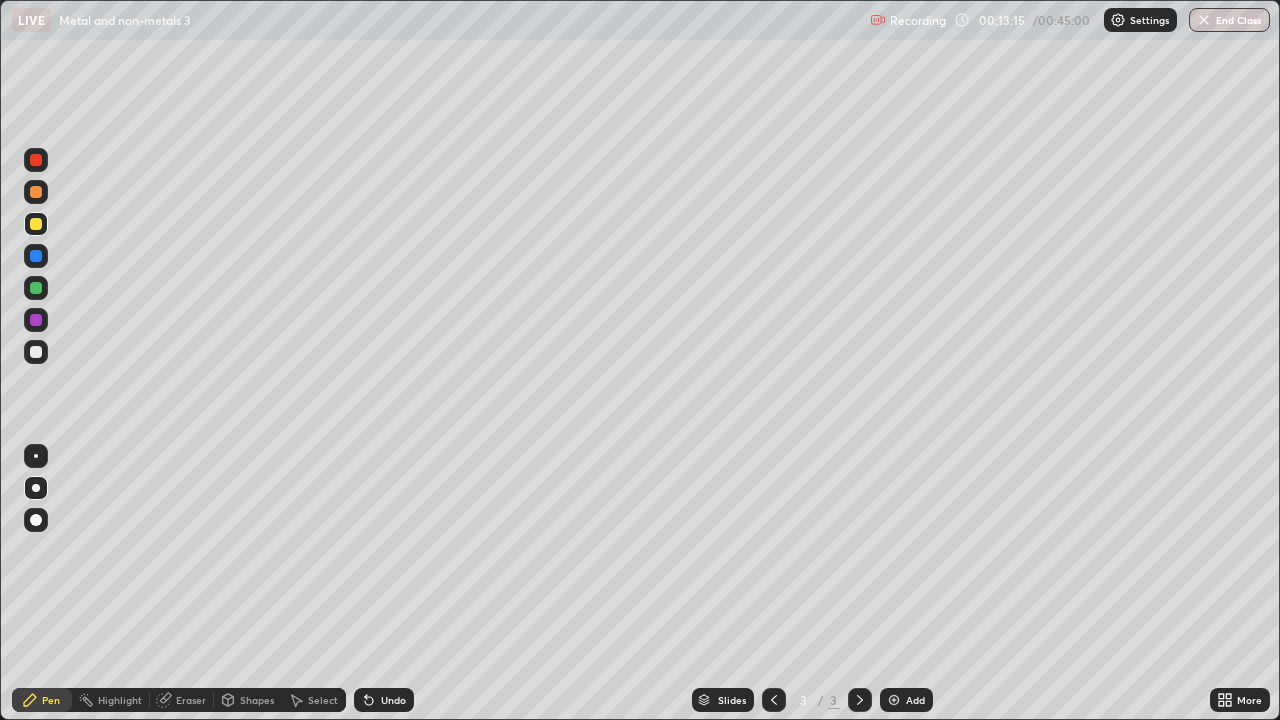 click on "Eraser" at bounding box center (191, 700) 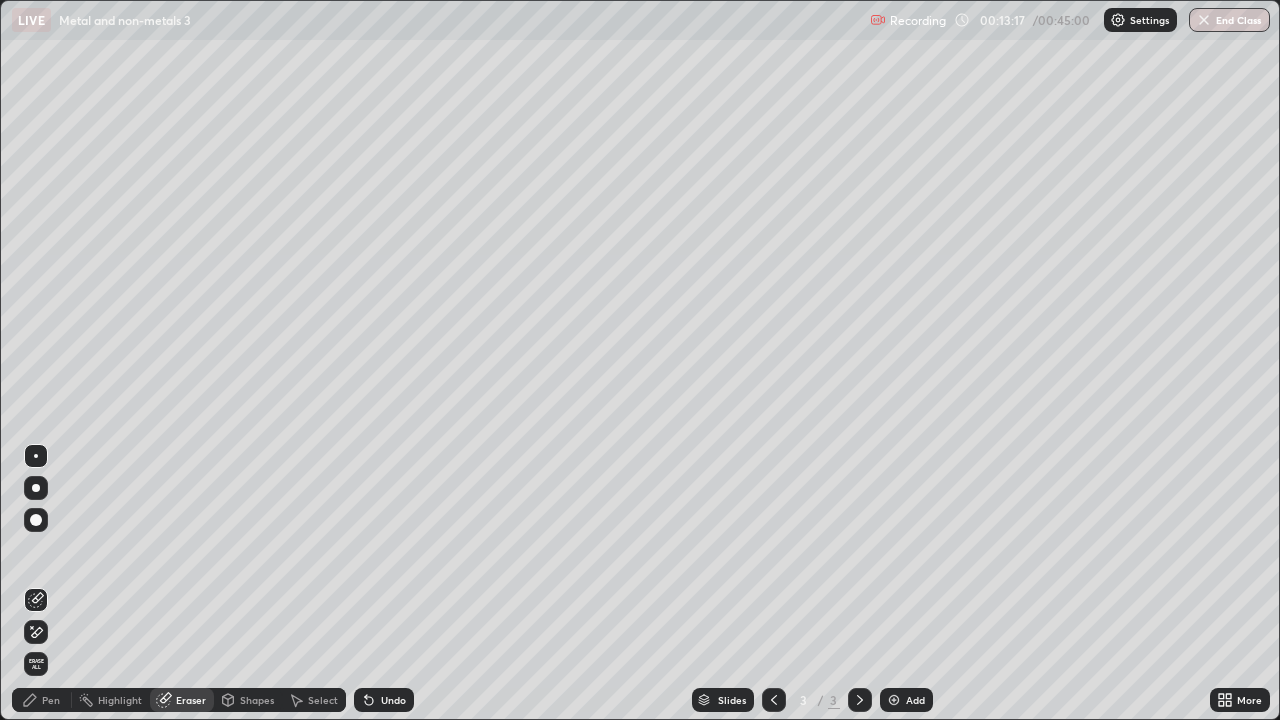 click on "Pen" at bounding box center [42, 700] 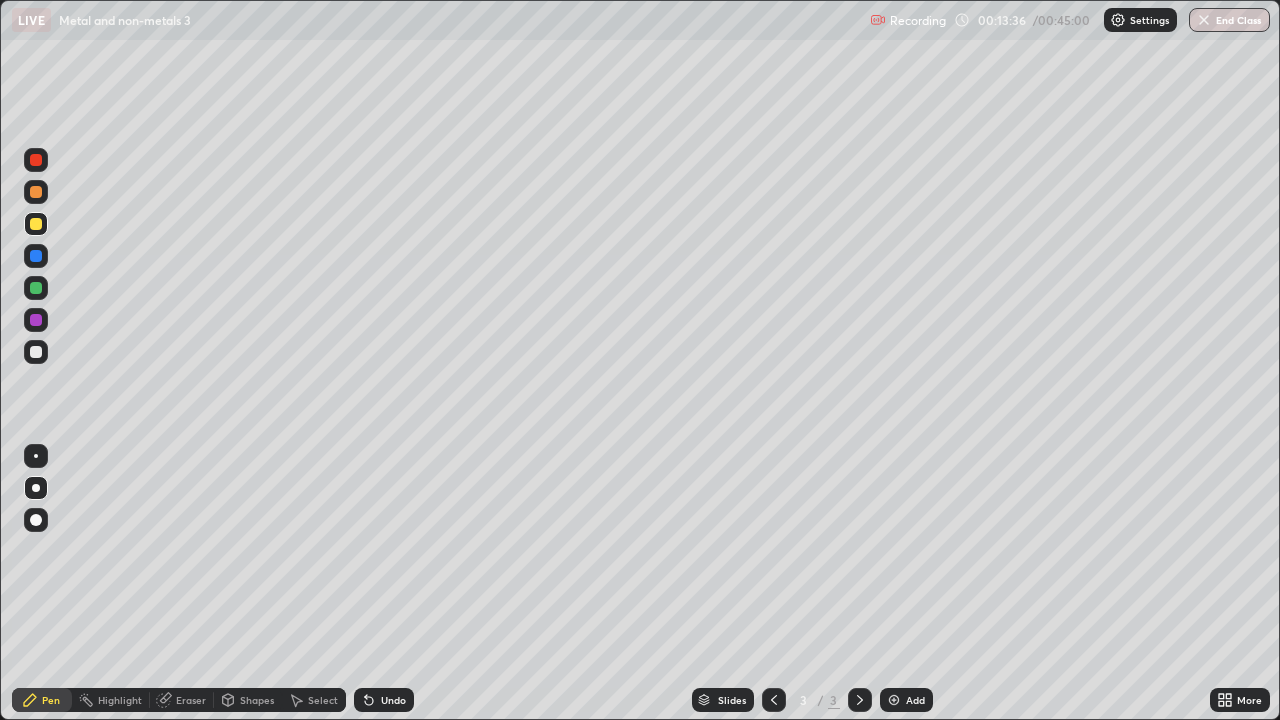 click on "Eraser" at bounding box center [182, 700] 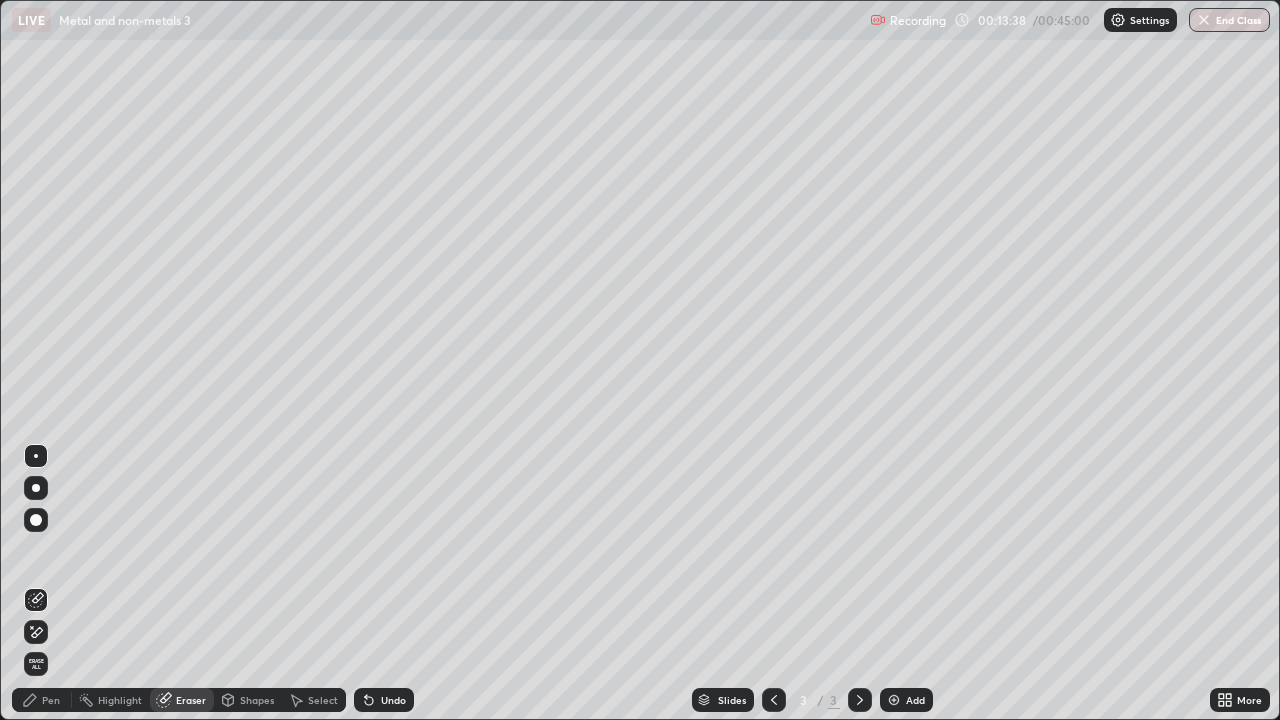 click on "Pen" at bounding box center (51, 700) 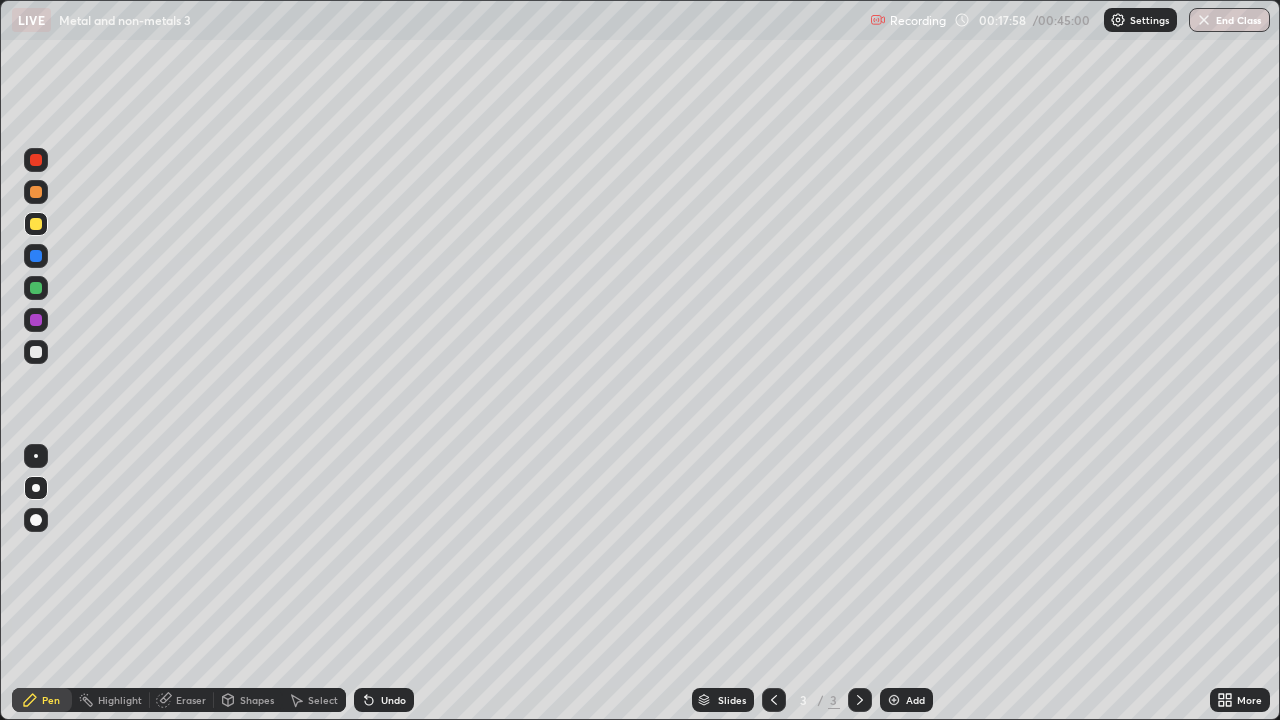 click on "Add" at bounding box center (906, 700) 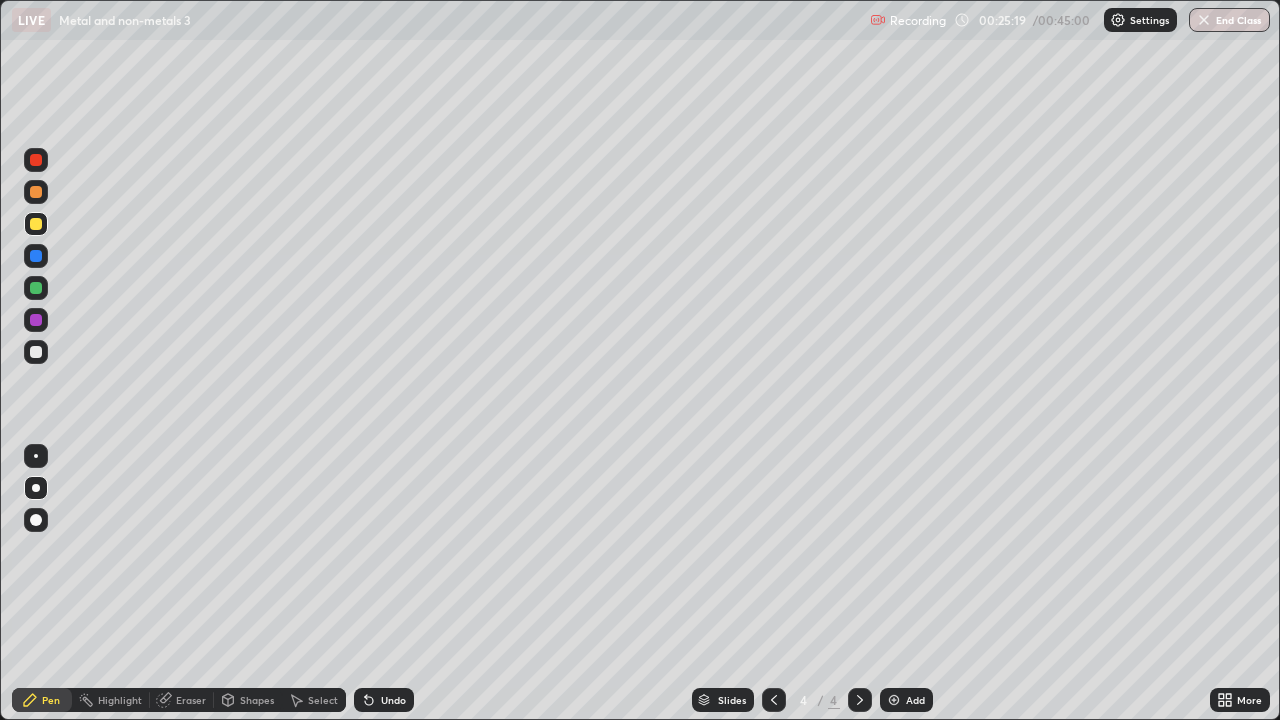 click on "Eraser" at bounding box center (191, 700) 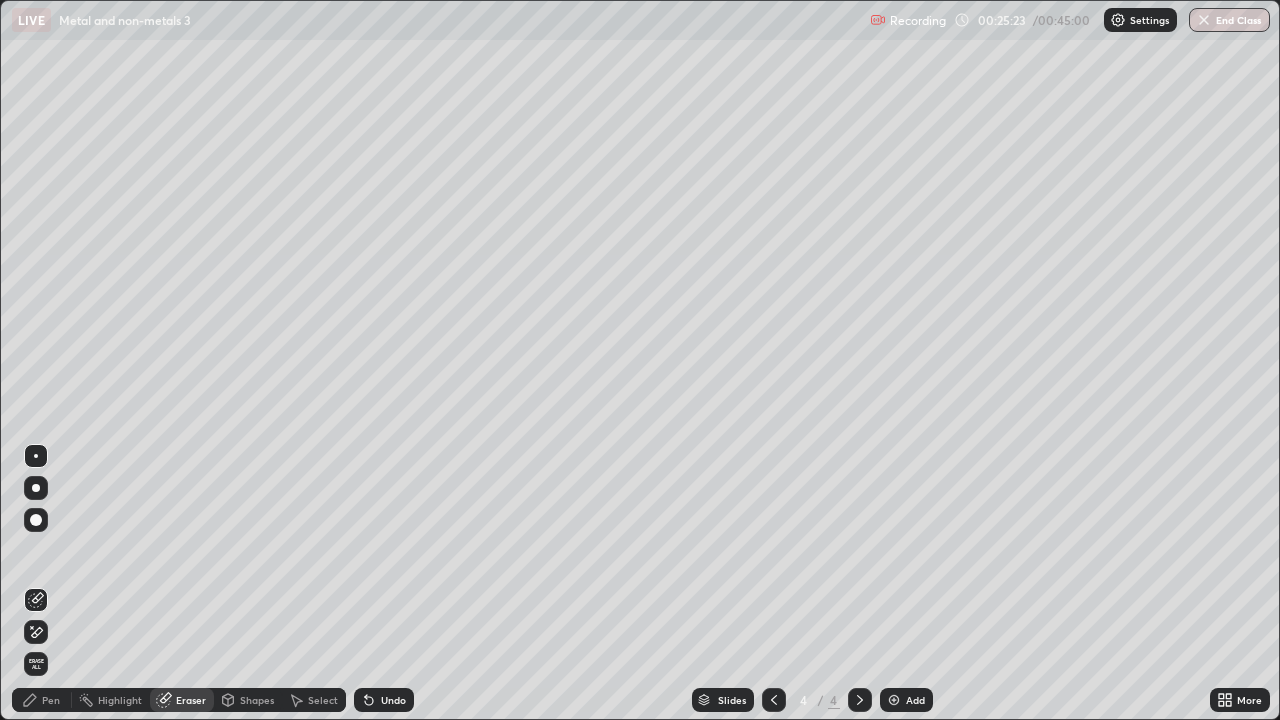 click on "Pen" at bounding box center (42, 700) 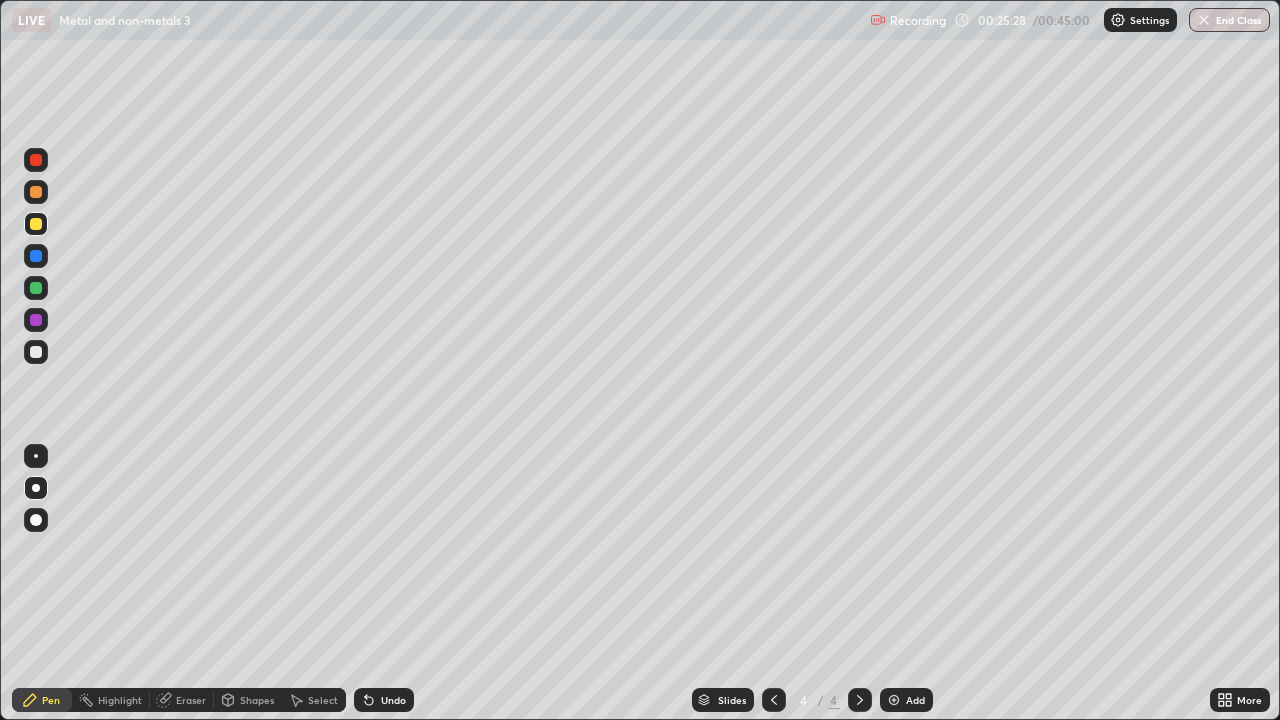 click at bounding box center (36, 352) 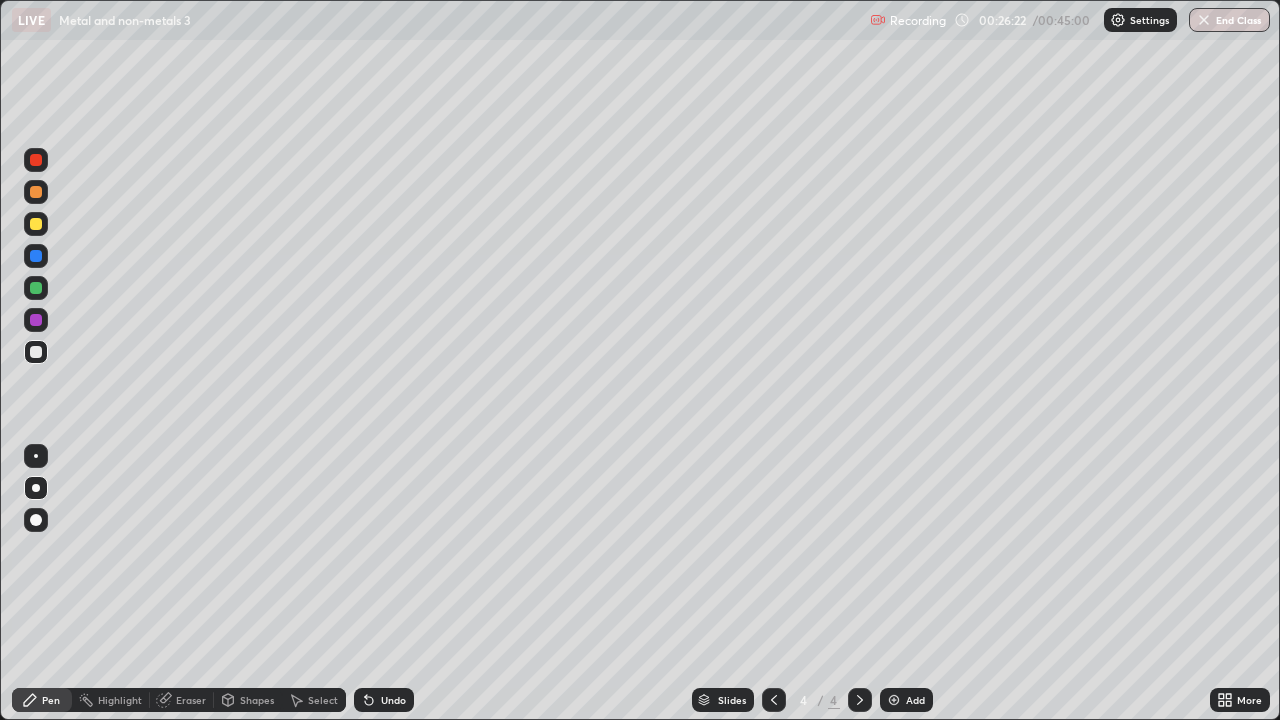 click on "Eraser" at bounding box center (191, 700) 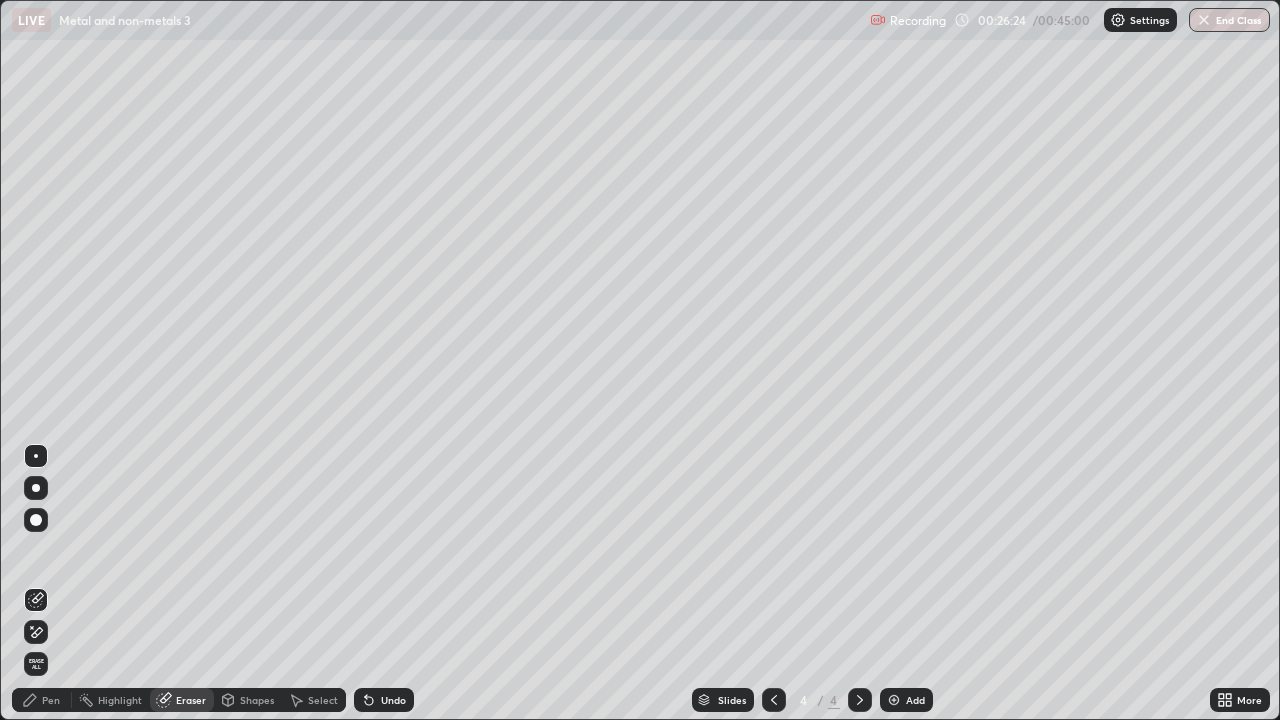 click on "Pen" at bounding box center (42, 700) 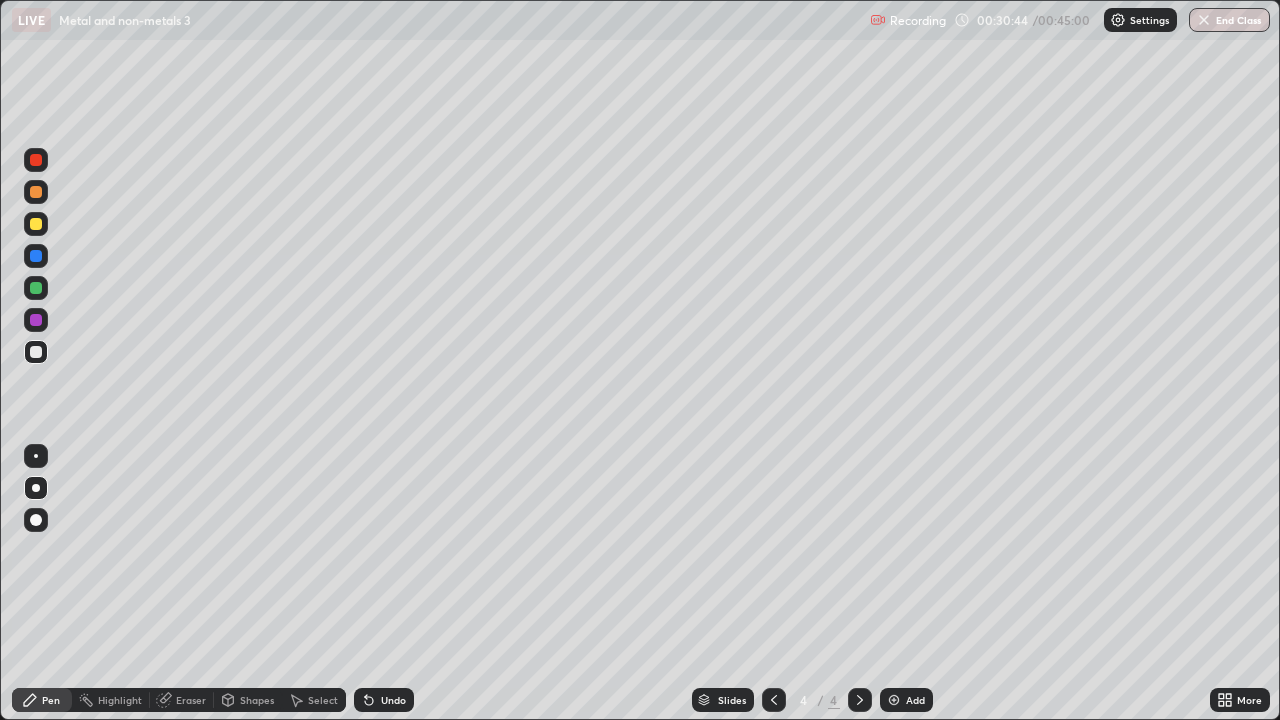 click on "Add" at bounding box center [915, 700] 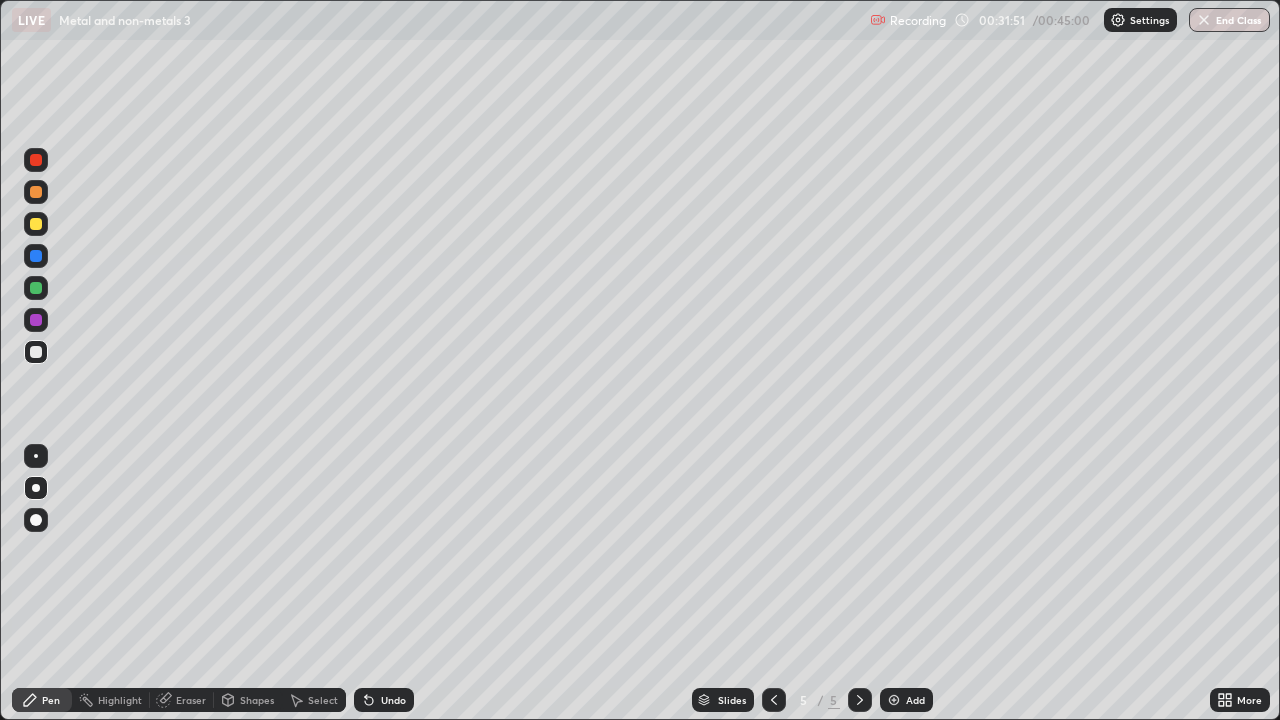 click at bounding box center [36, 224] 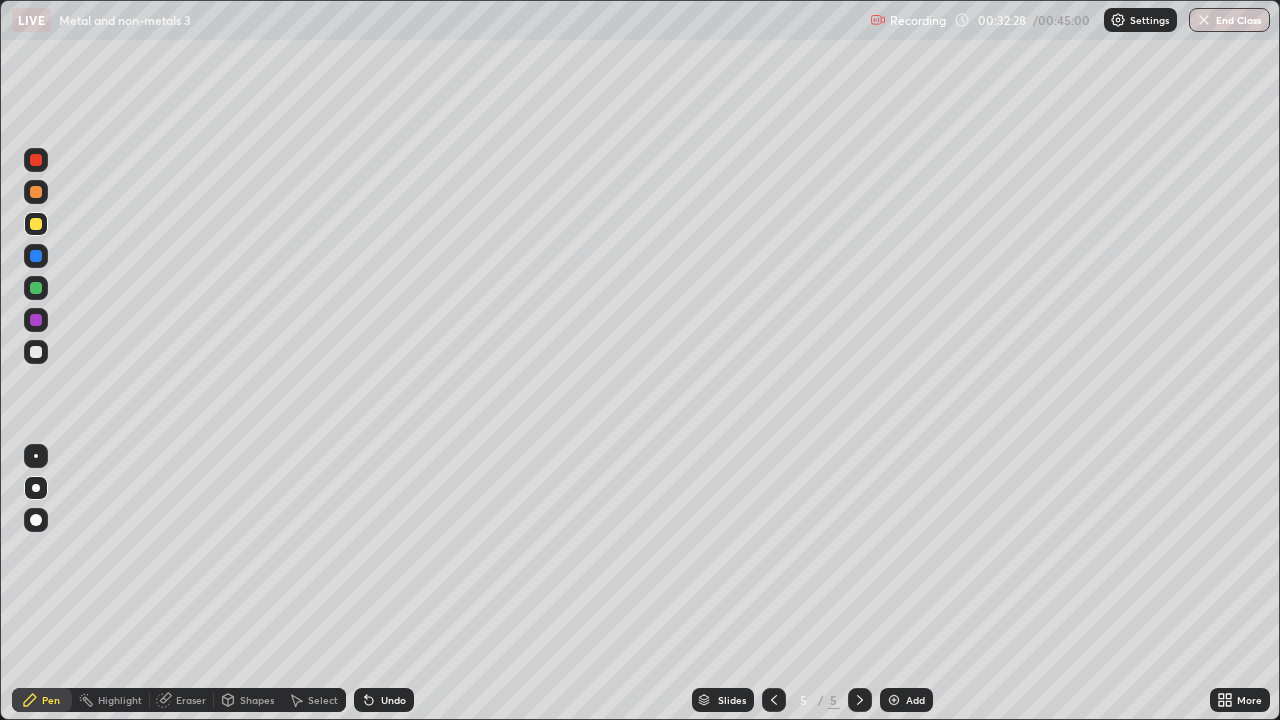 click on "Eraser" at bounding box center [191, 700] 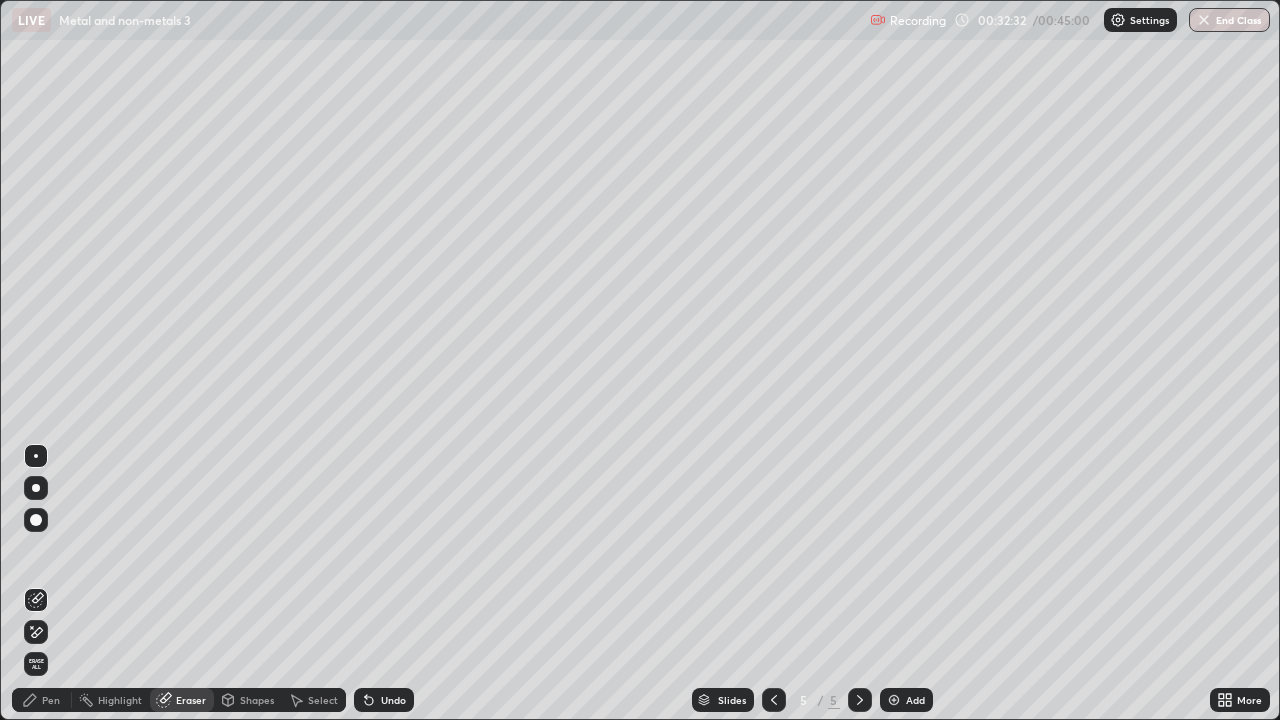 click on "Pen" at bounding box center (42, 700) 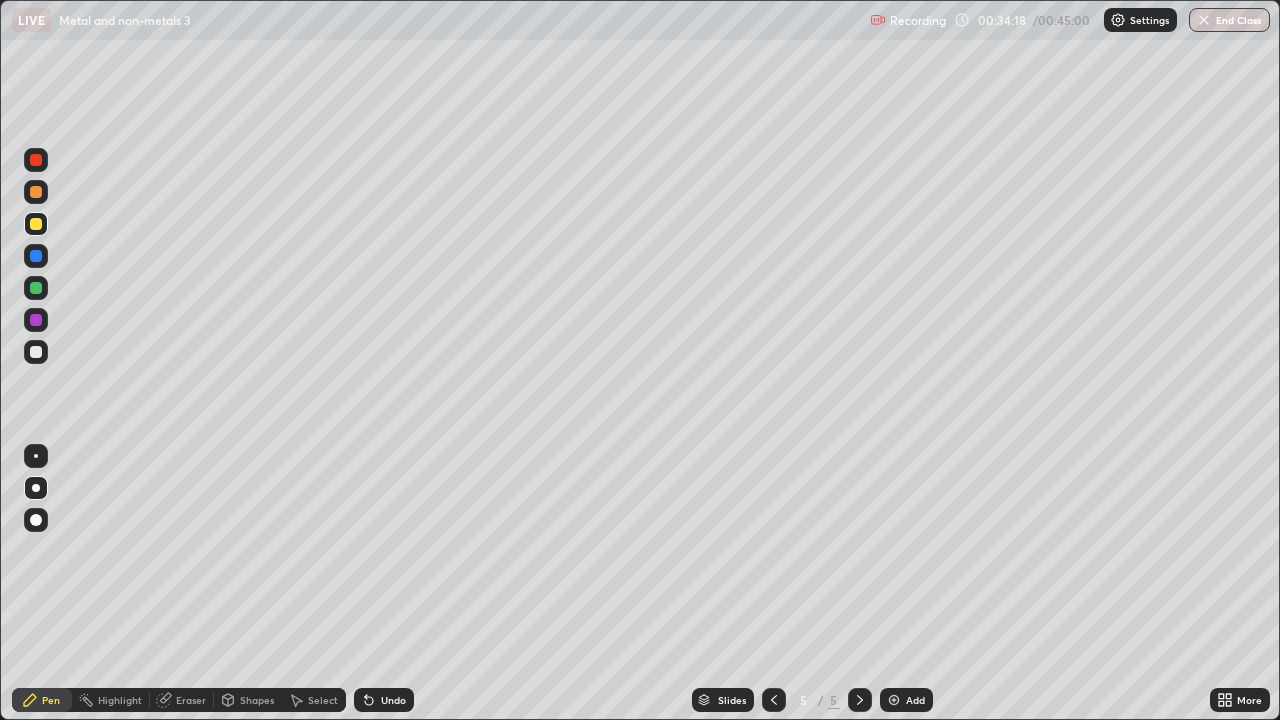click at bounding box center [36, 352] 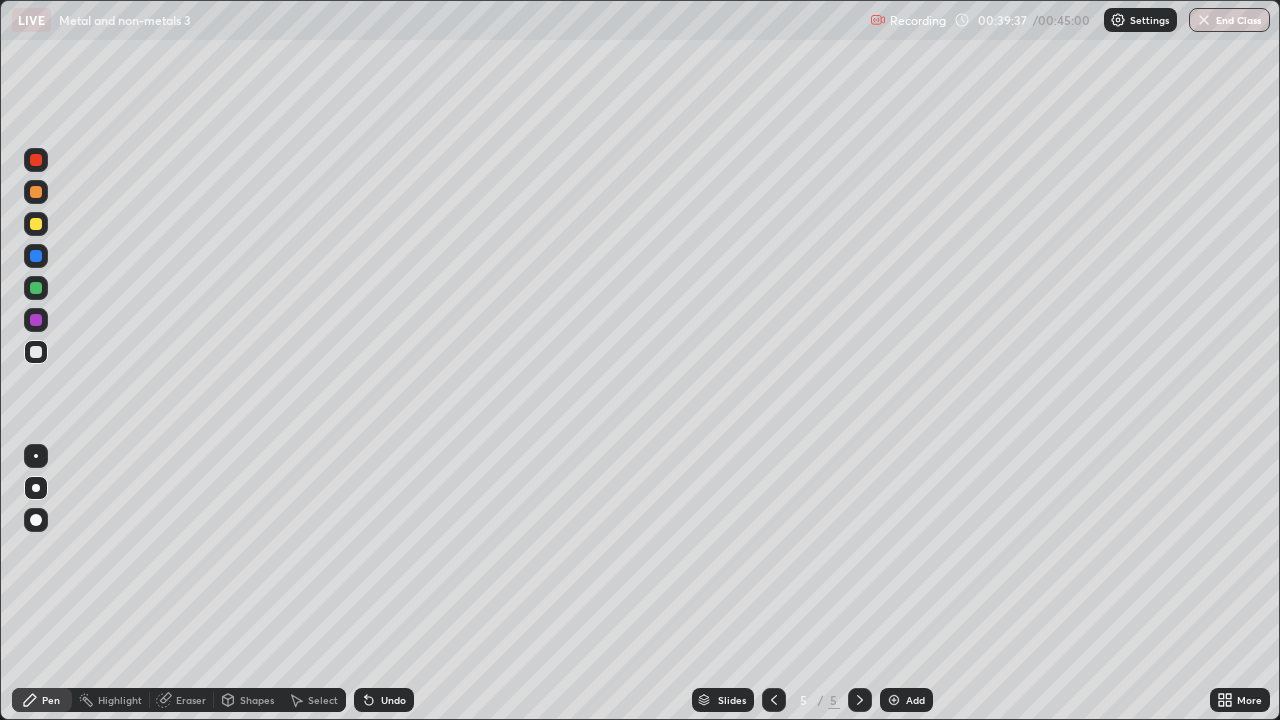 click on "Eraser" at bounding box center [182, 700] 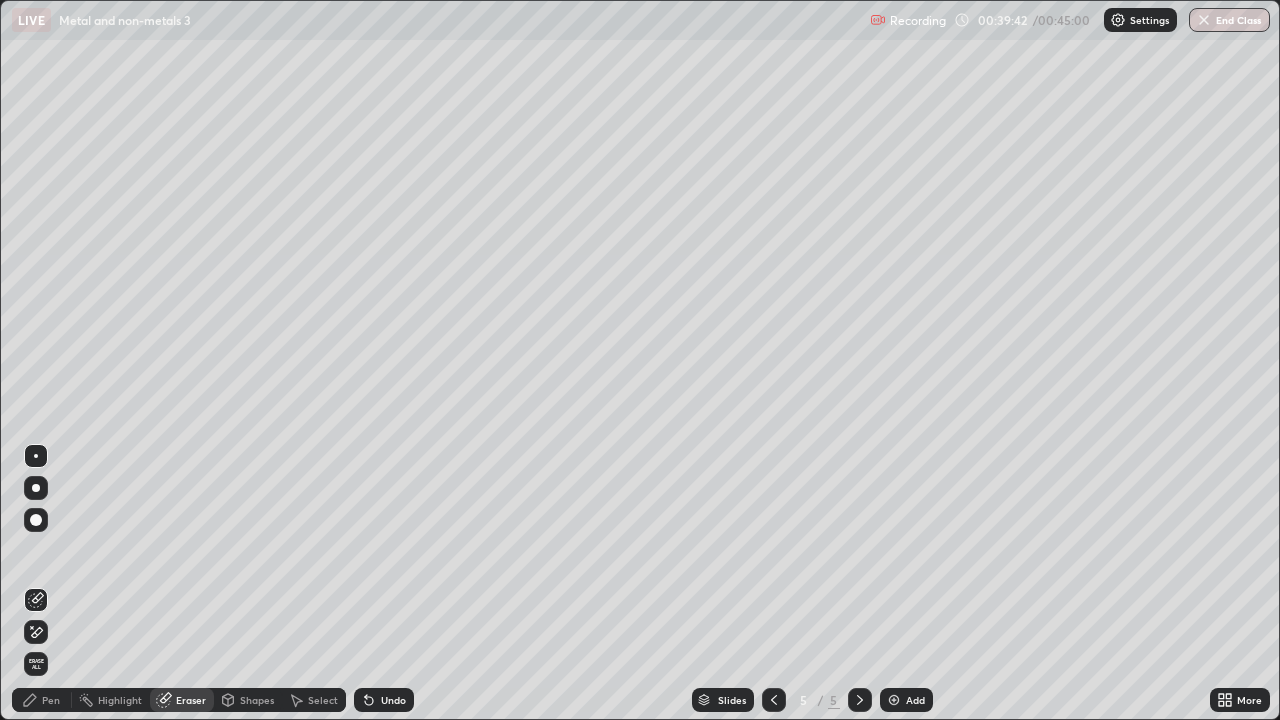 click on "Pen" at bounding box center [51, 700] 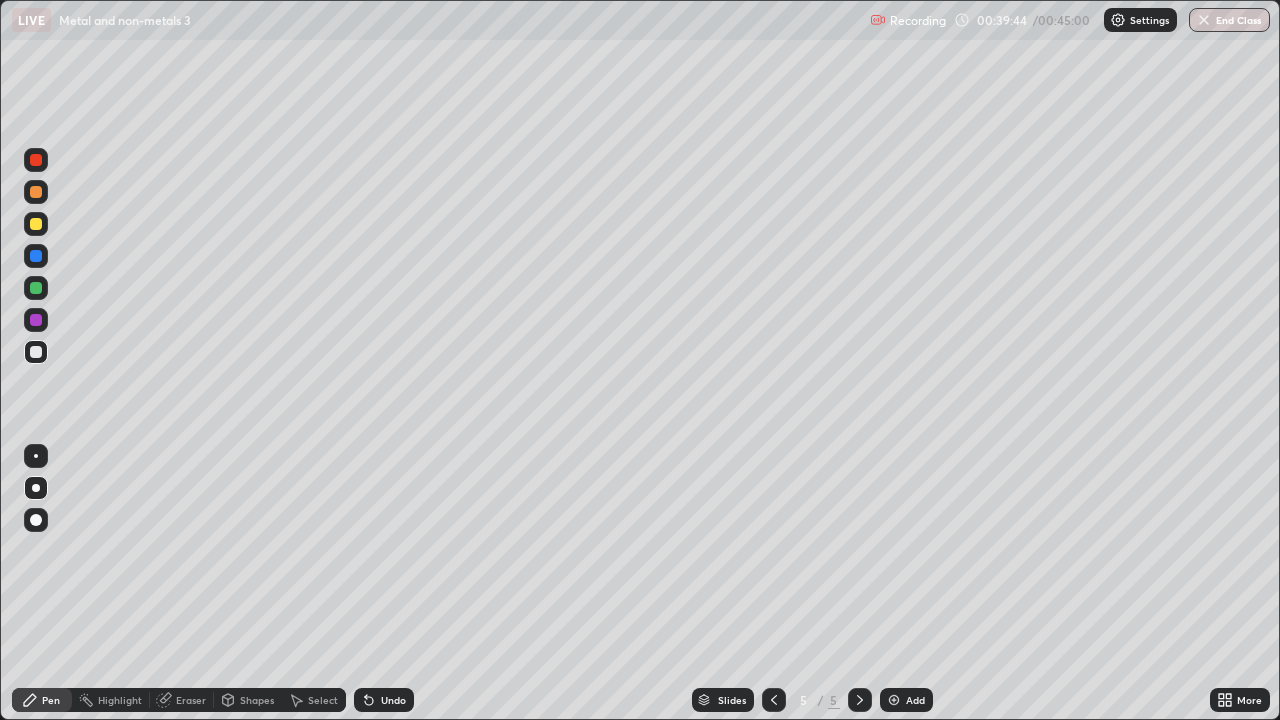 click on "Pen" at bounding box center (42, 700) 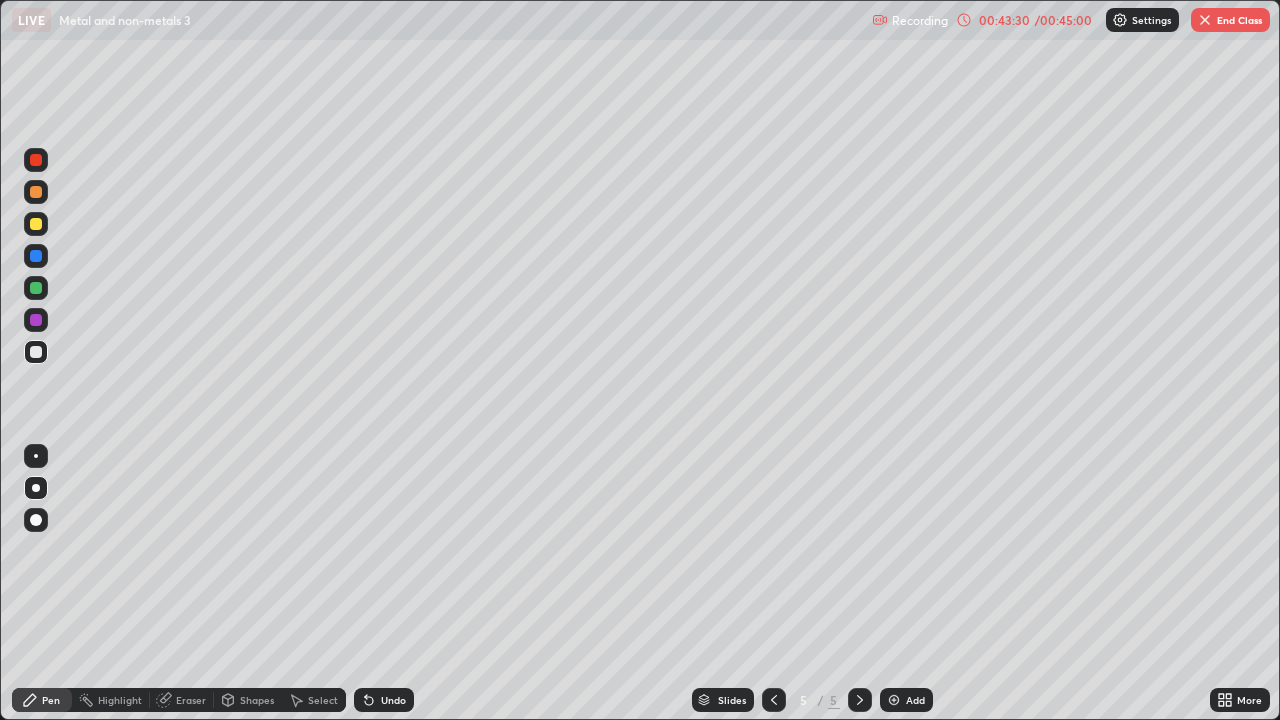 click on "Add" at bounding box center (906, 700) 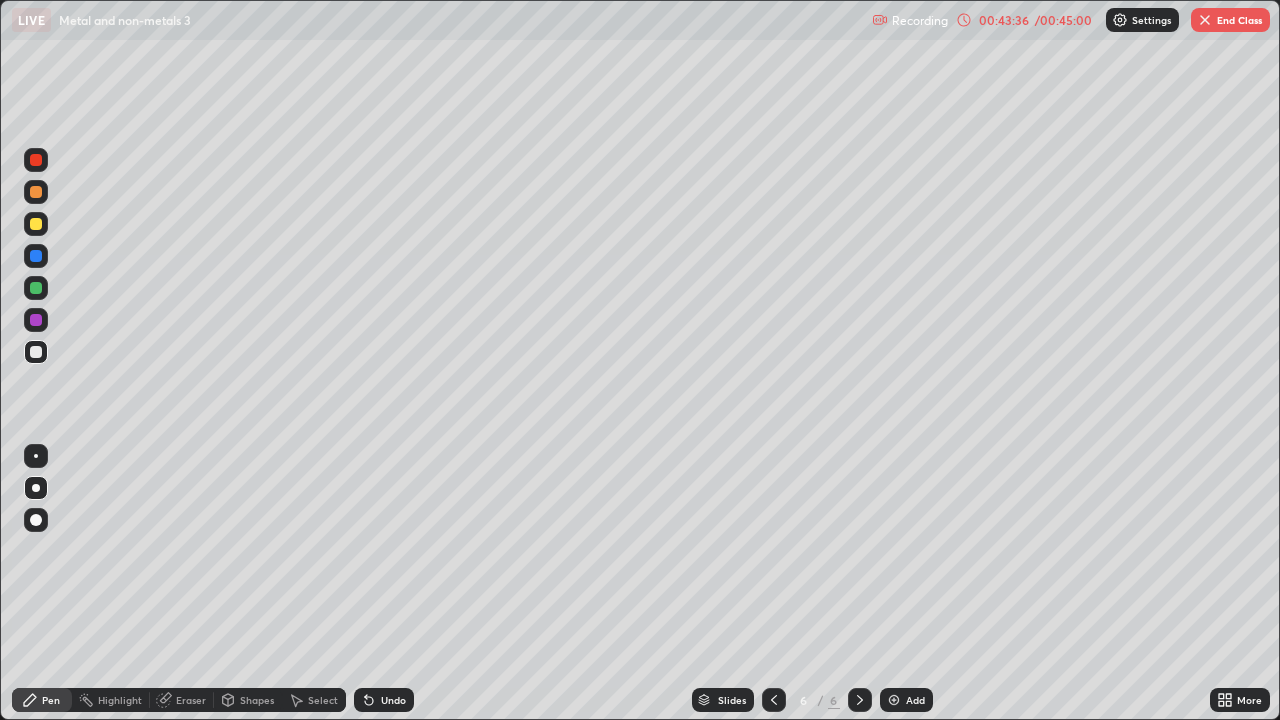 click on "/  00:45:00" at bounding box center [1063, 20] 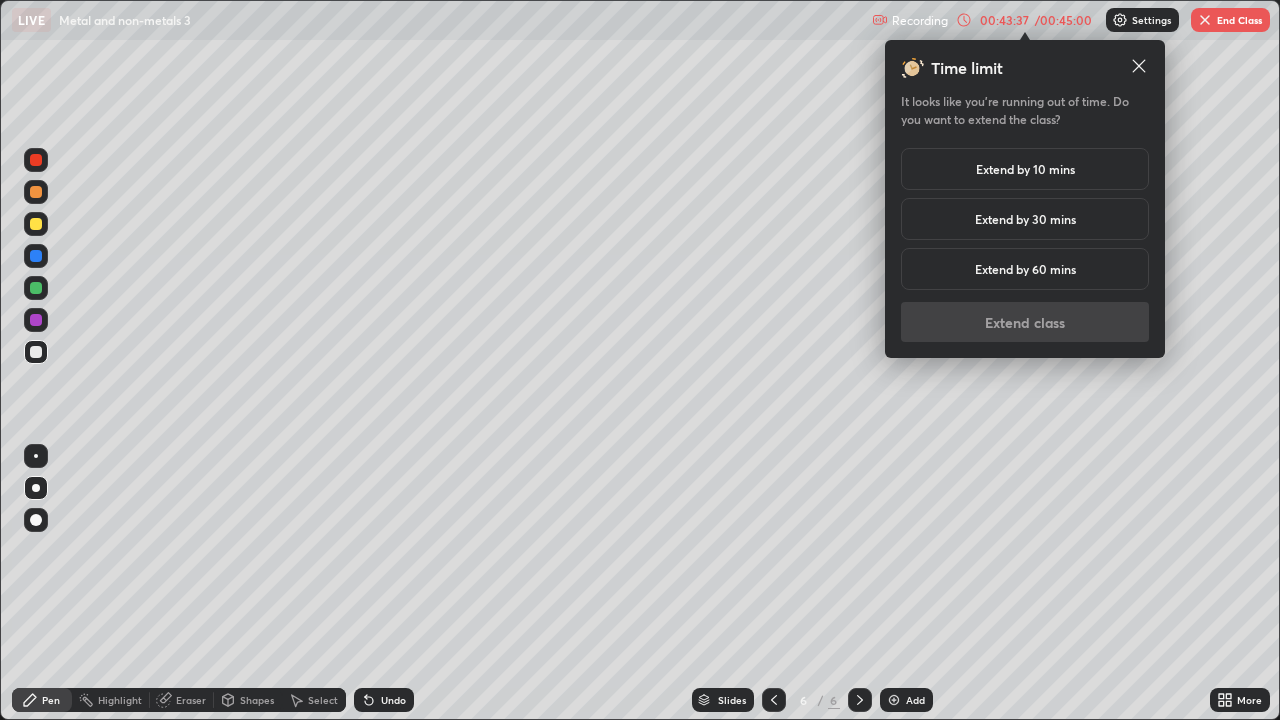 click on "Extend by 60 mins" at bounding box center (1025, 269) 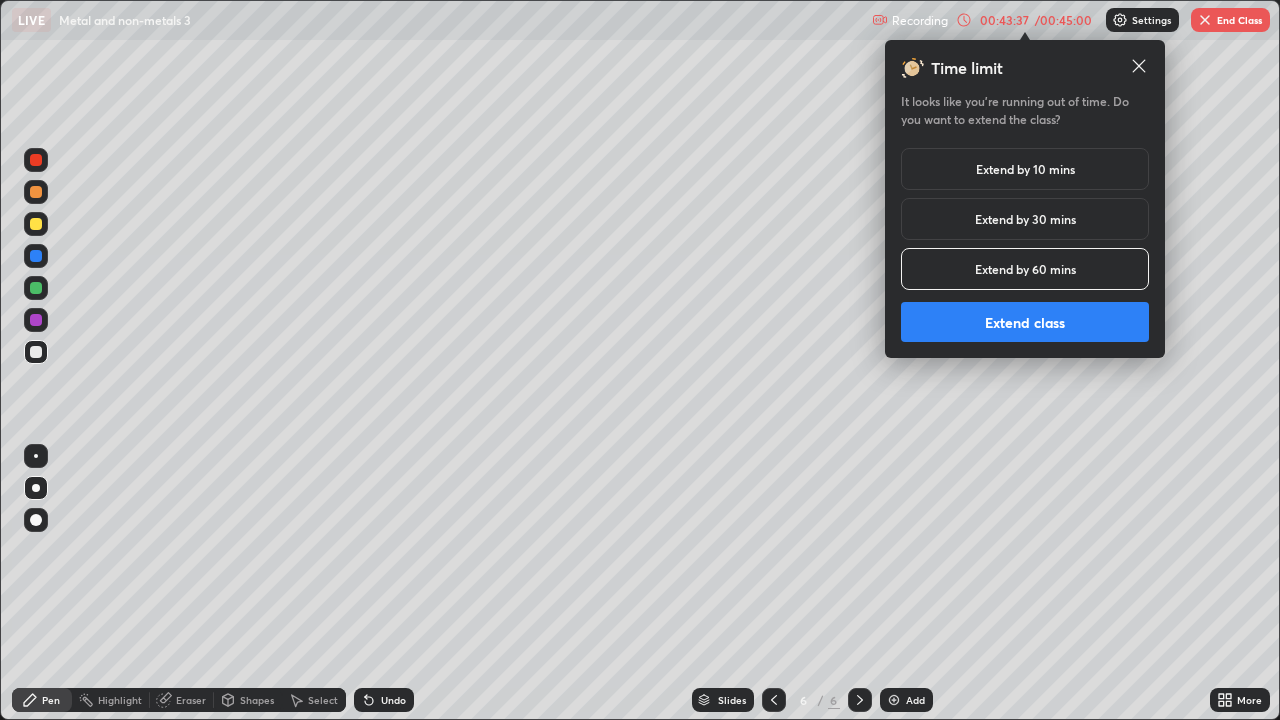 click on "Extend class" at bounding box center [1025, 322] 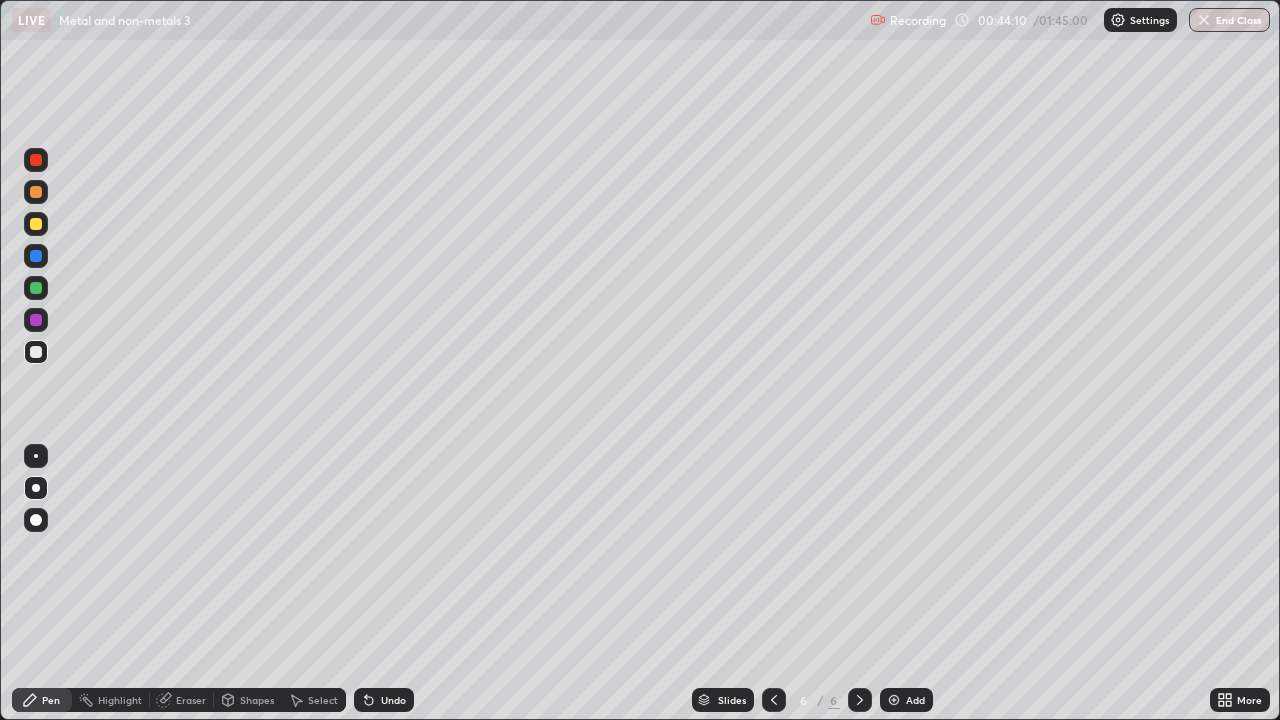 click at bounding box center (36, 224) 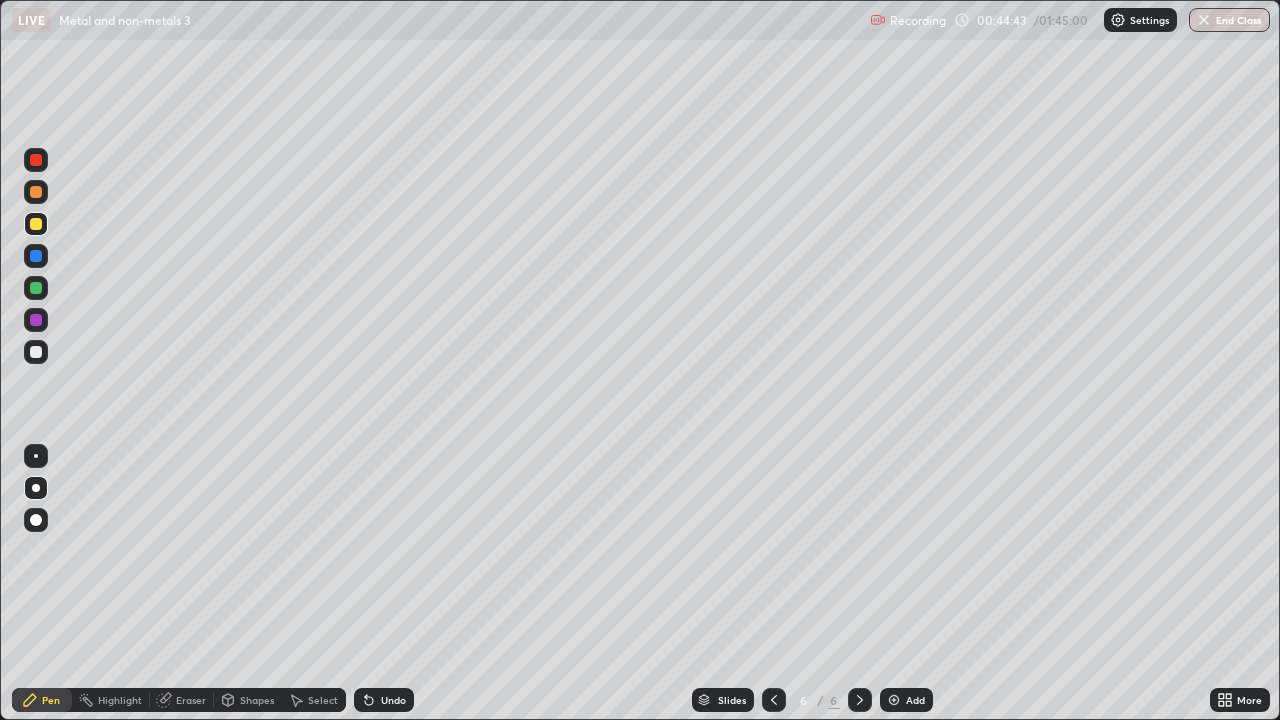 click 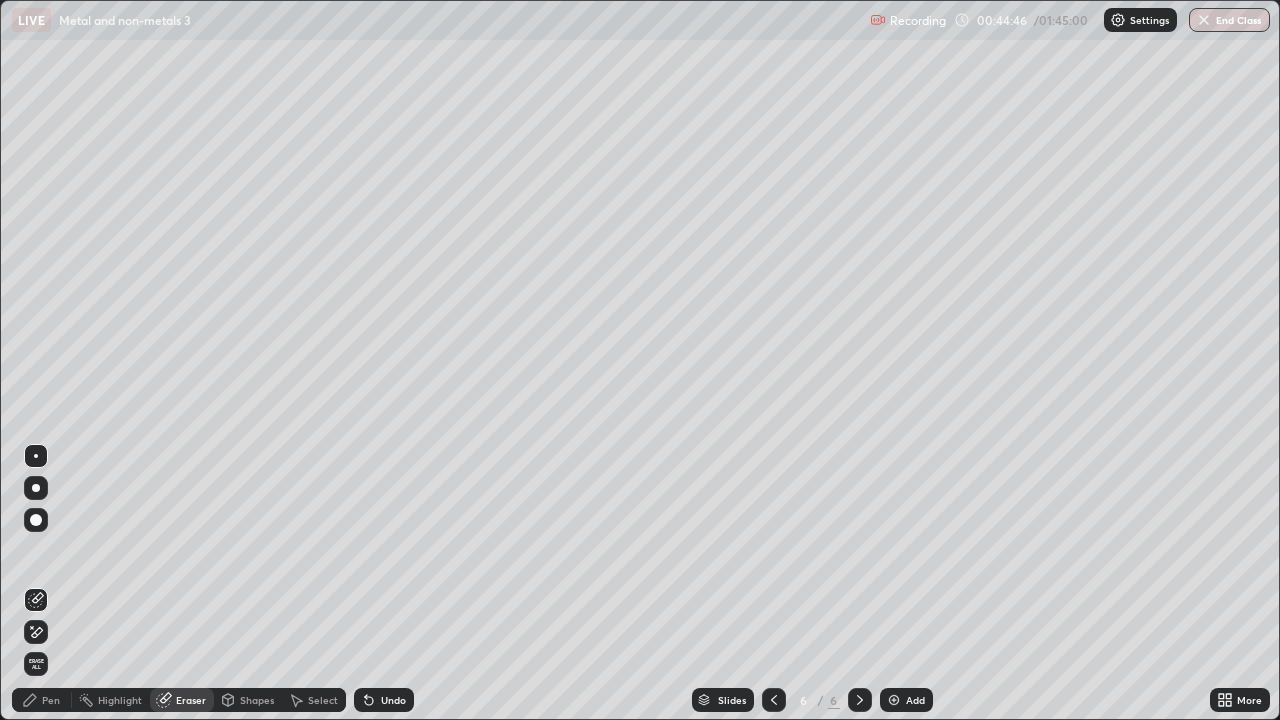click on "Pen" at bounding box center [51, 700] 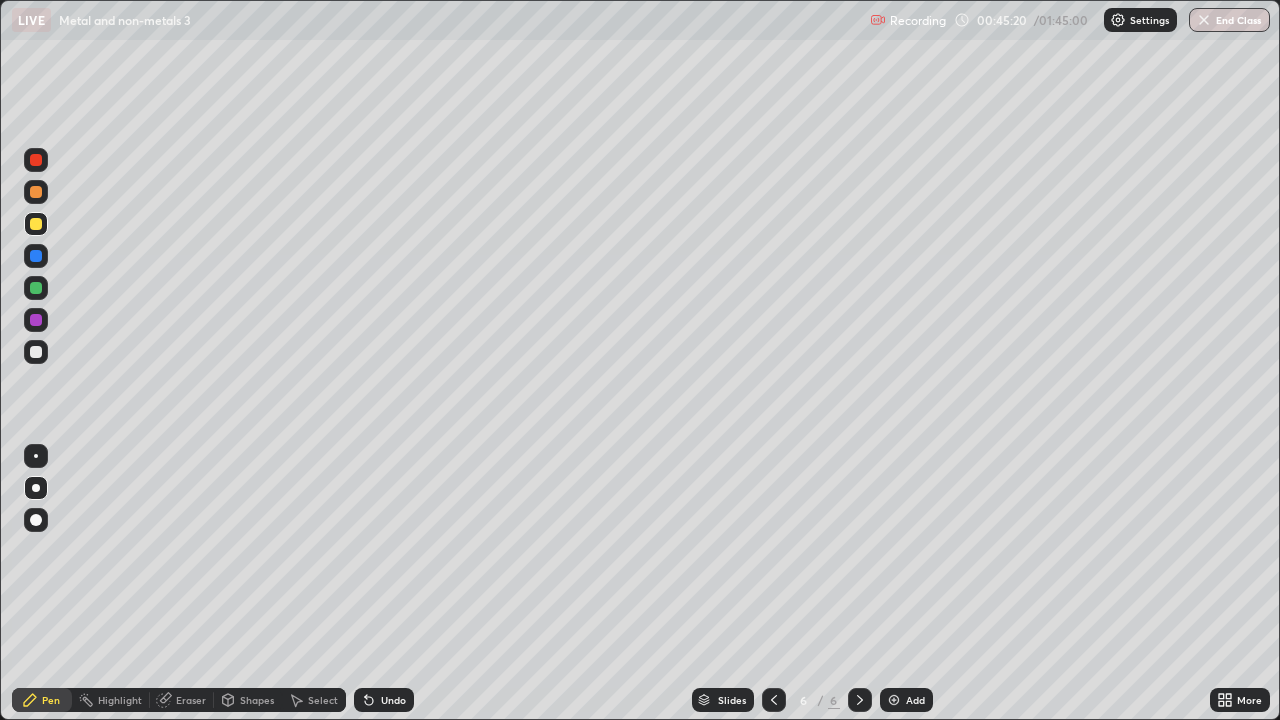 click at bounding box center (36, 352) 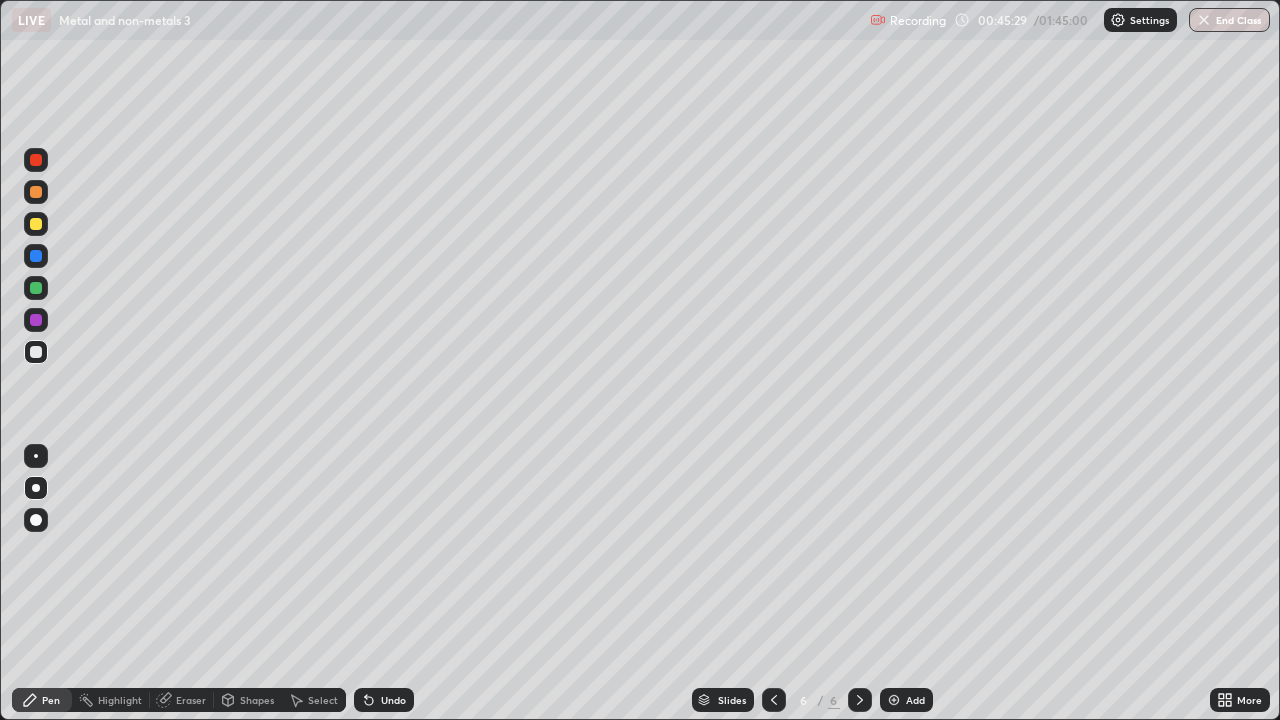 click on "Shapes" at bounding box center [248, 700] 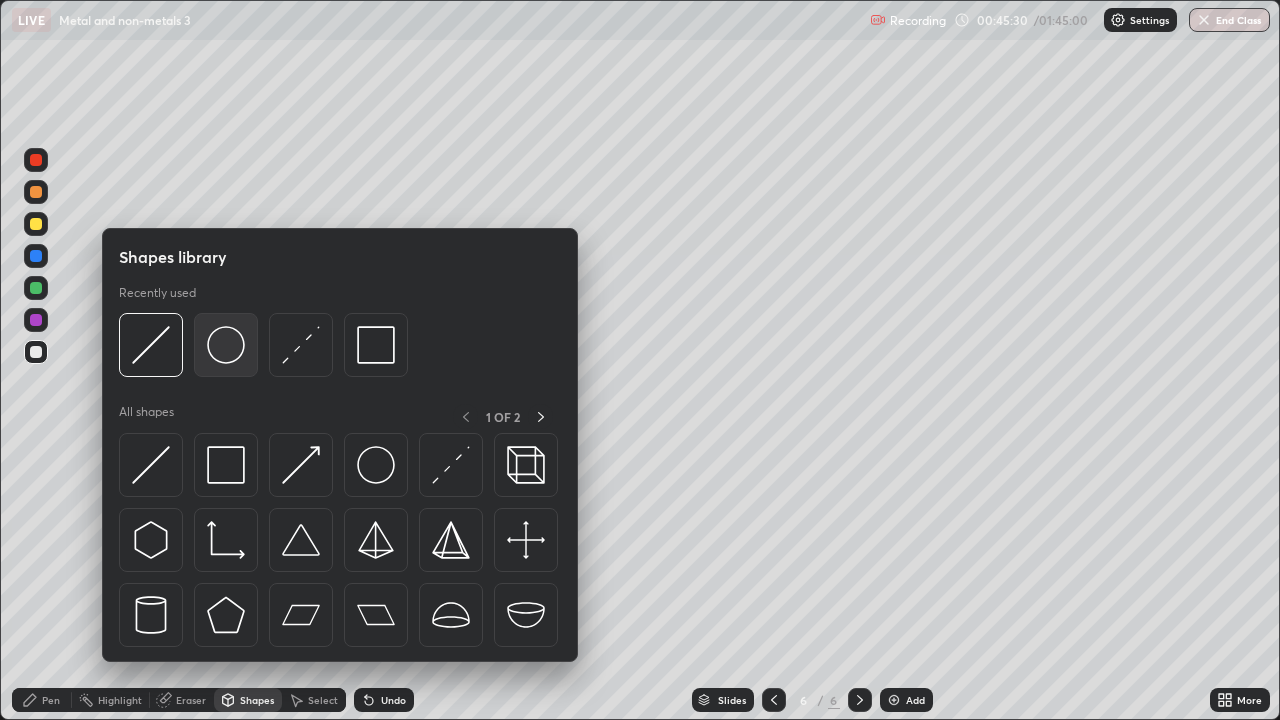 click at bounding box center (226, 345) 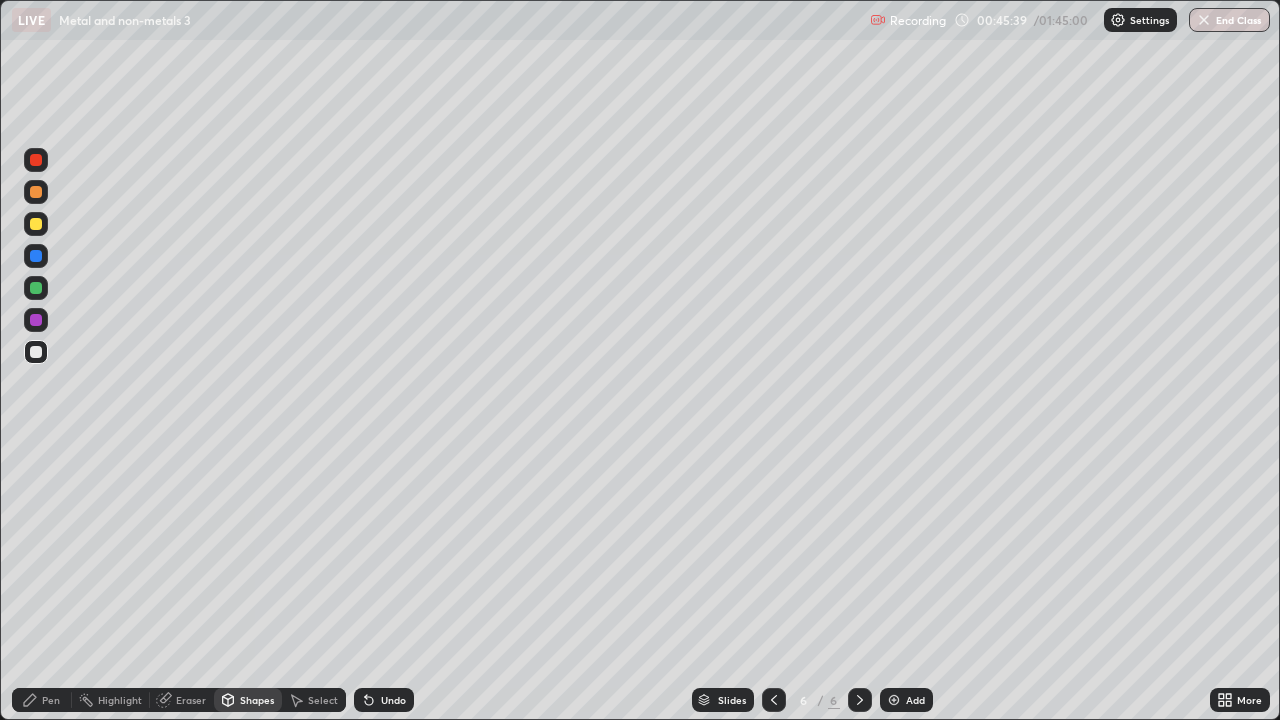 click on "Select" at bounding box center [323, 700] 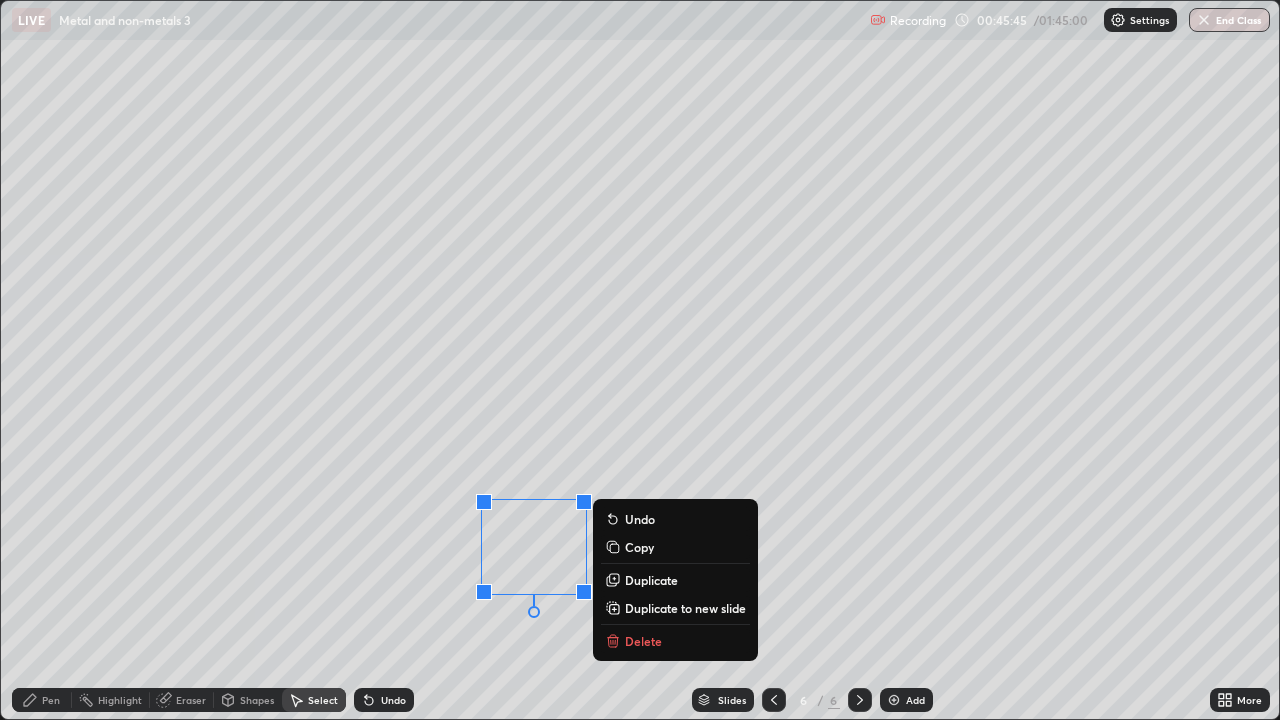 click on "Pen" at bounding box center [51, 700] 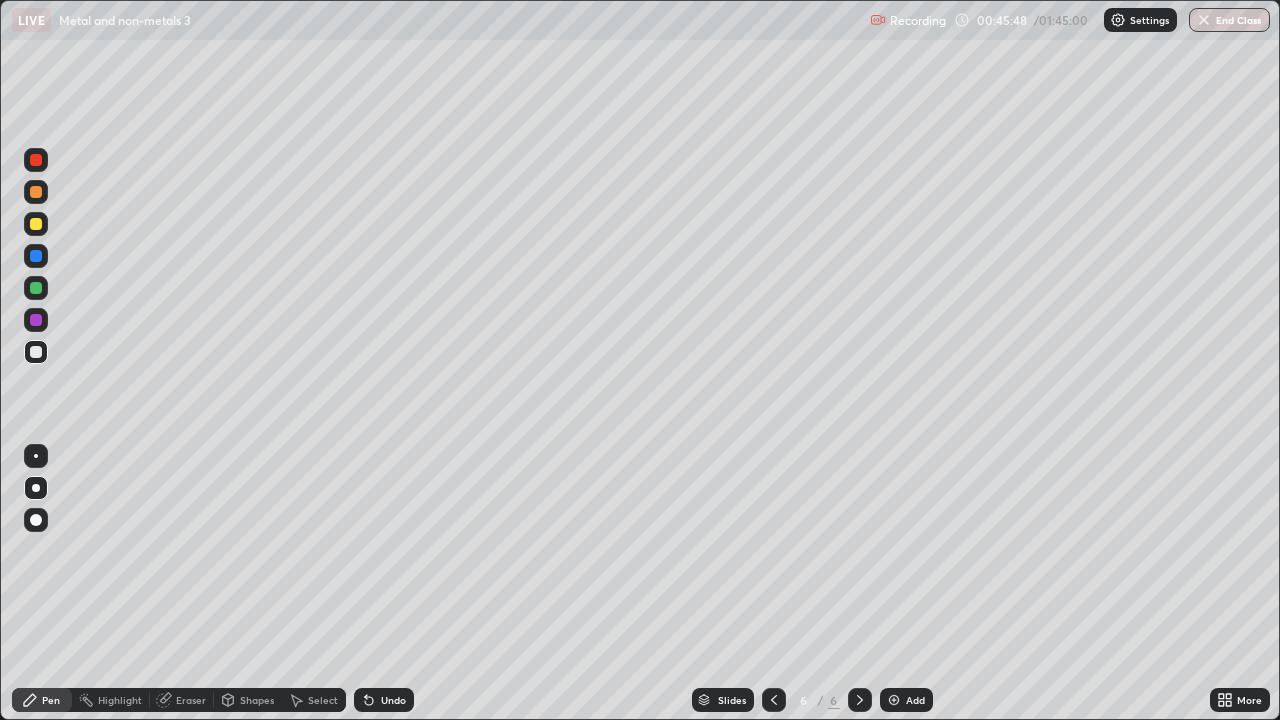 click on "Select" at bounding box center [323, 700] 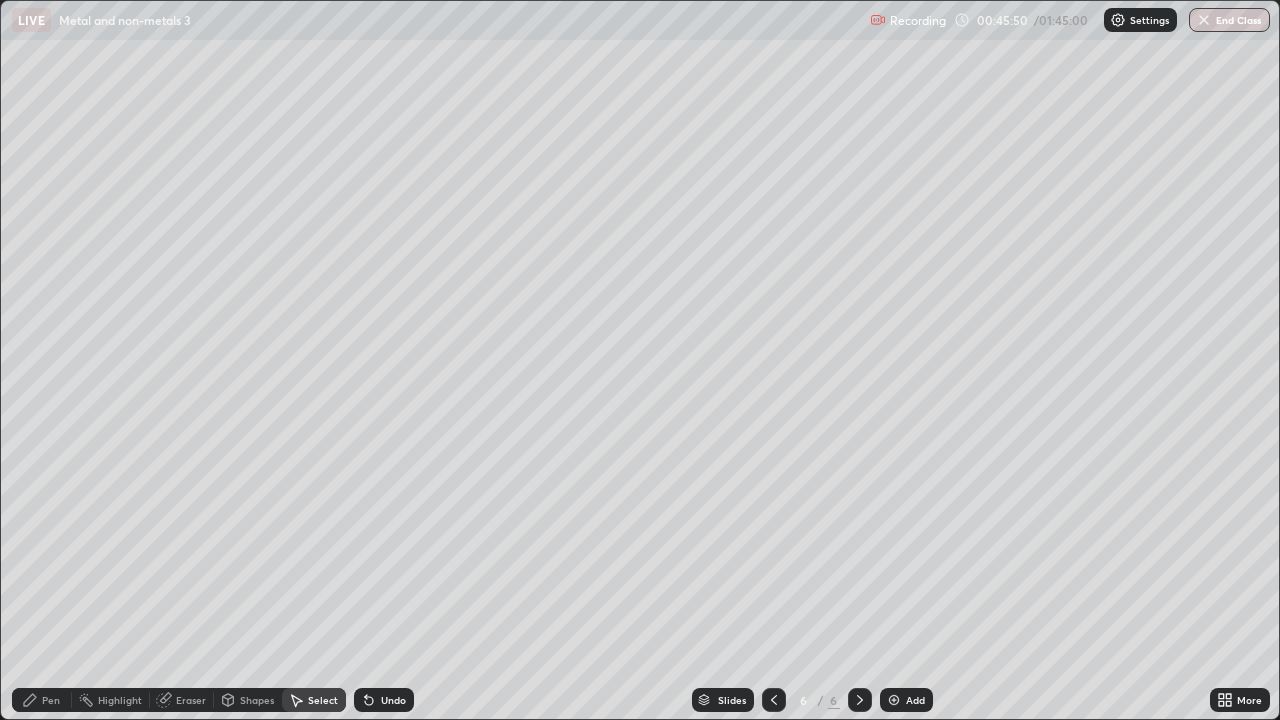 click 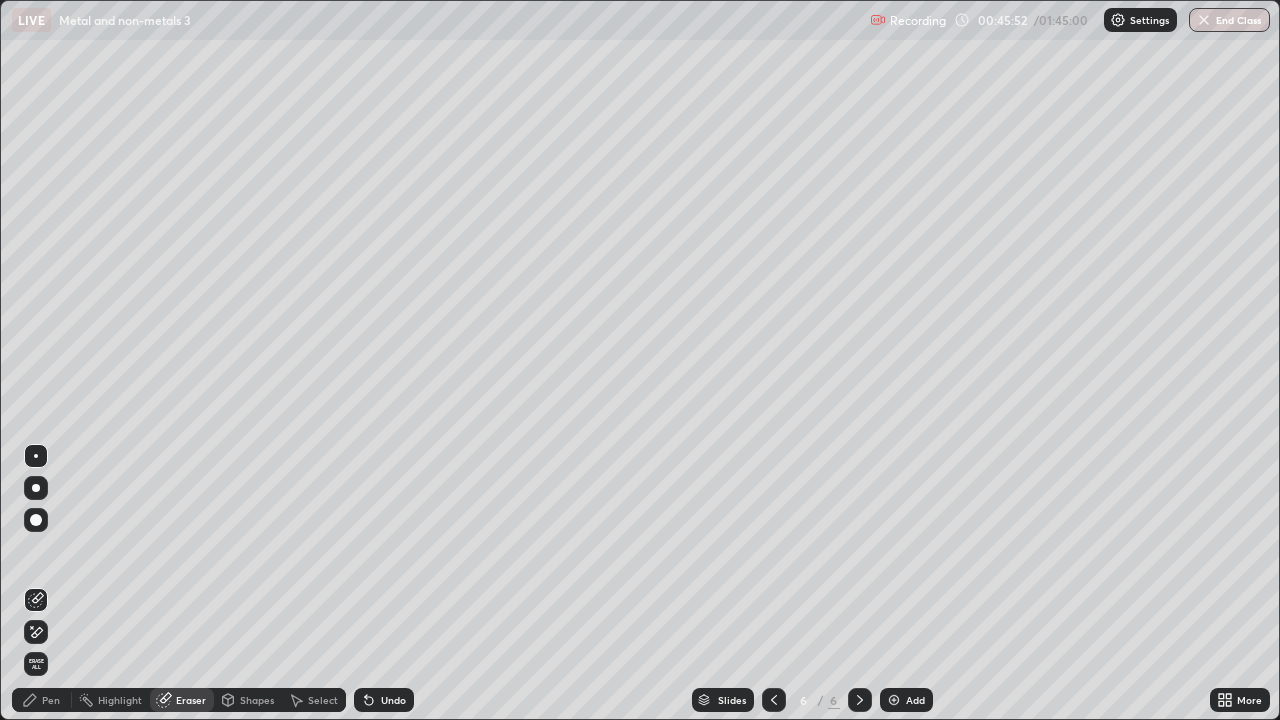click on "Pen" at bounding box center (51, 700) 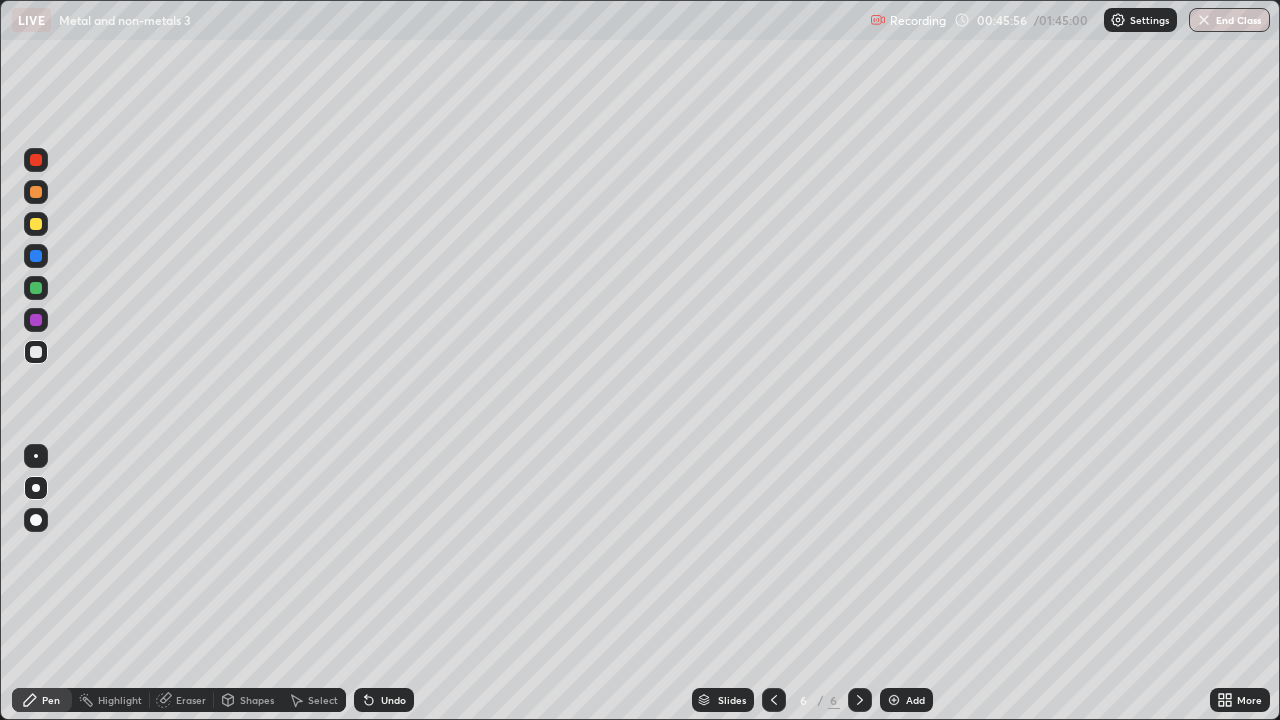 click on "Eraser" at bounding box center [191, 700] 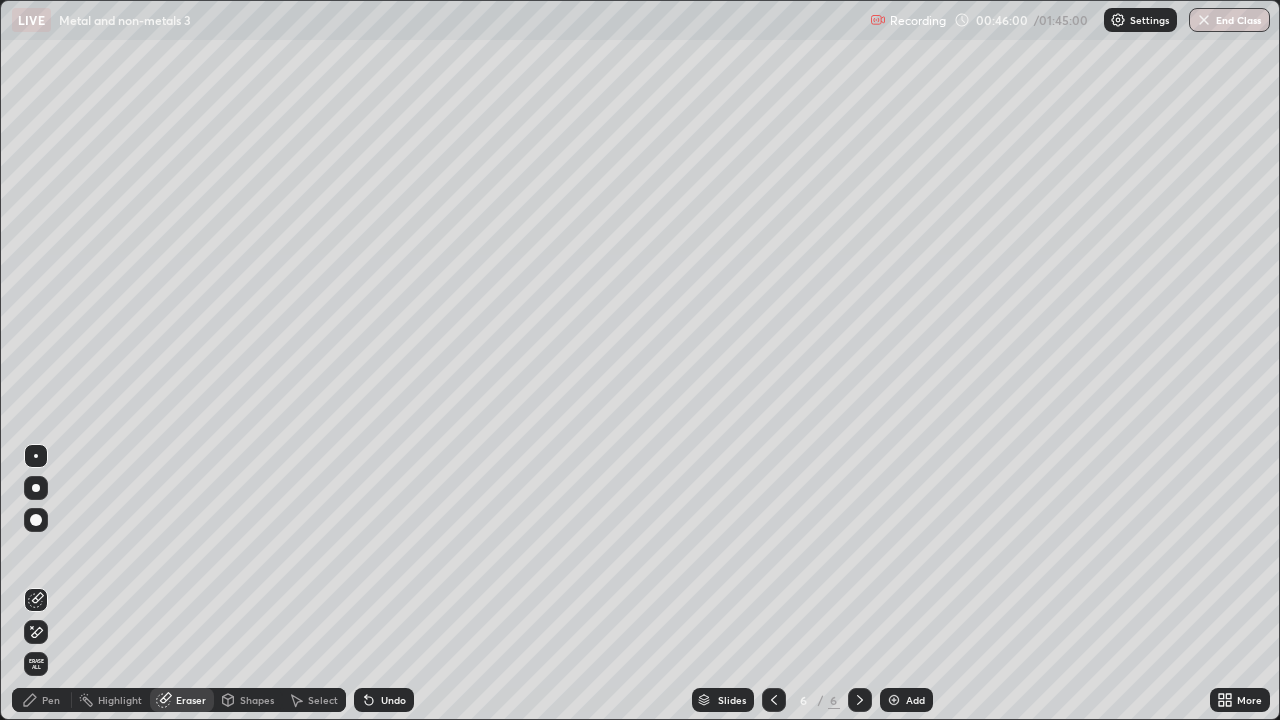 click on "Shapes" at bounding box center [257, 700] 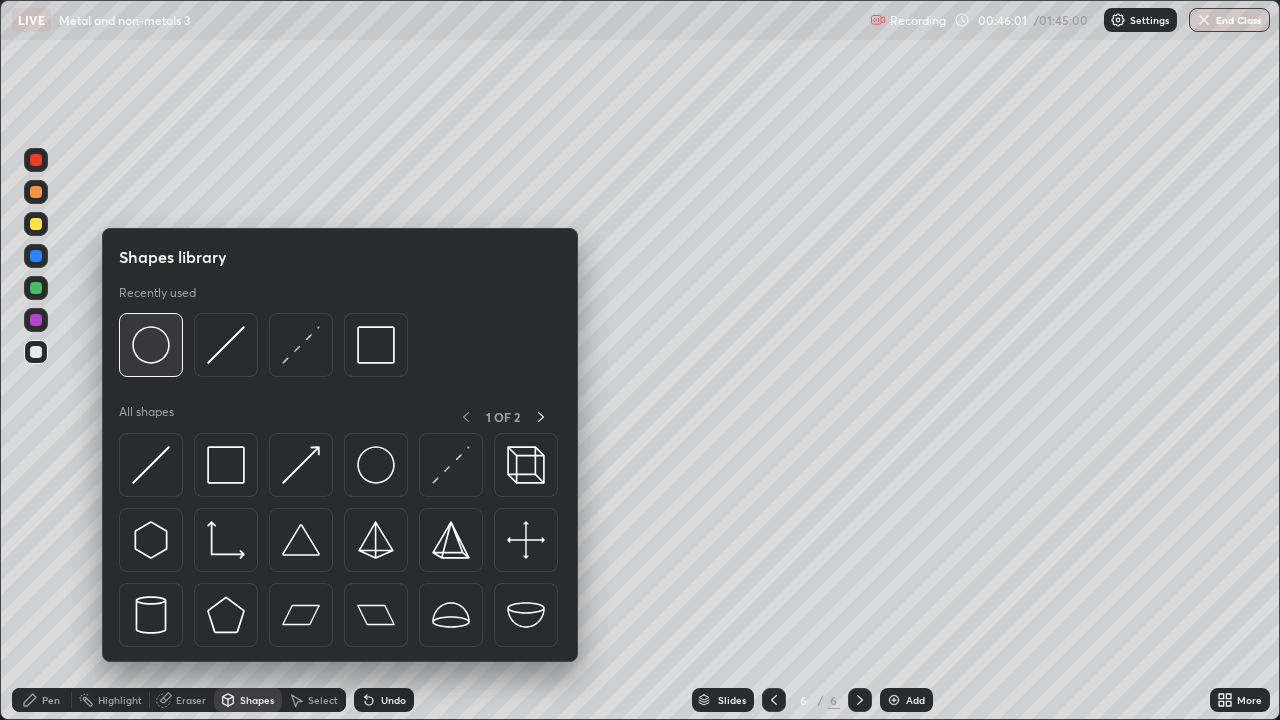 click at bounding box center [151, 345] 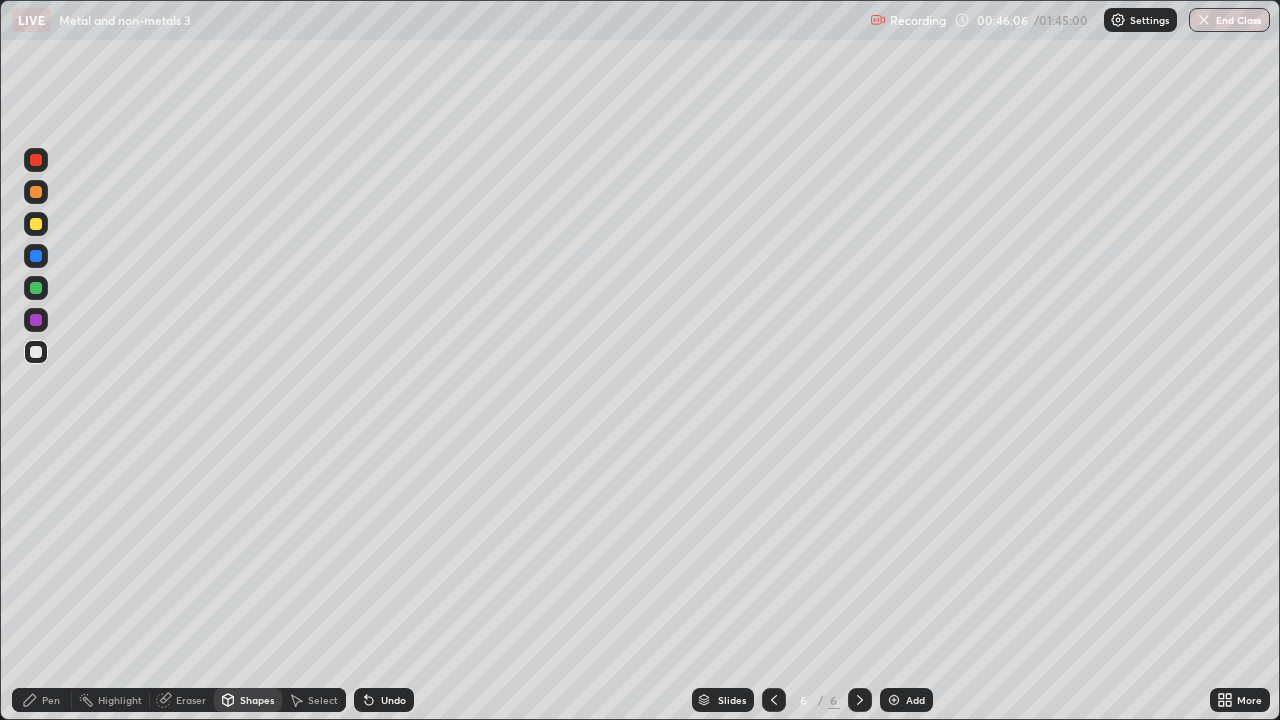 click on "Select" at bounding box center (323, 700) 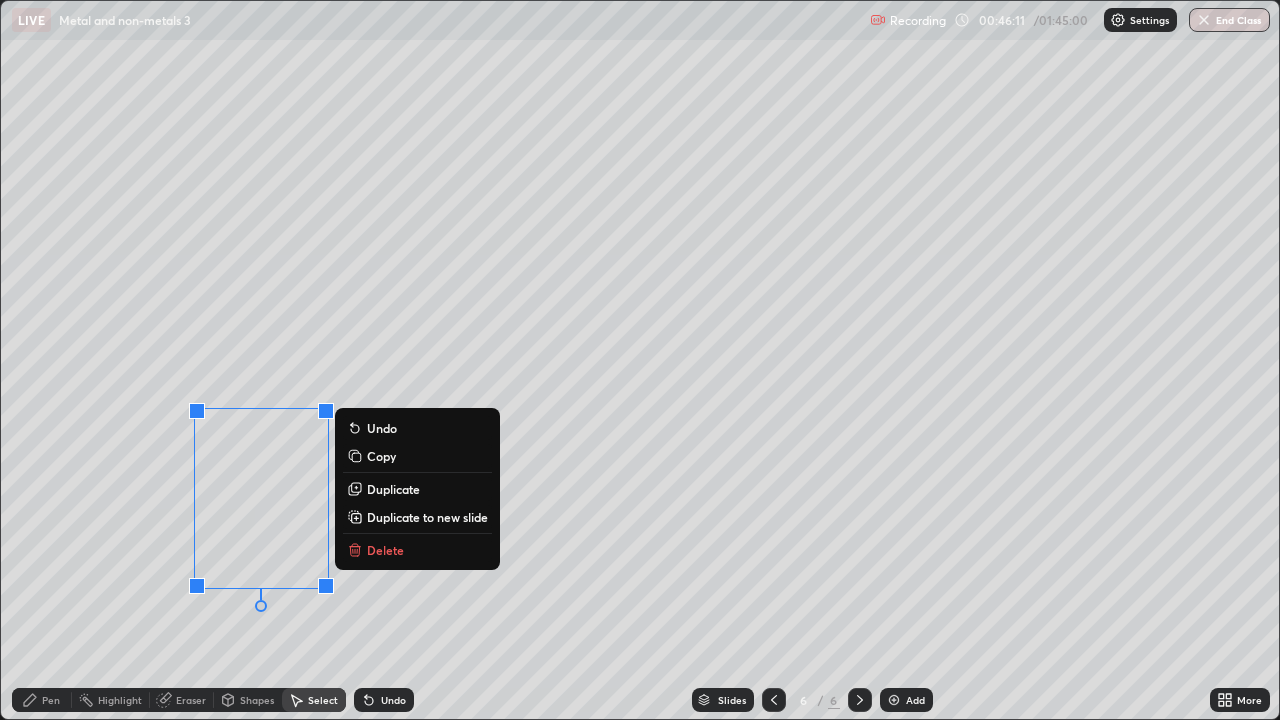 click on "0 ° Undo Copy Duplicate Duplicate to new slide Delete" at bounding box center [640, 360] 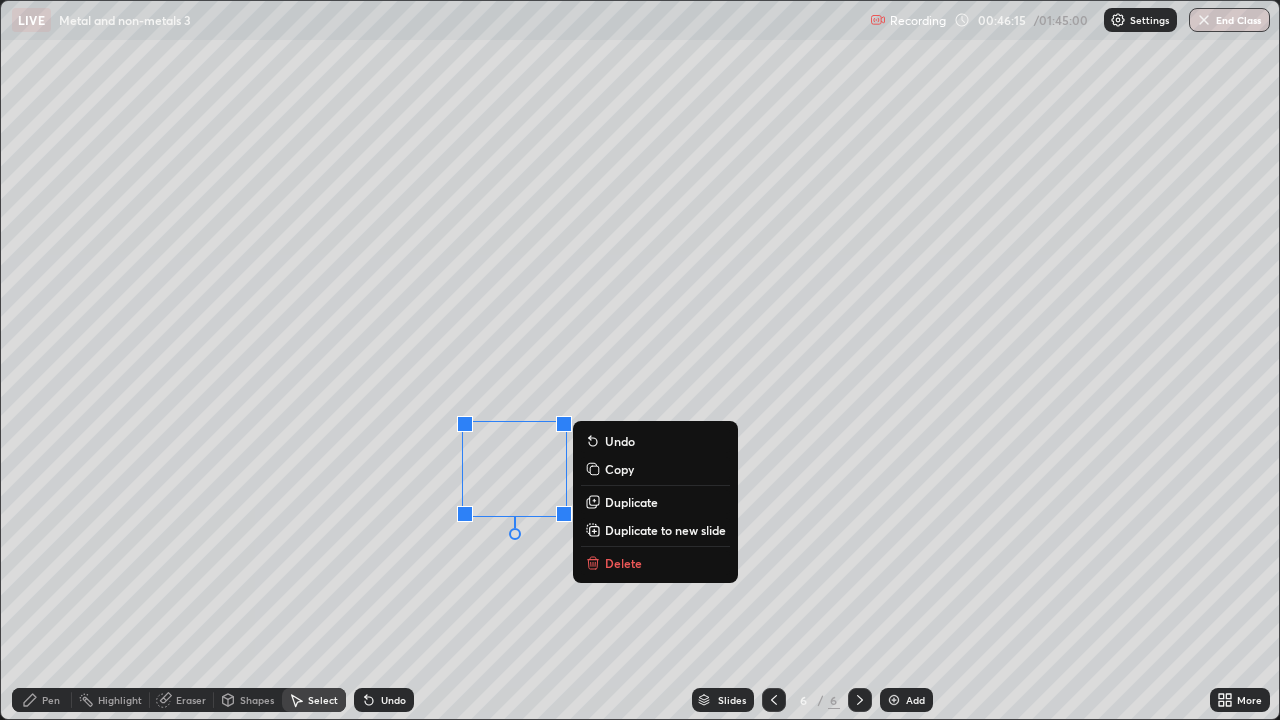 click on "Pen" at bounding box center [51, 700] 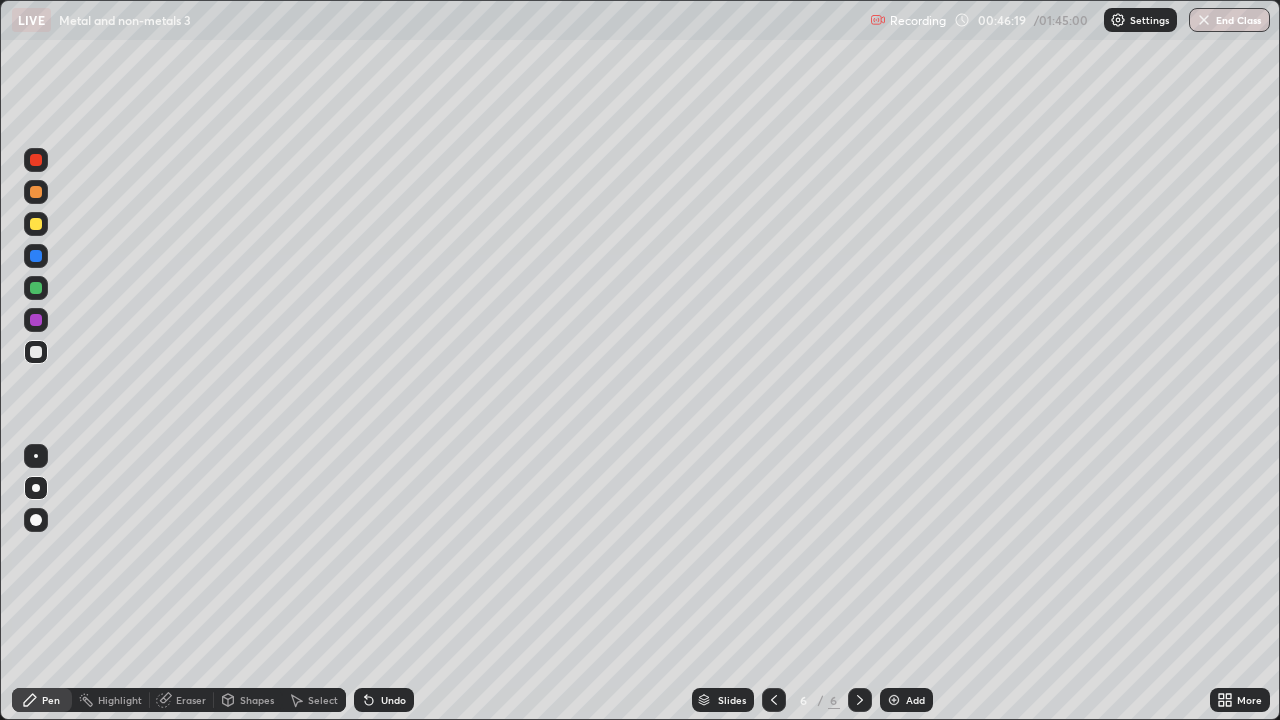 click on "Shapes" at bounding box center [257, 700] 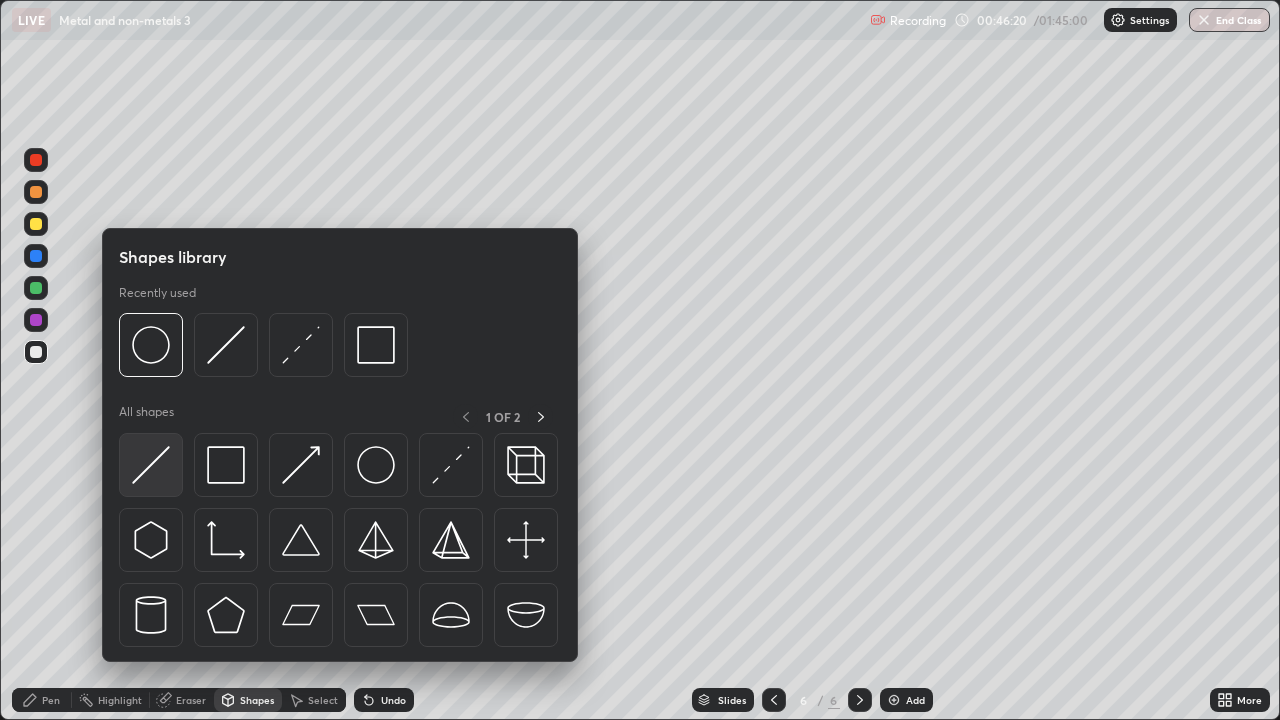 click at bounding box center (151, 465) 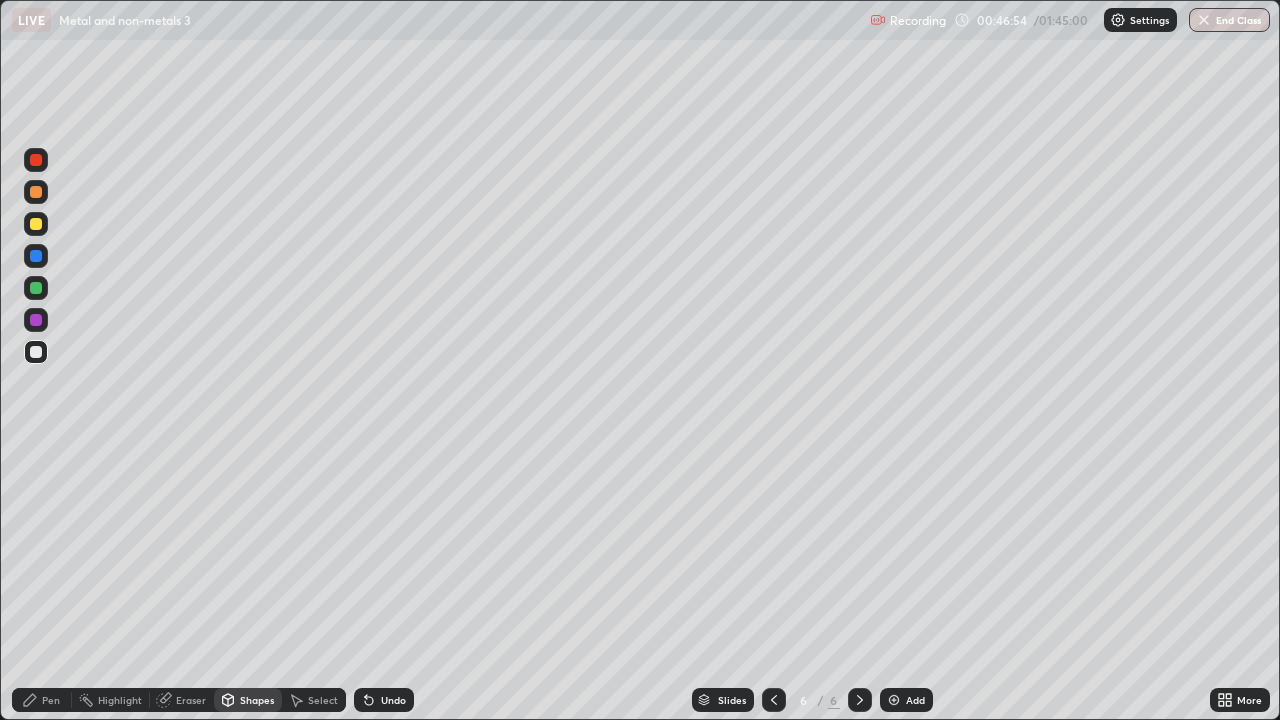 click on "Select" at bounding box center (323, 700) 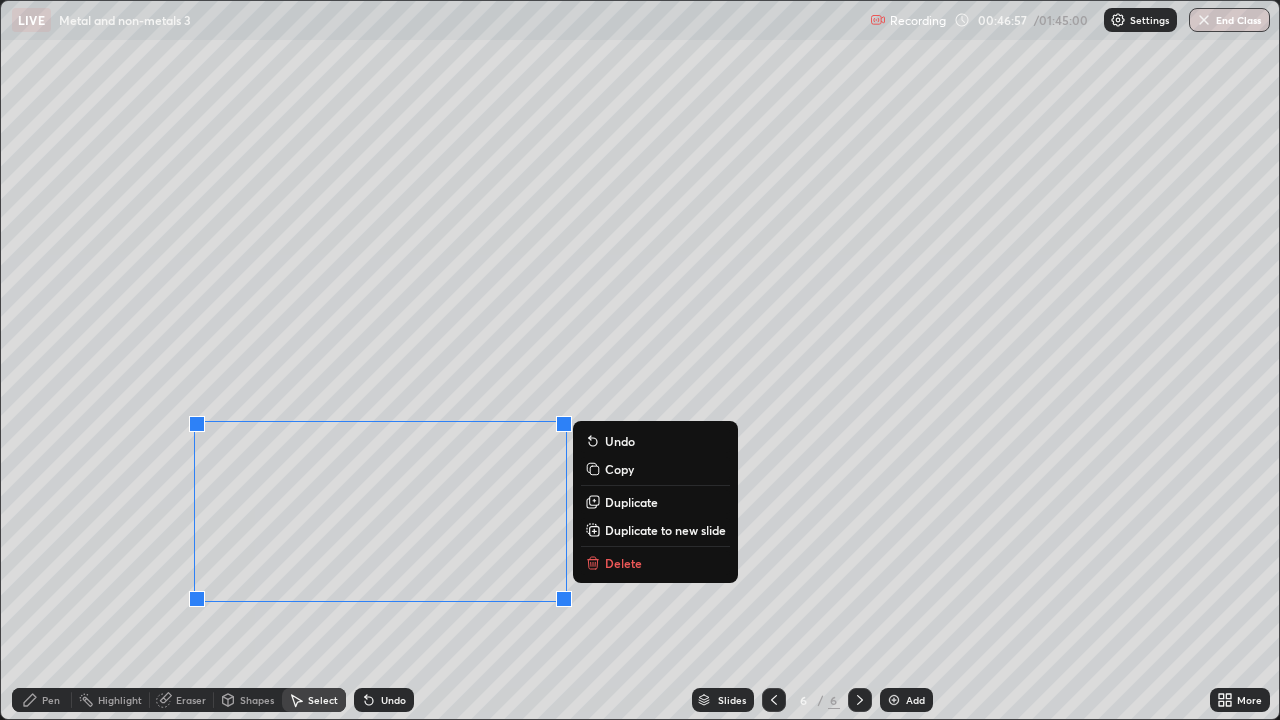 click on "0 ° Undo Copy Duplicate Duplicate to new slide Delete" at bounding box center [640, 360] 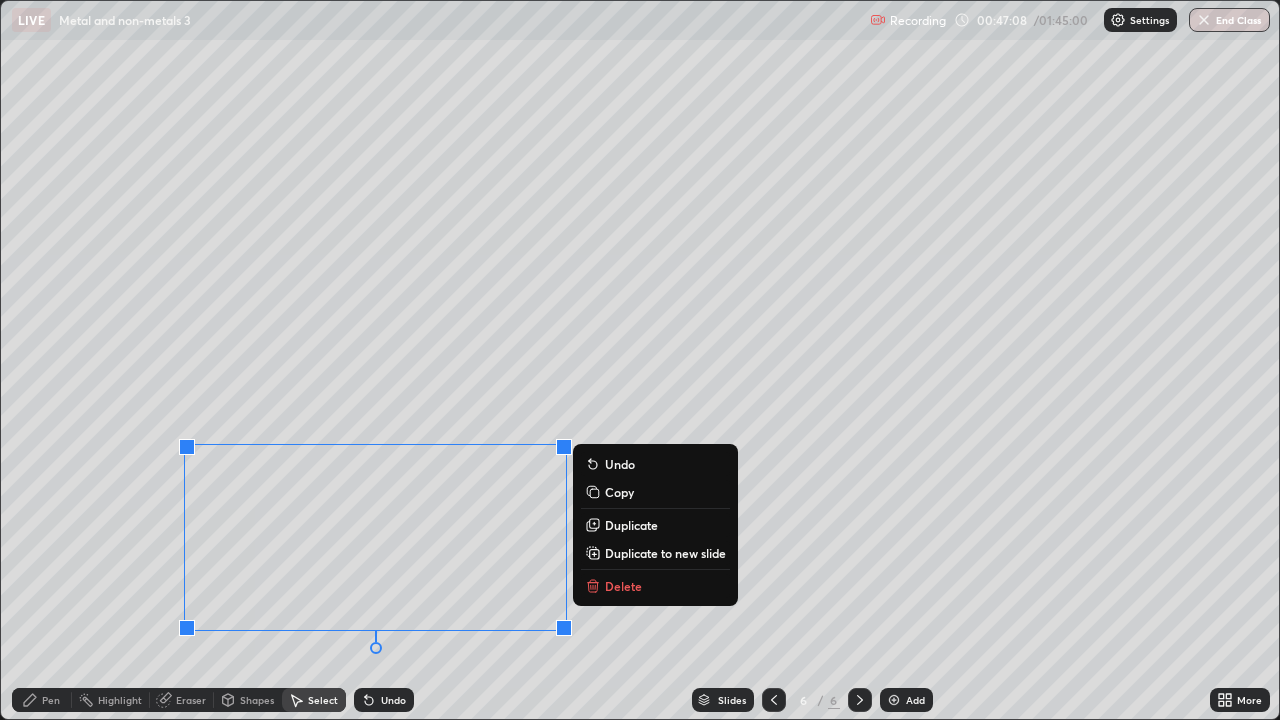 click on "Pen" at bounding box center [42, 700] 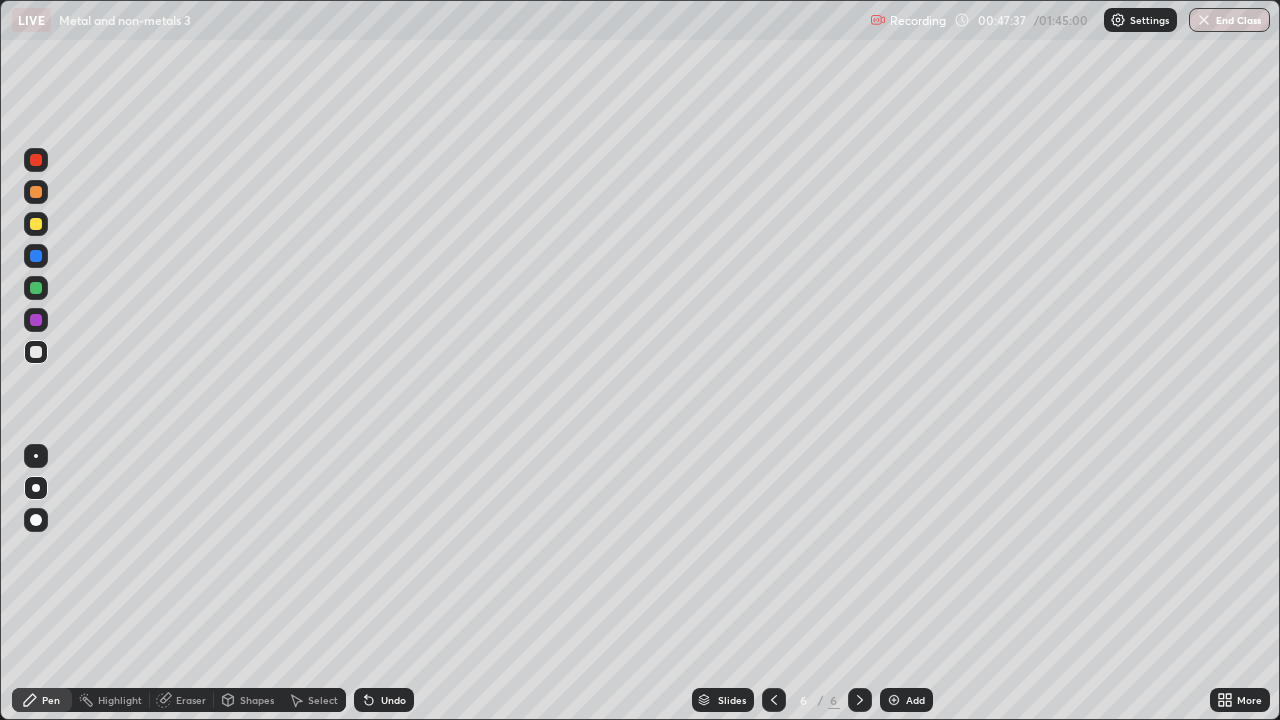 click at bounding box center (36, 224) 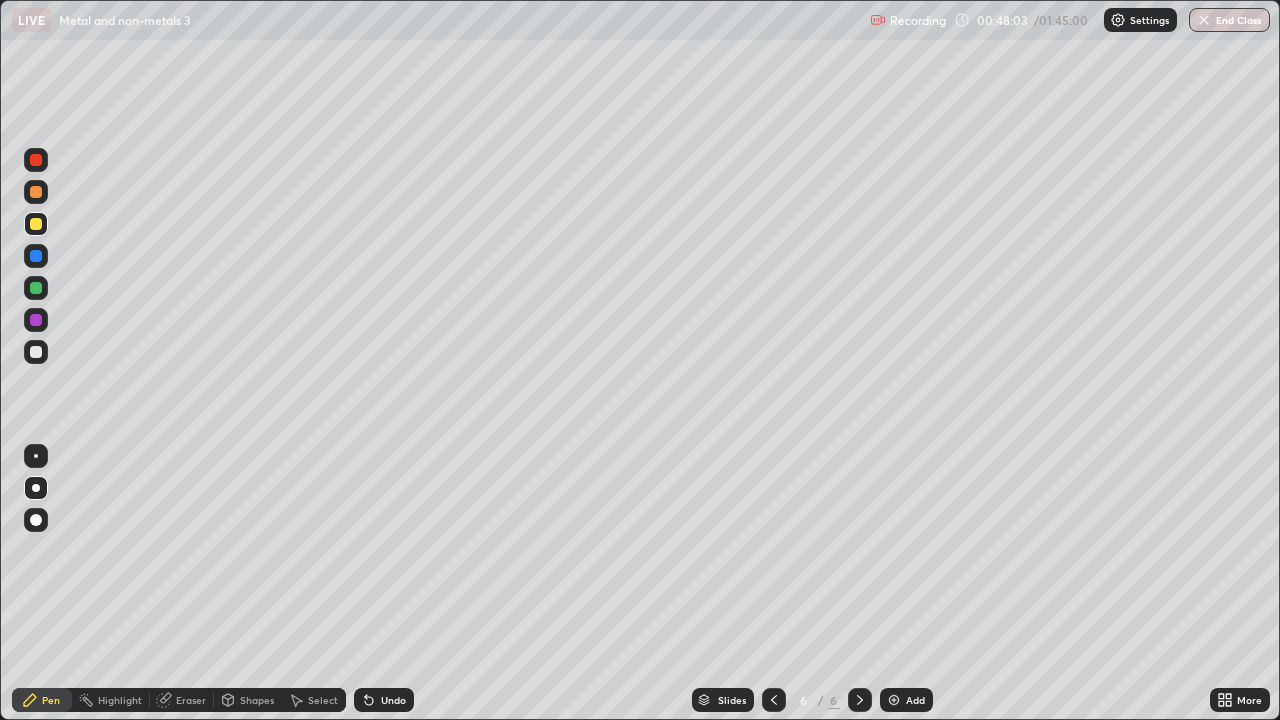 click at bounding box center [36, 192] 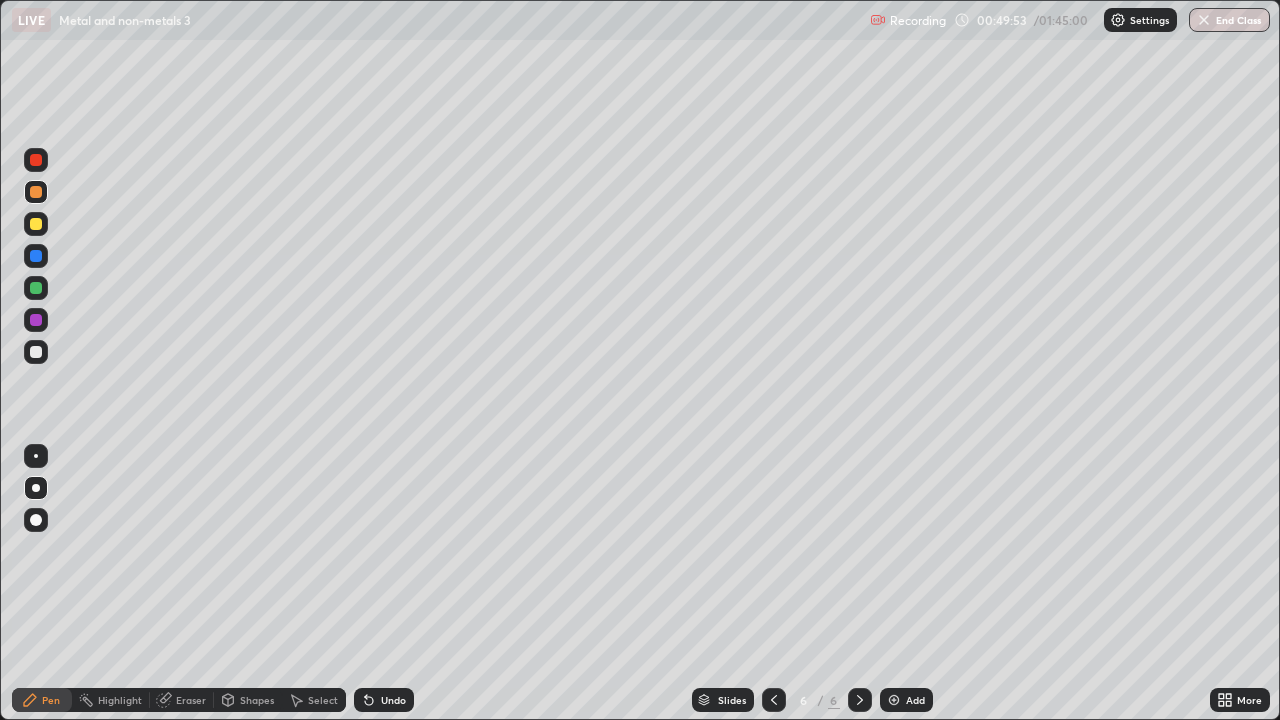 click on "Shapes" at bounding box center (248, 700) 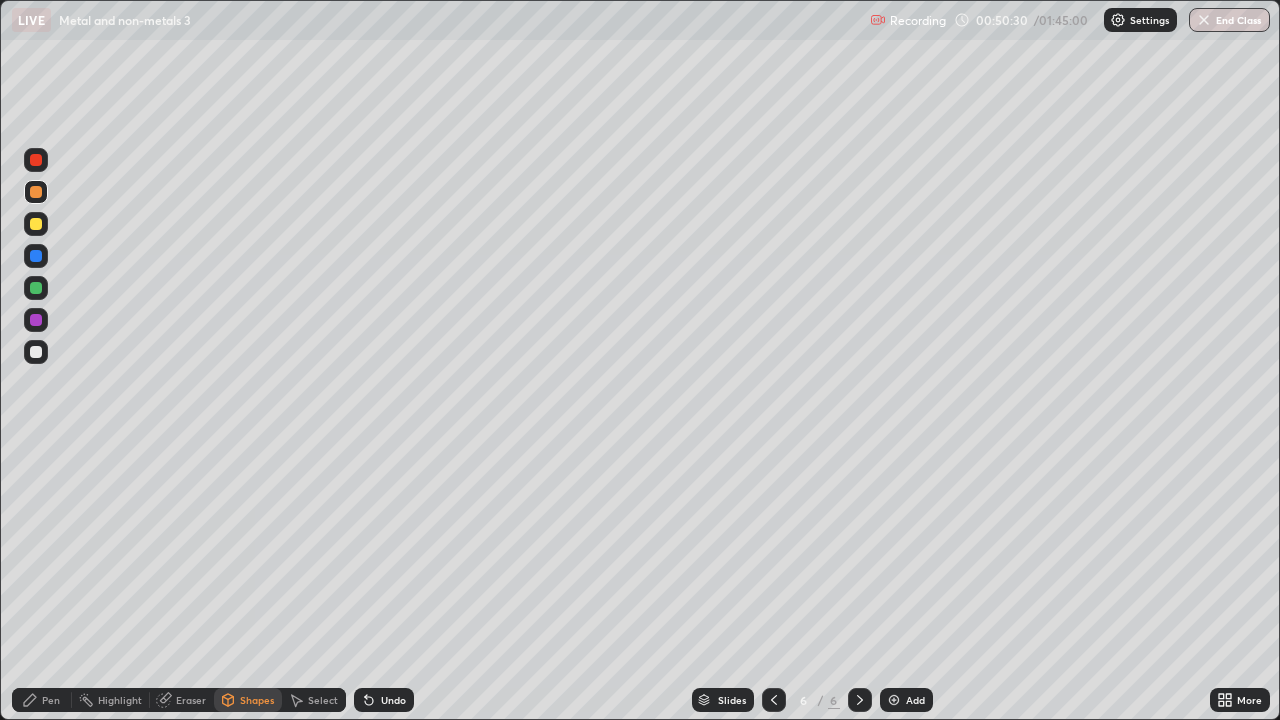 click on "Pen" at bounding box center [51, 700] 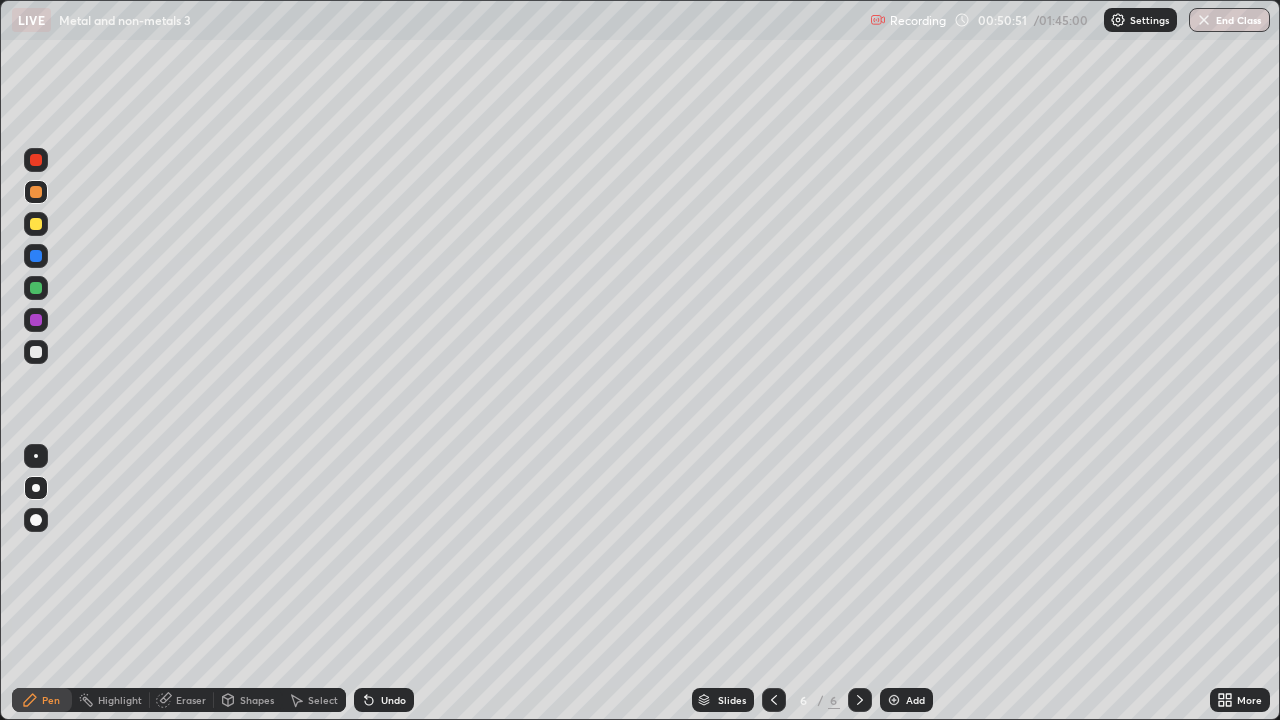 click at bounding box center [36, 320] 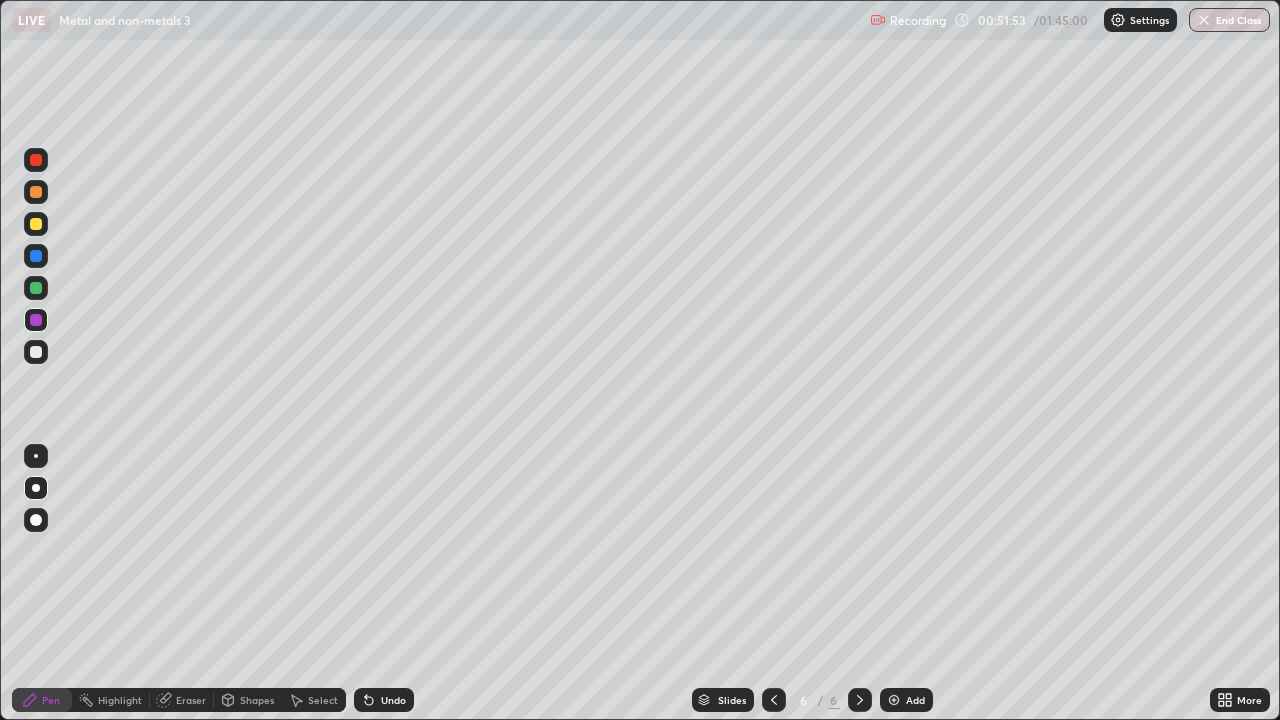 click on "Eraser" at bounding box center [191, 700] 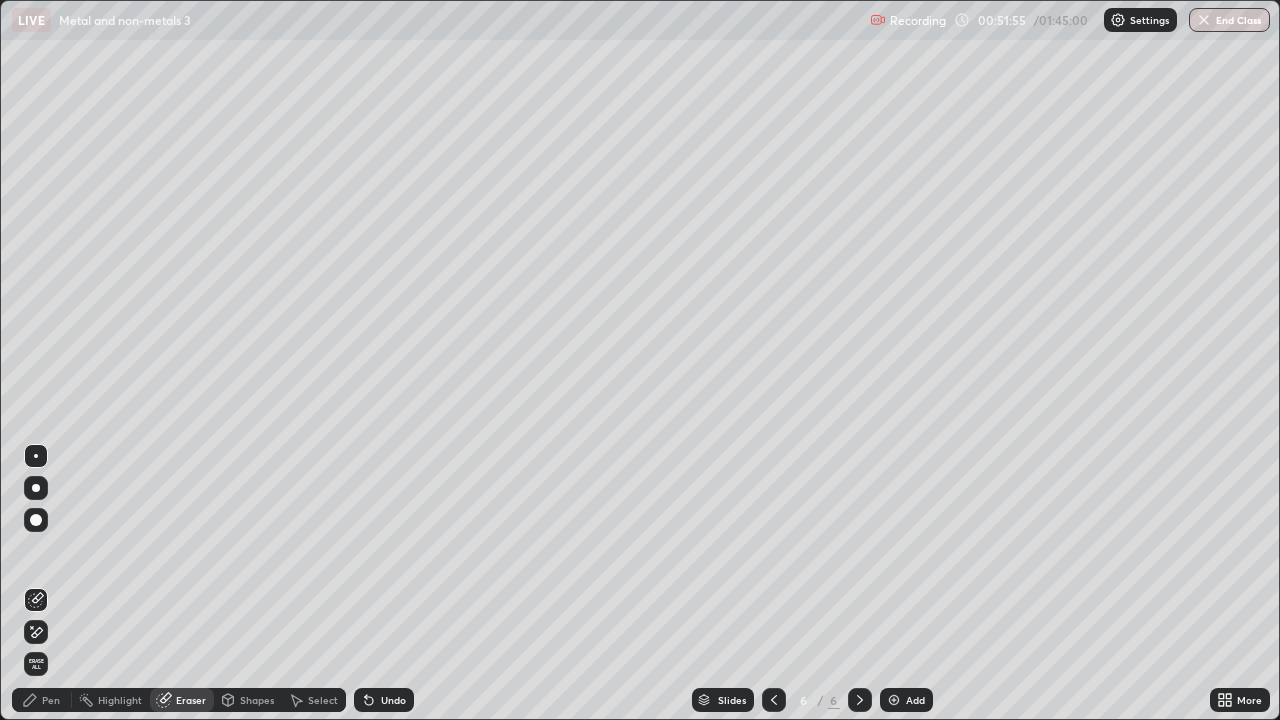 click on "Pen" at bounding box center (42, 700) 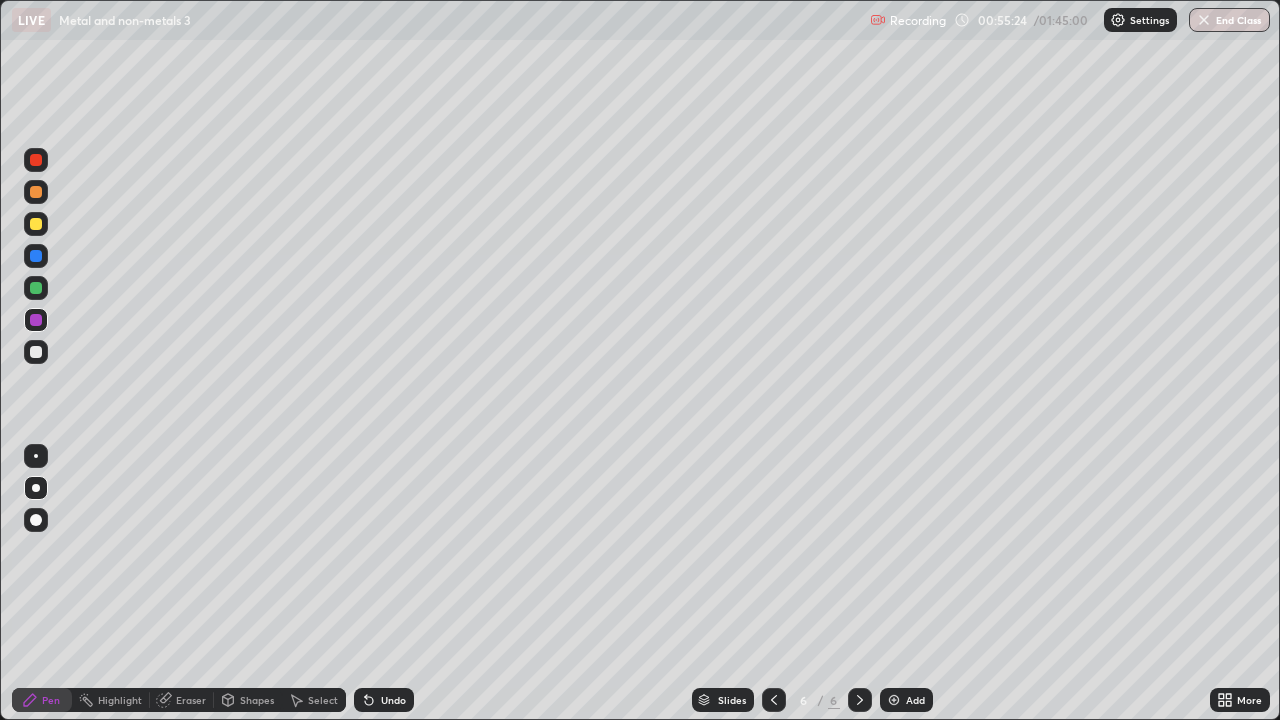 click on "Add" at bounding box center [915, 700] 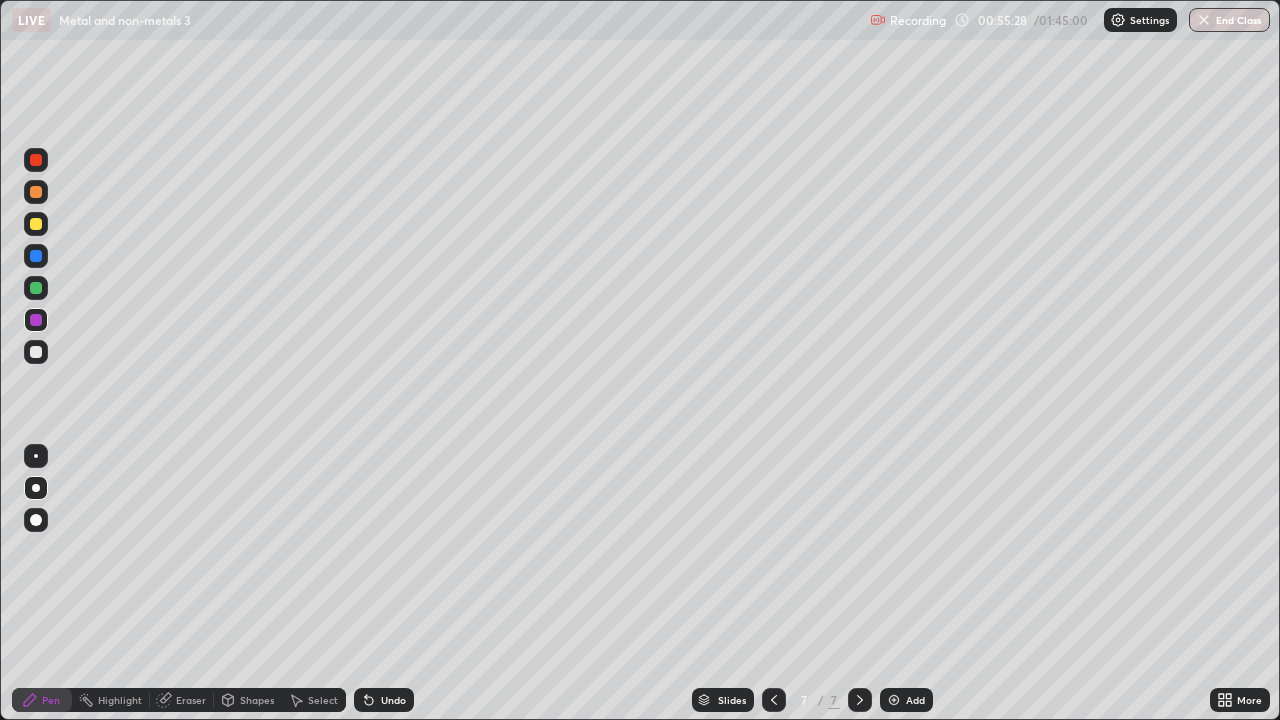 click 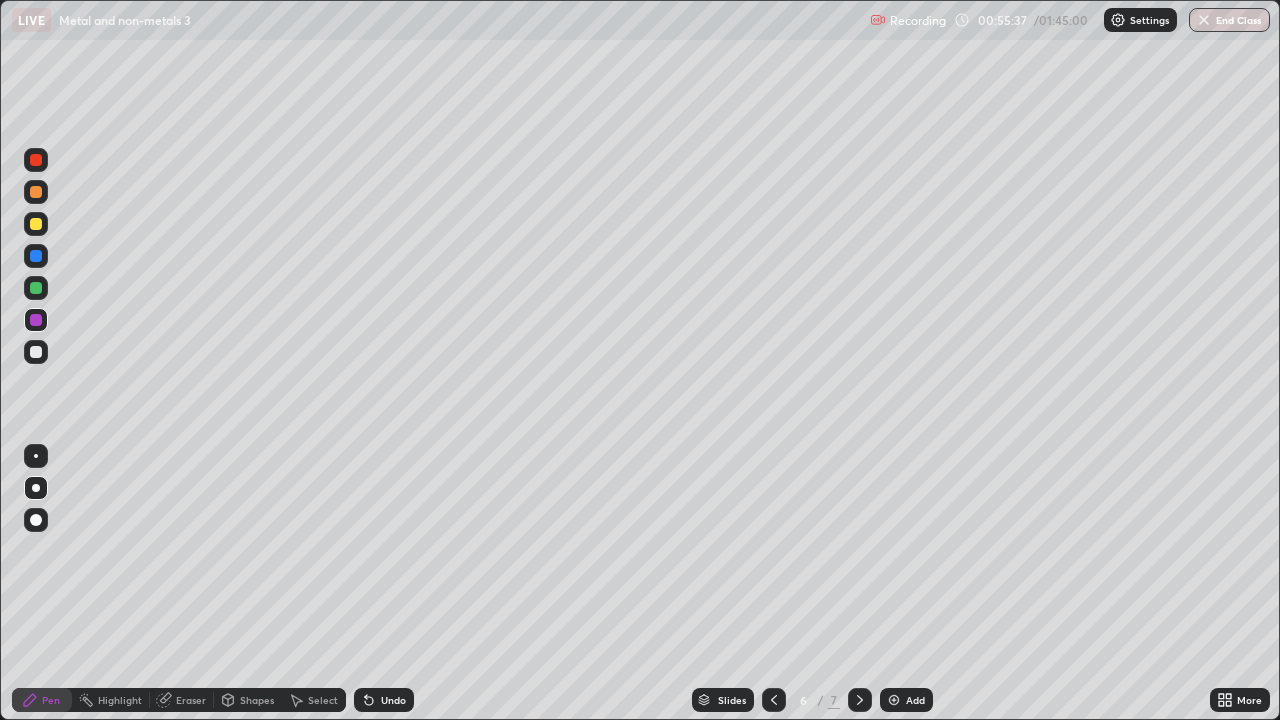 click 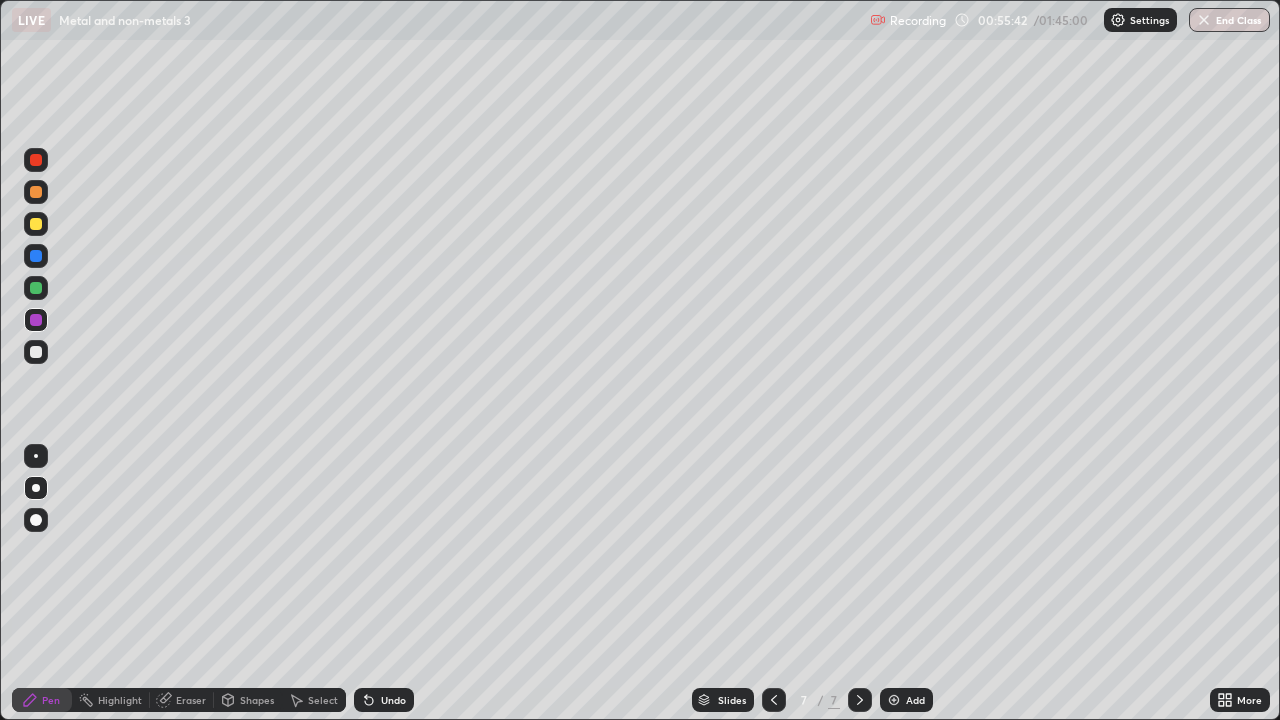 click at bounding box center (36, 192) 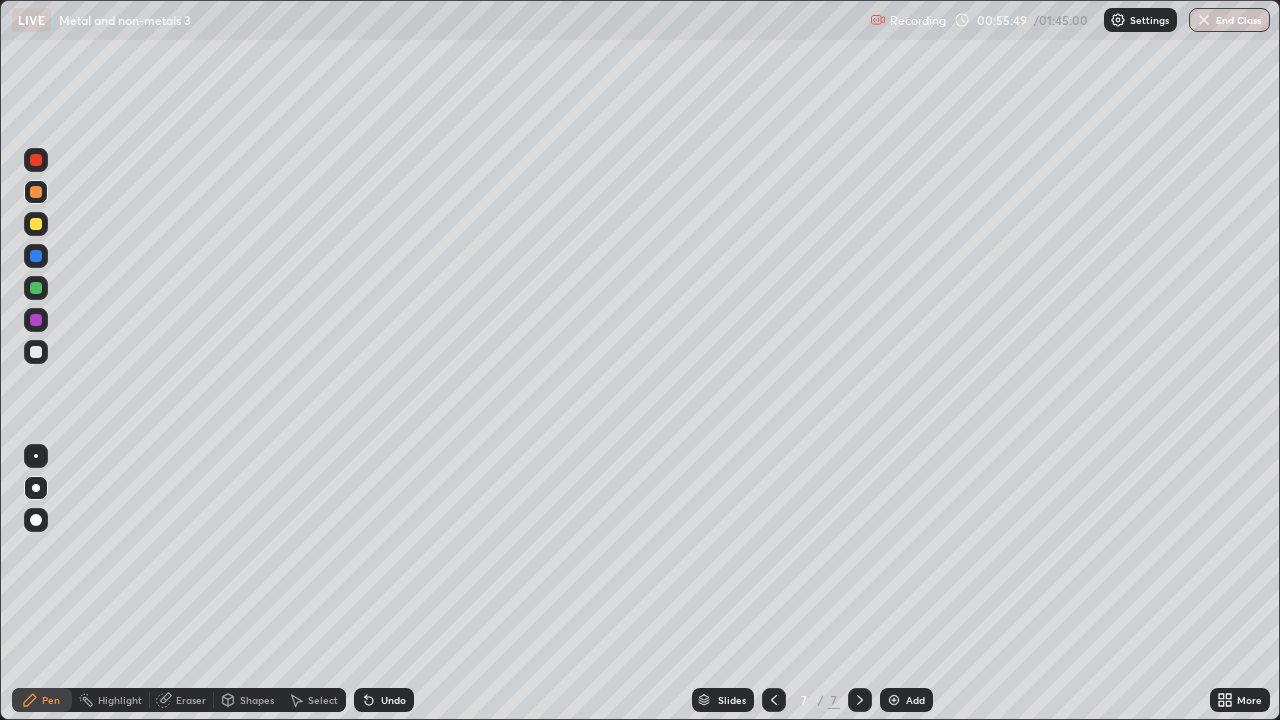 click on "Eraser" at bounding box center [191, 700] 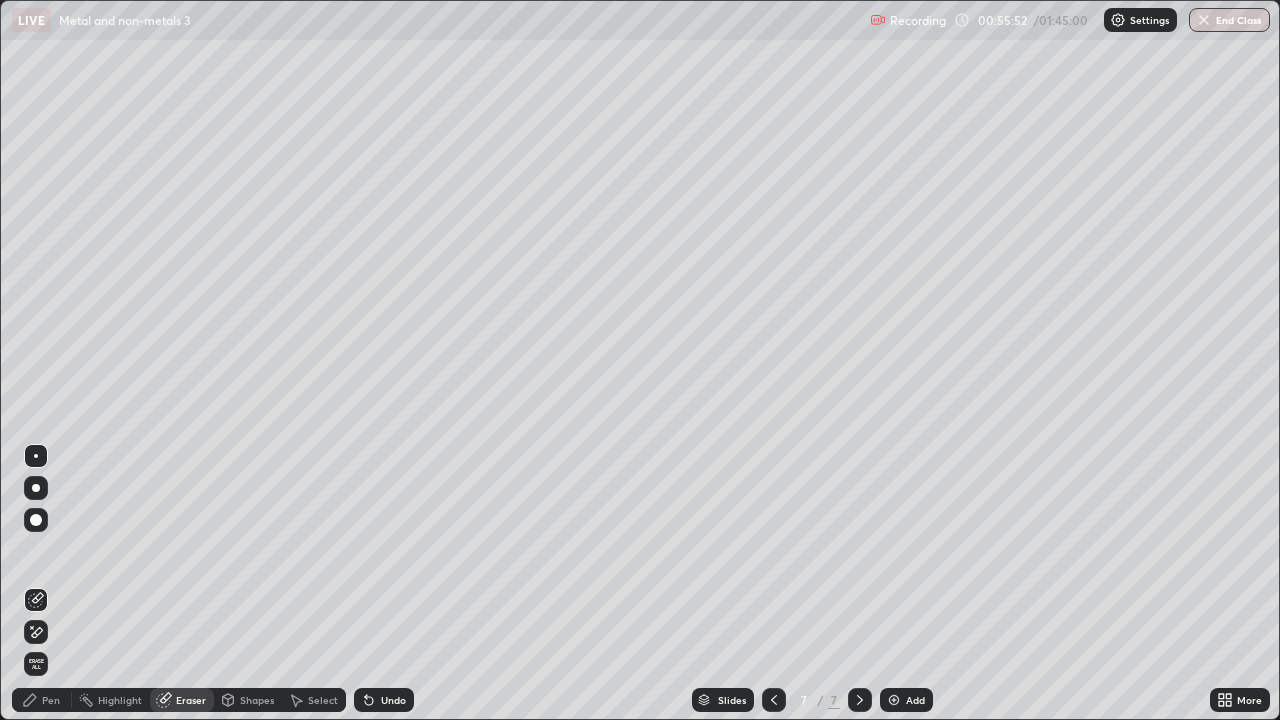 click 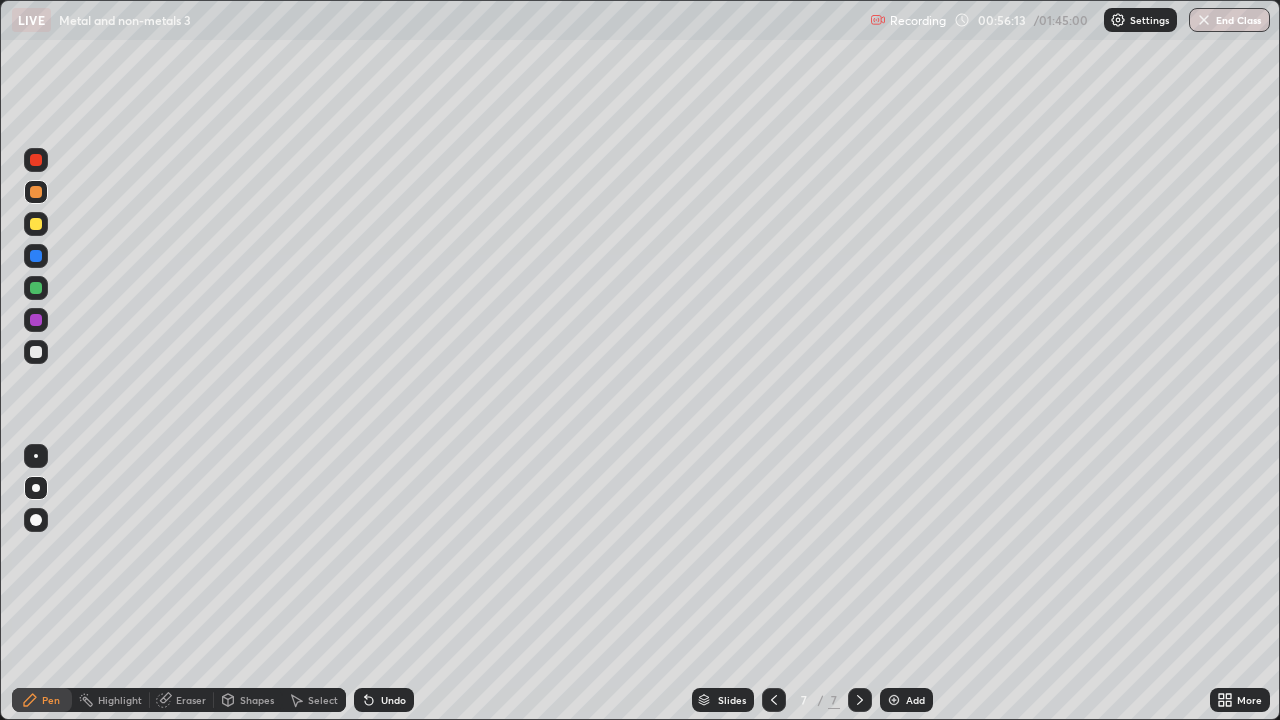 click 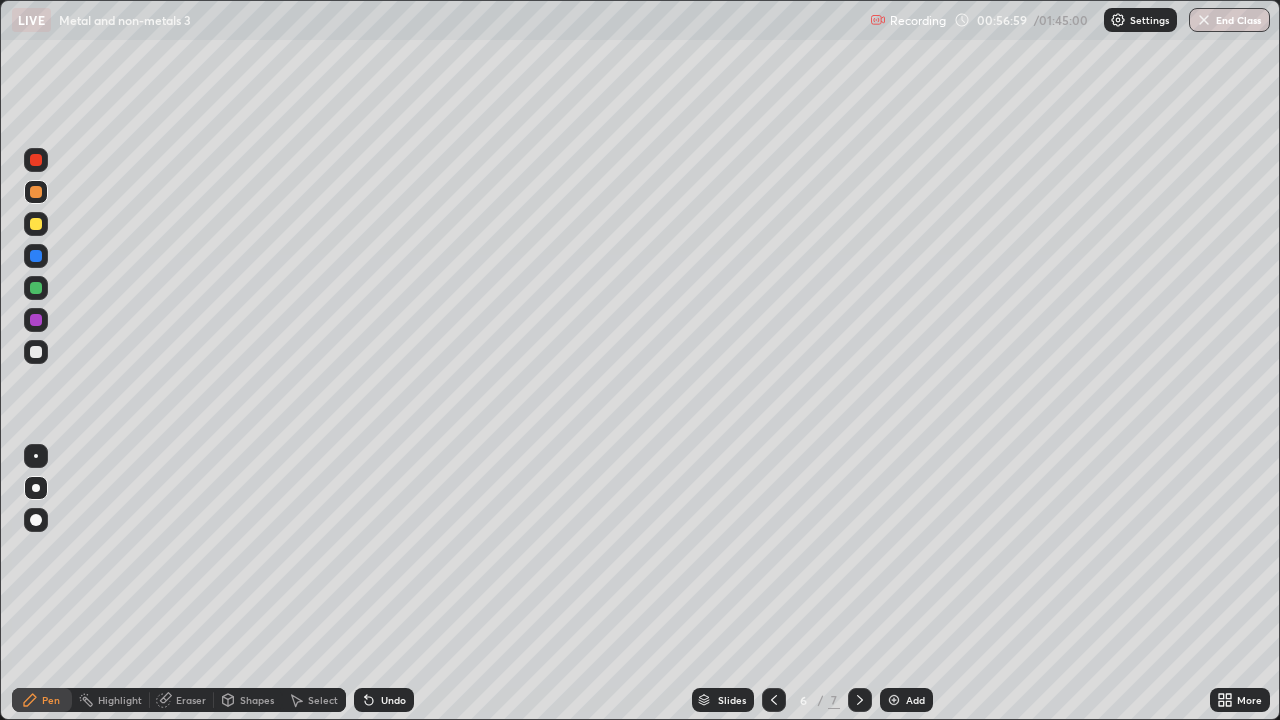 click 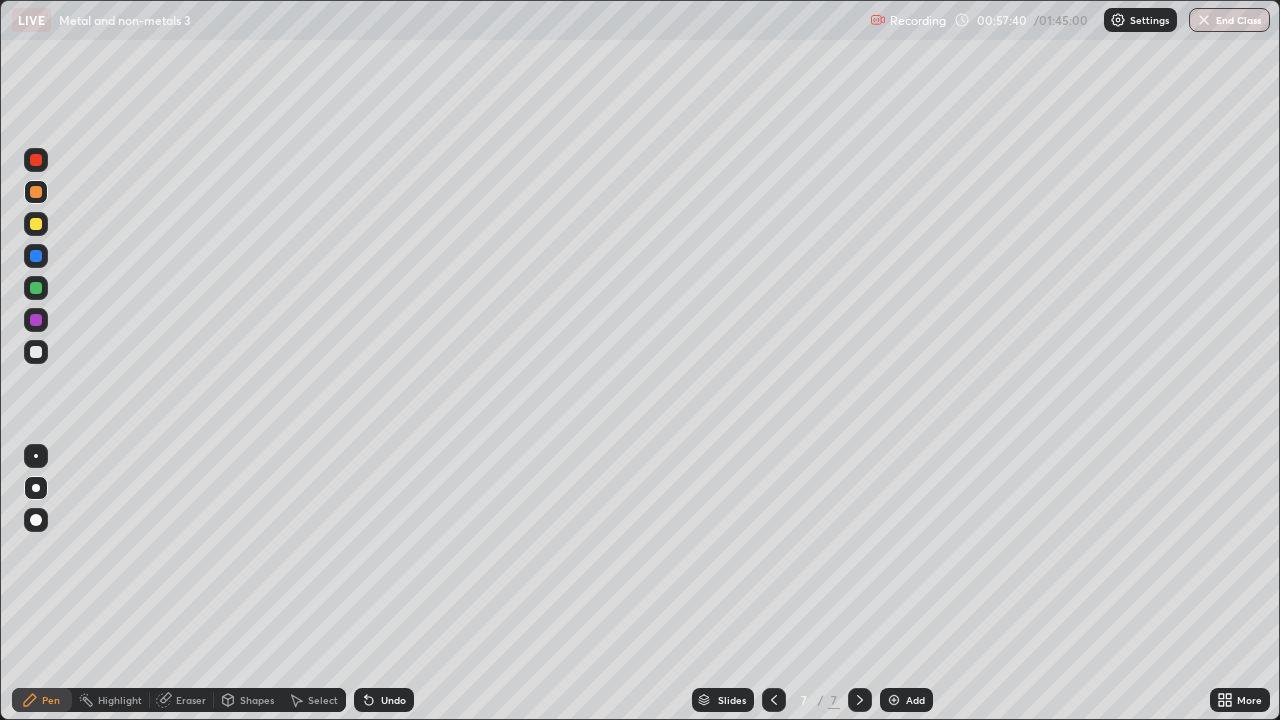 click at bounding box center [36, 352] 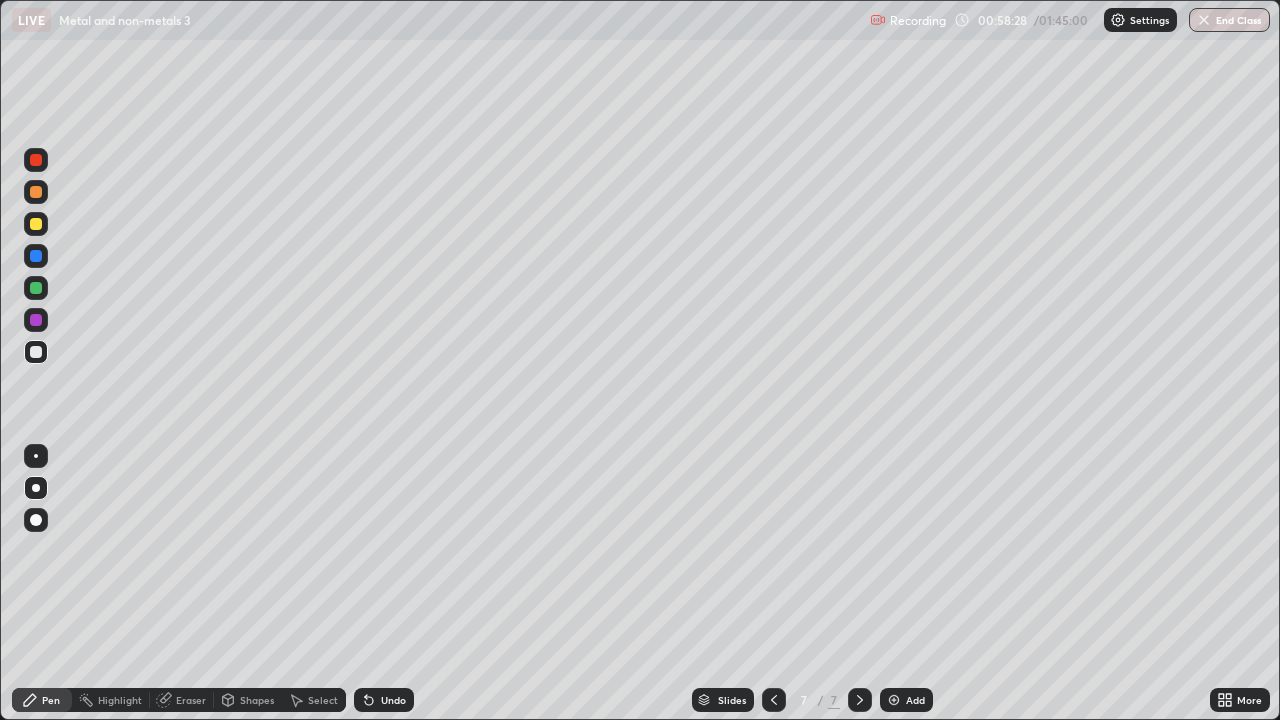 click on "Shapes" at bounding box center [257, 700] 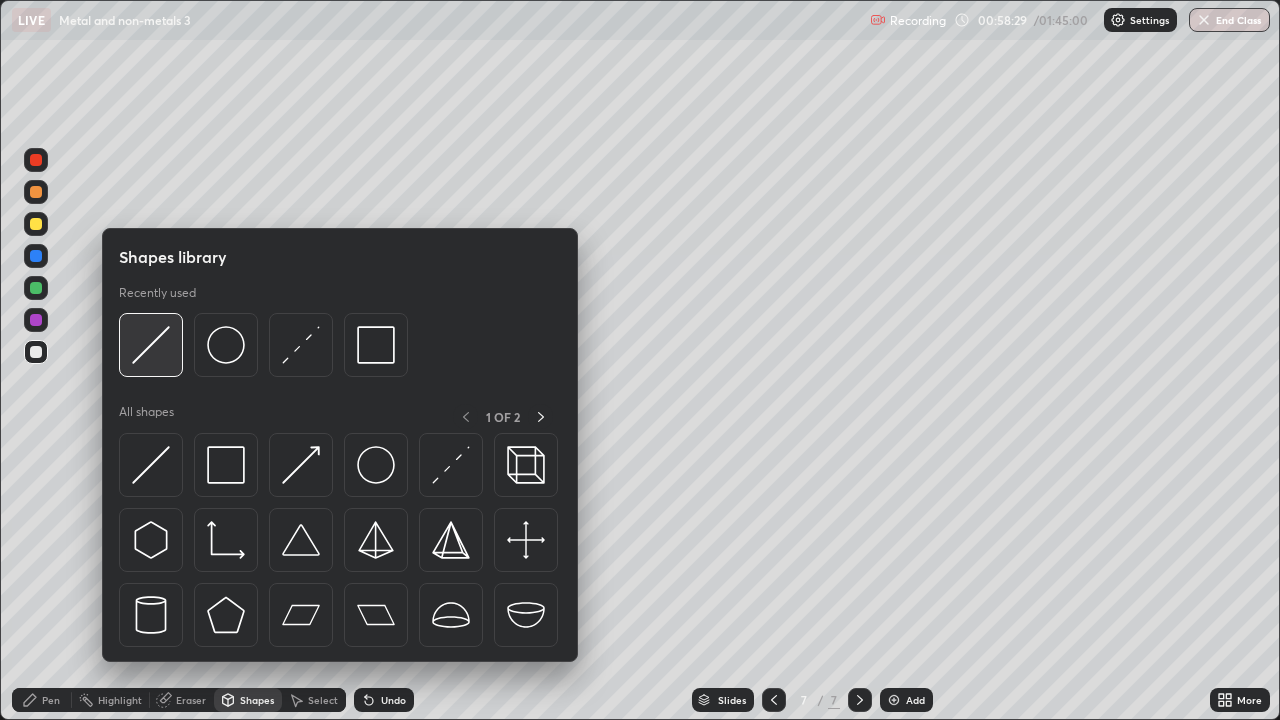 click at bounding box center [151, 345] 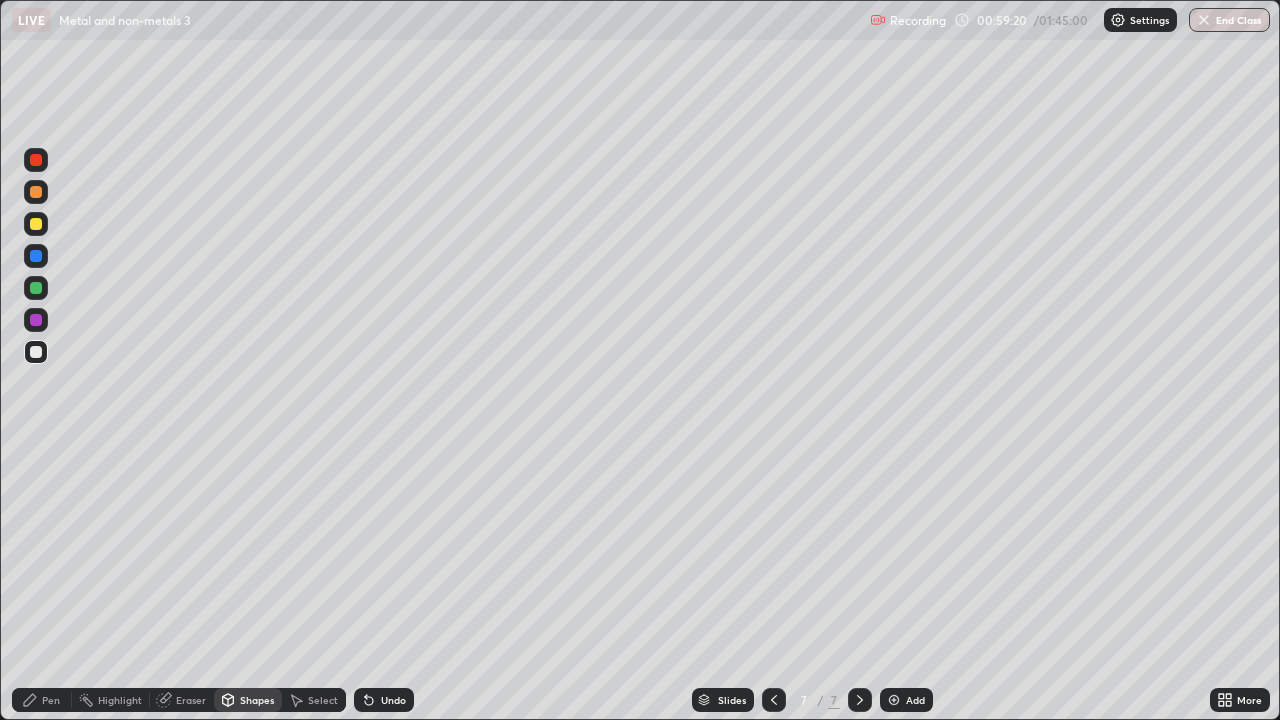 click on "Pen" at bounding box center [51, 700] 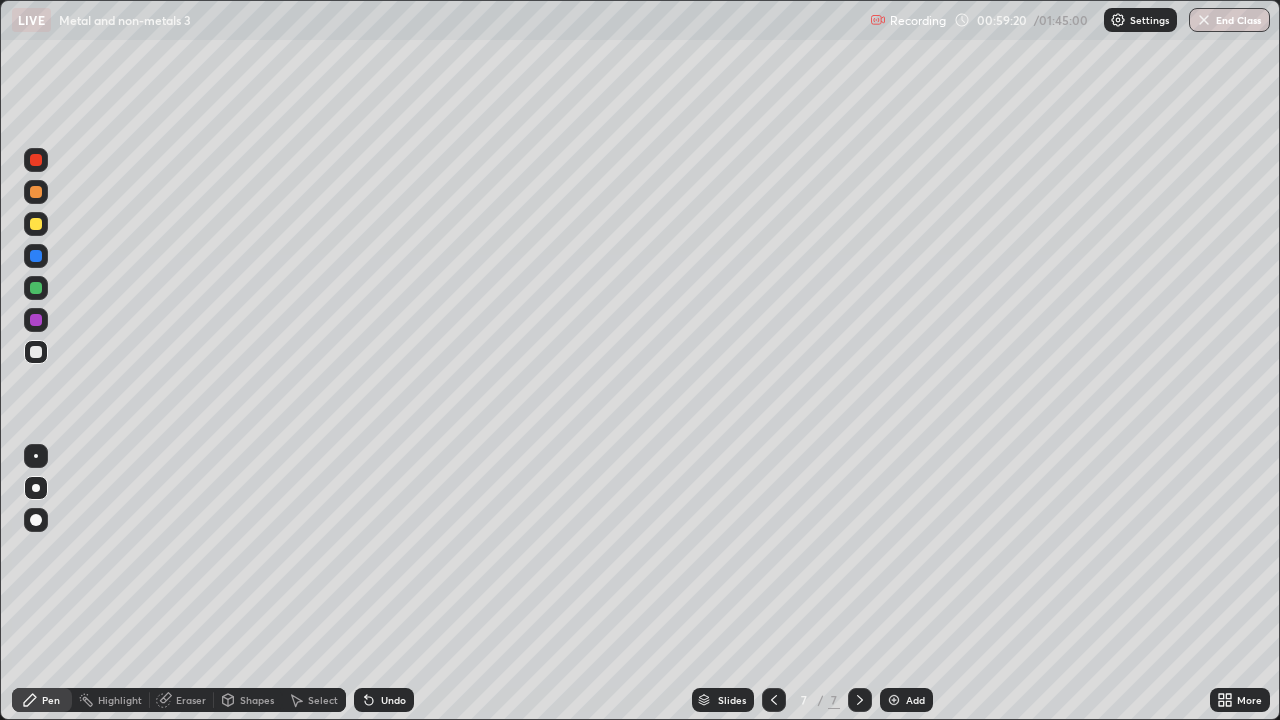 click on "Pen" at bounding box center (51, 700) 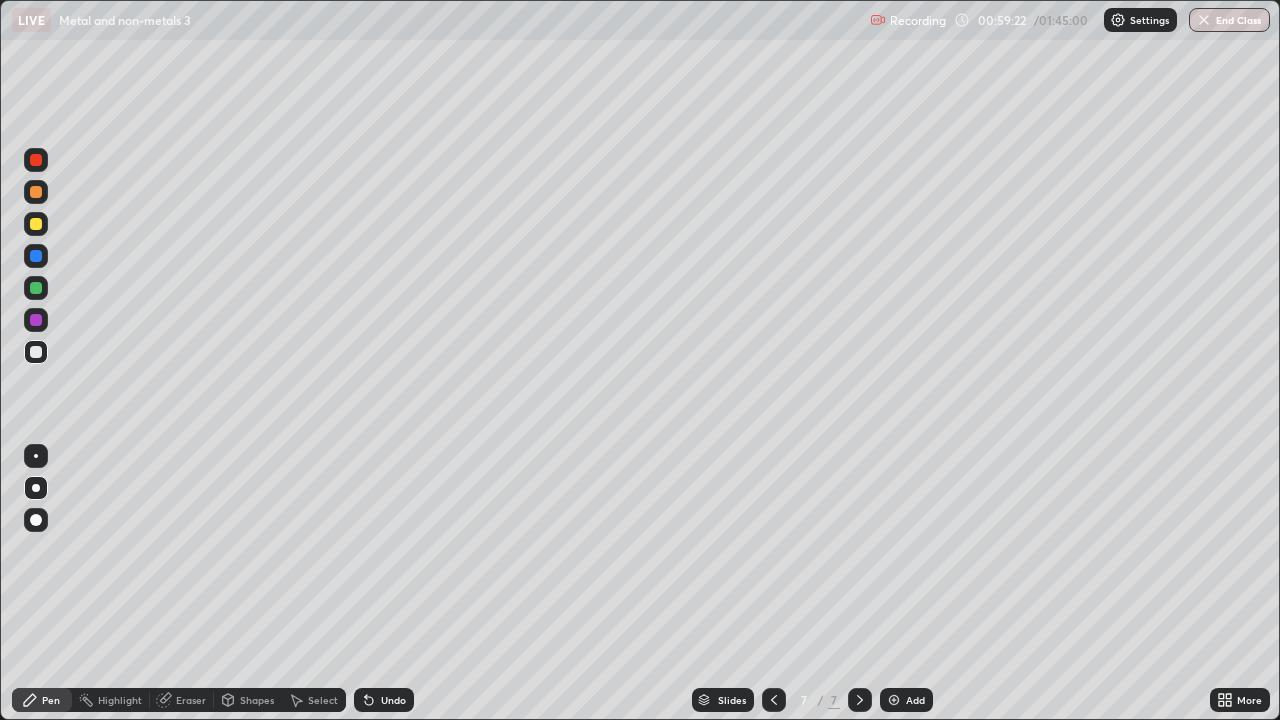 click on "Eraser" at bounding box center (191, 700) 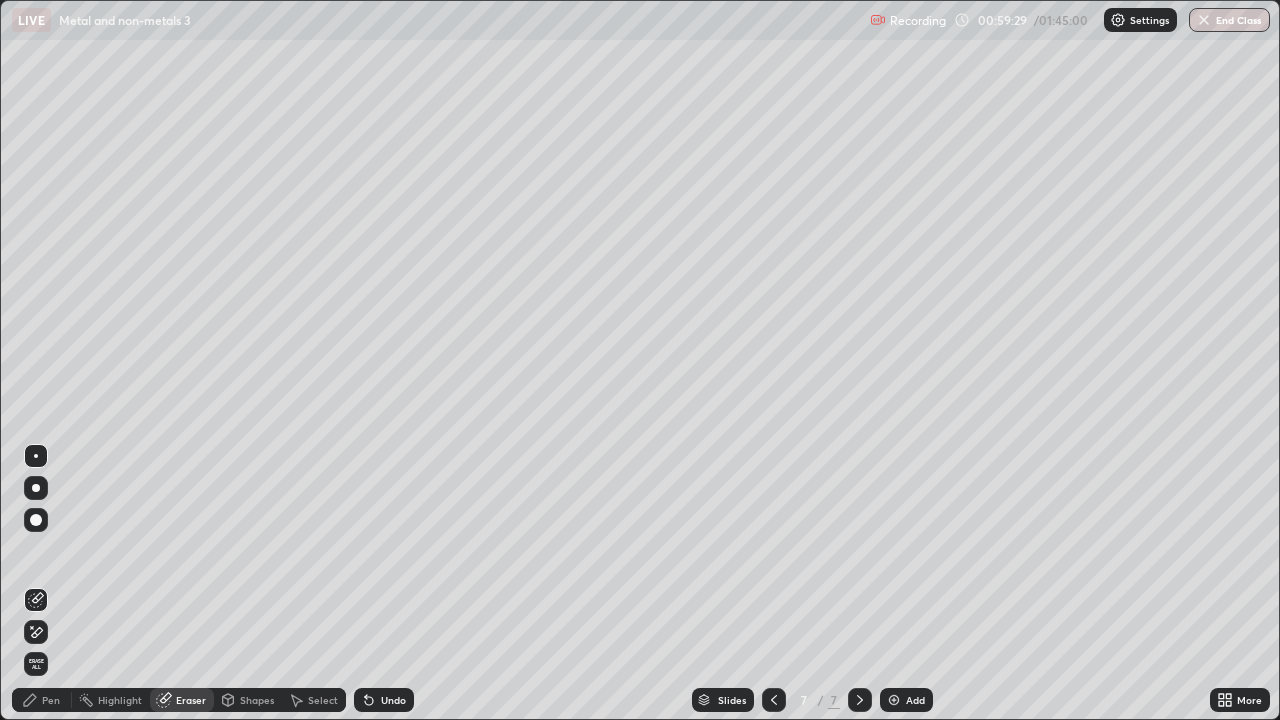 click on "Pen" at bounding box center [51, 700] 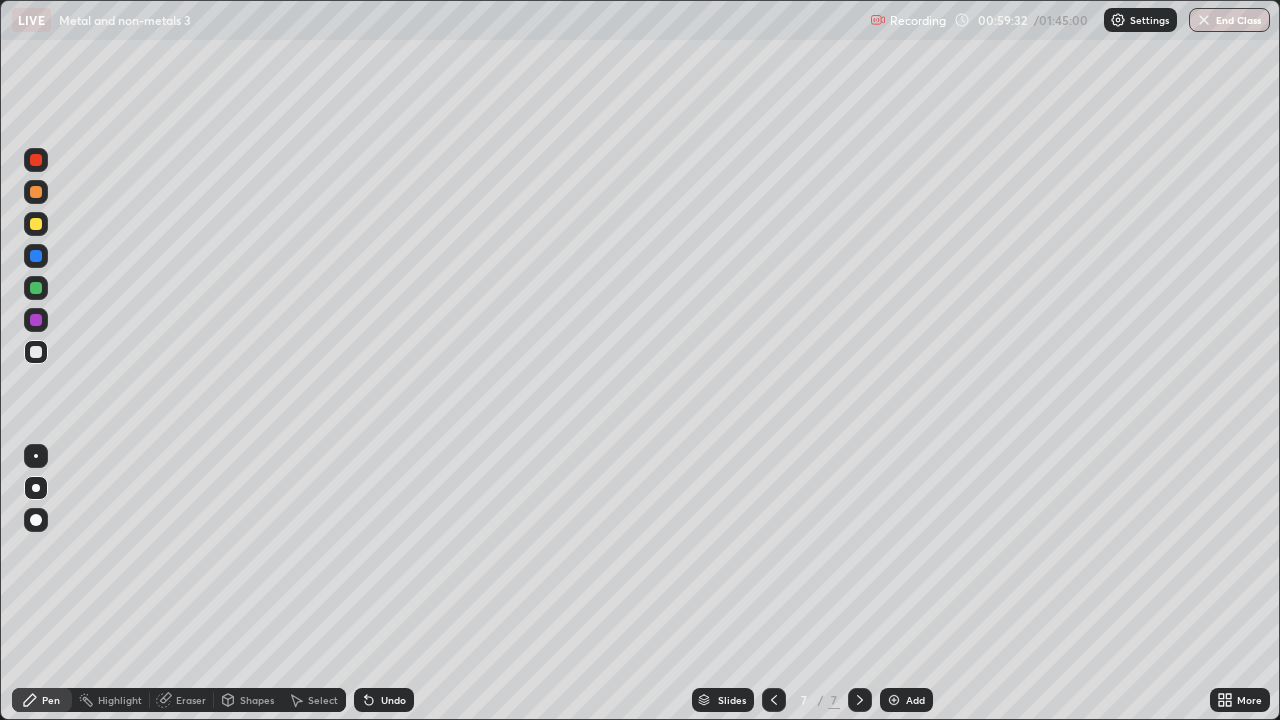 click on "Shapes" at bounding box center [257, 700] 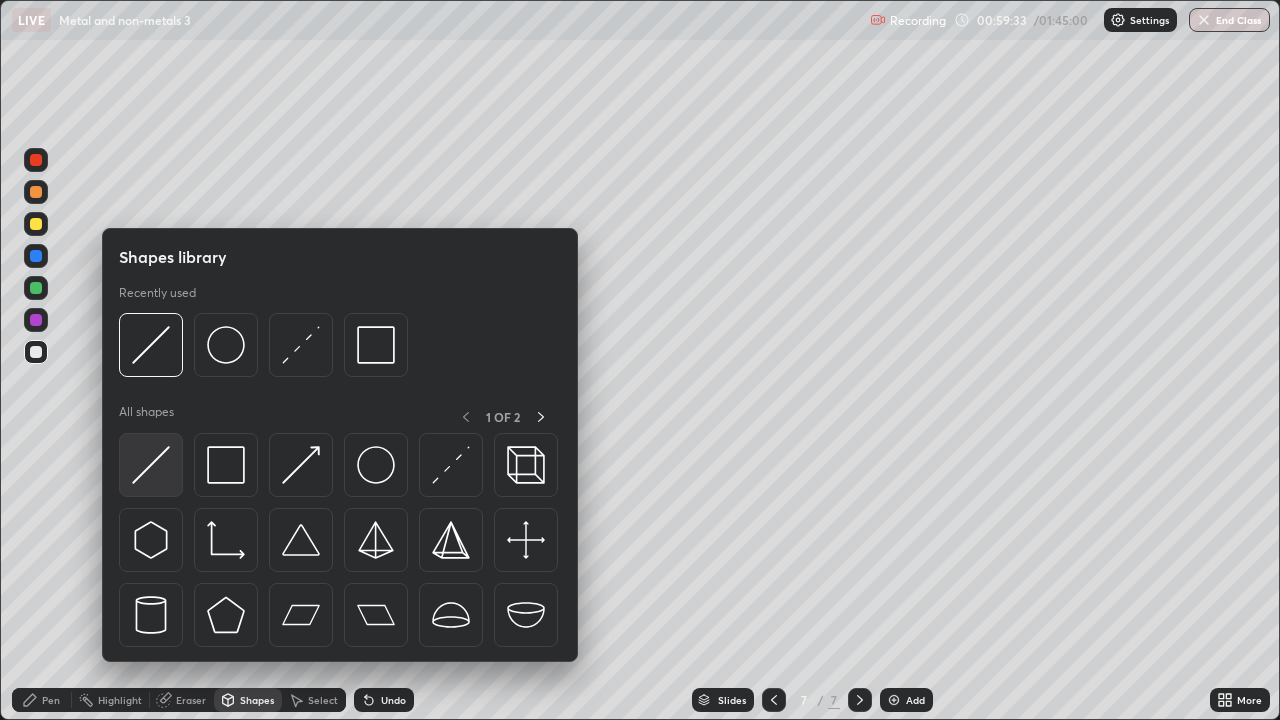 click at bounding box center [151, 465] 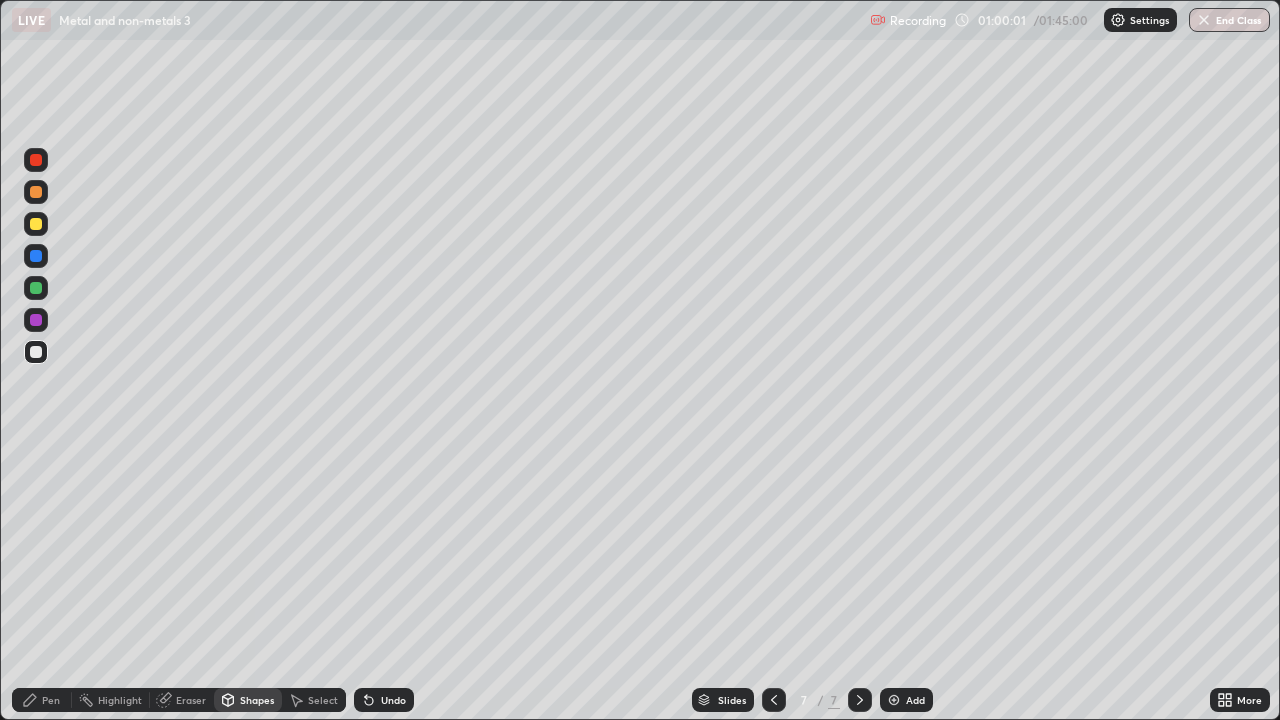 click on "Pen" at bounding box center (51, 700) 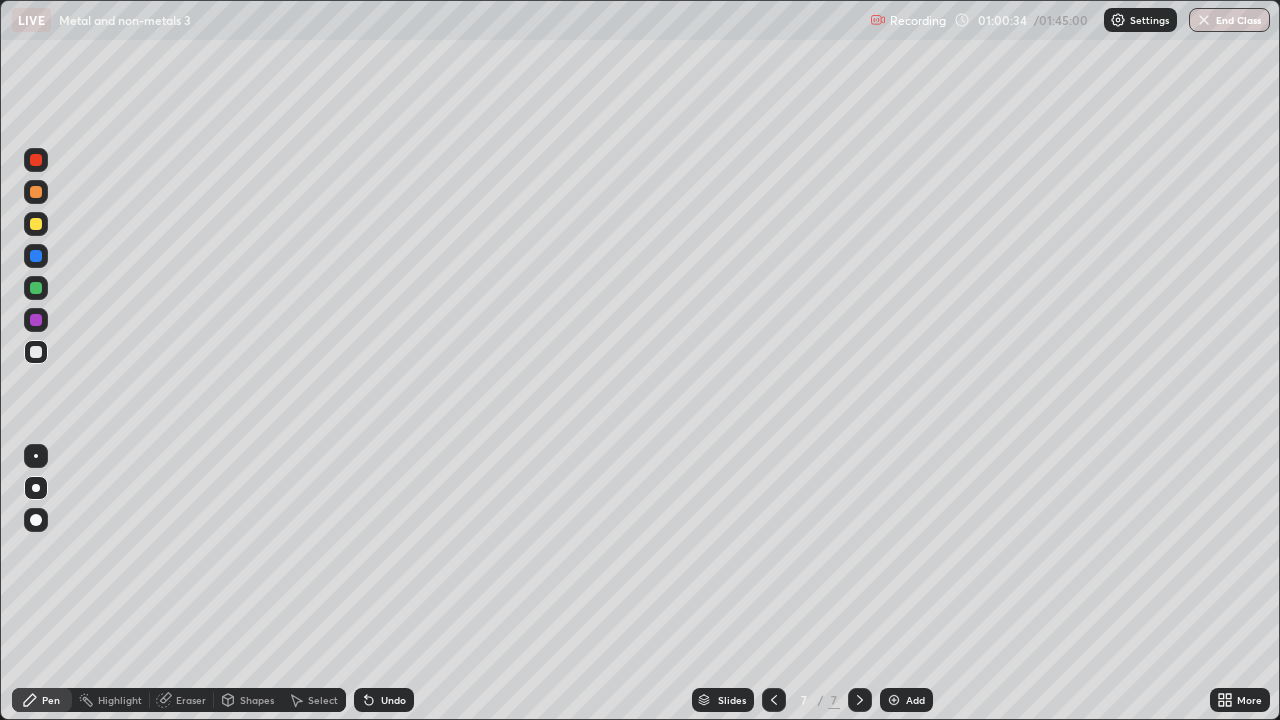 click at bounding box center (36, 224) 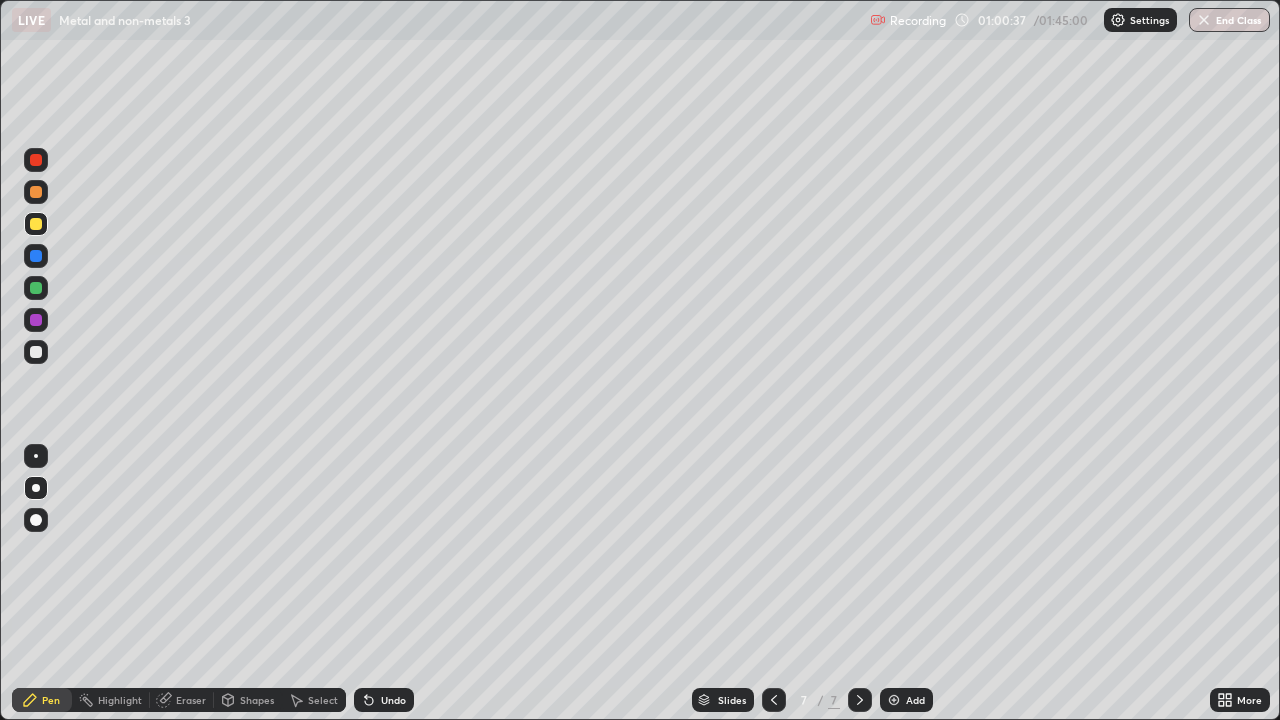 click on "Shapes" at bounding box center [257, 700] 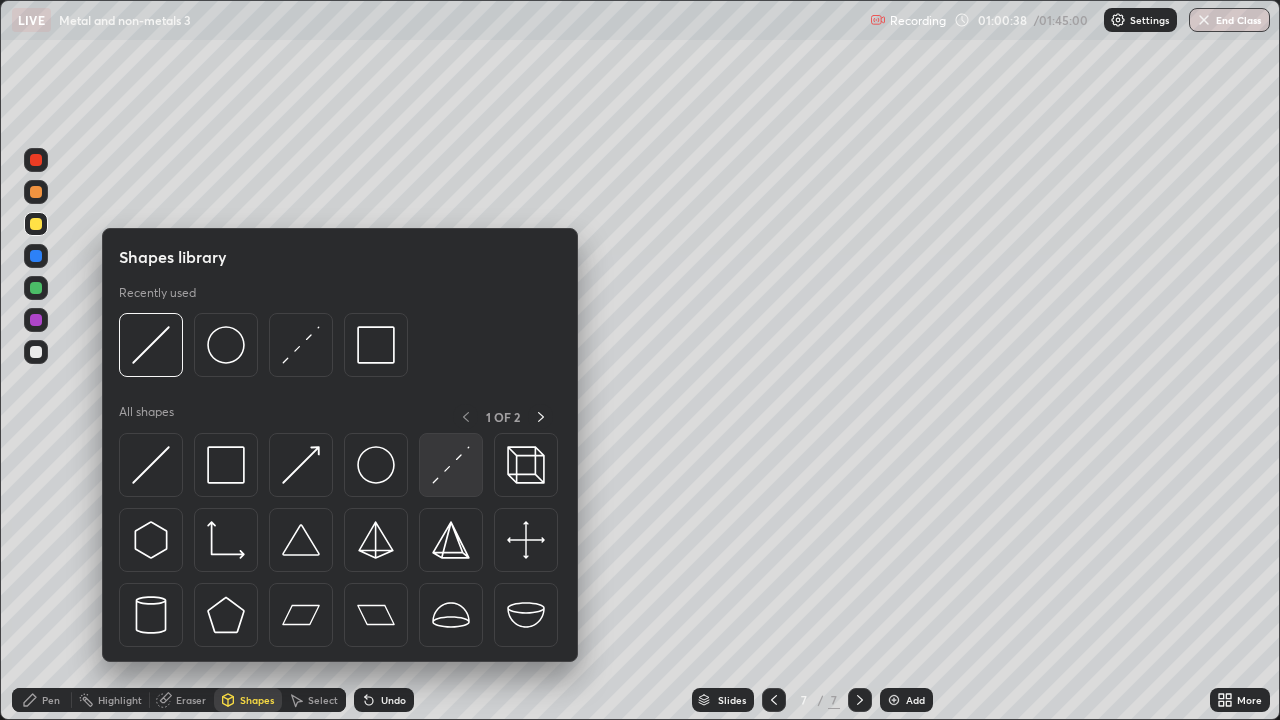 click at bounding box center [451, 465] 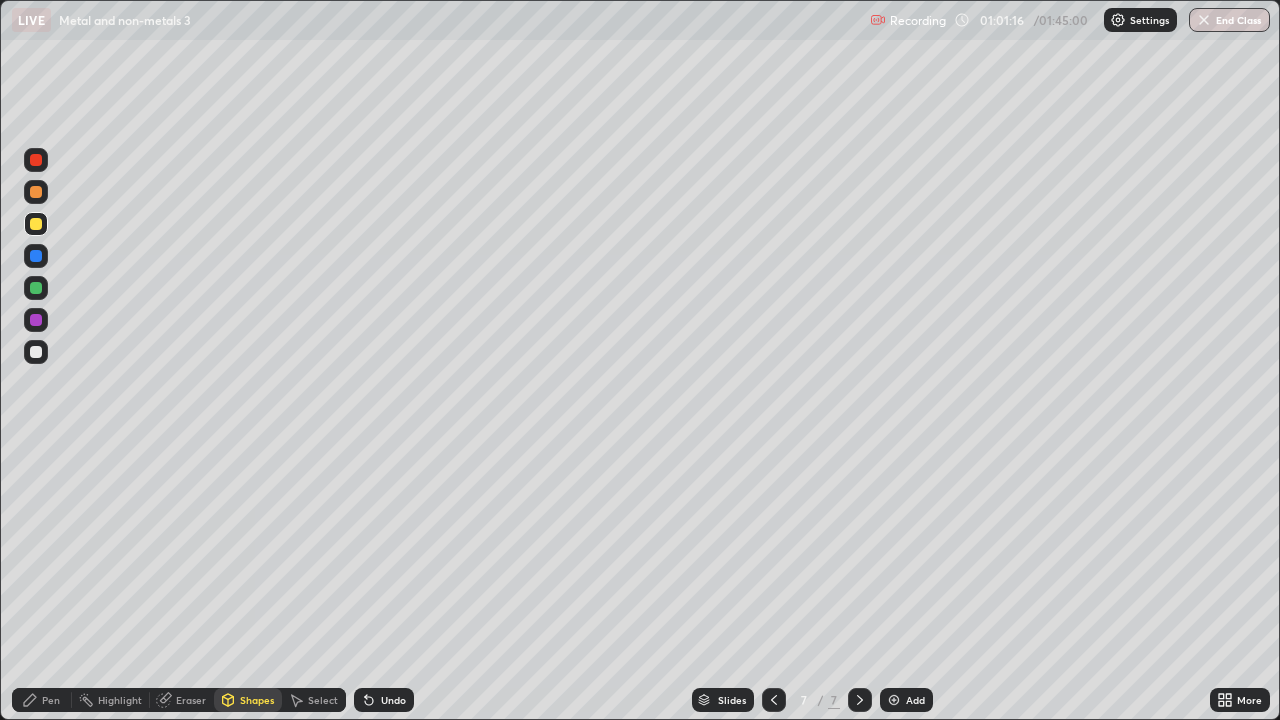 click at bounding box center (36, 320) 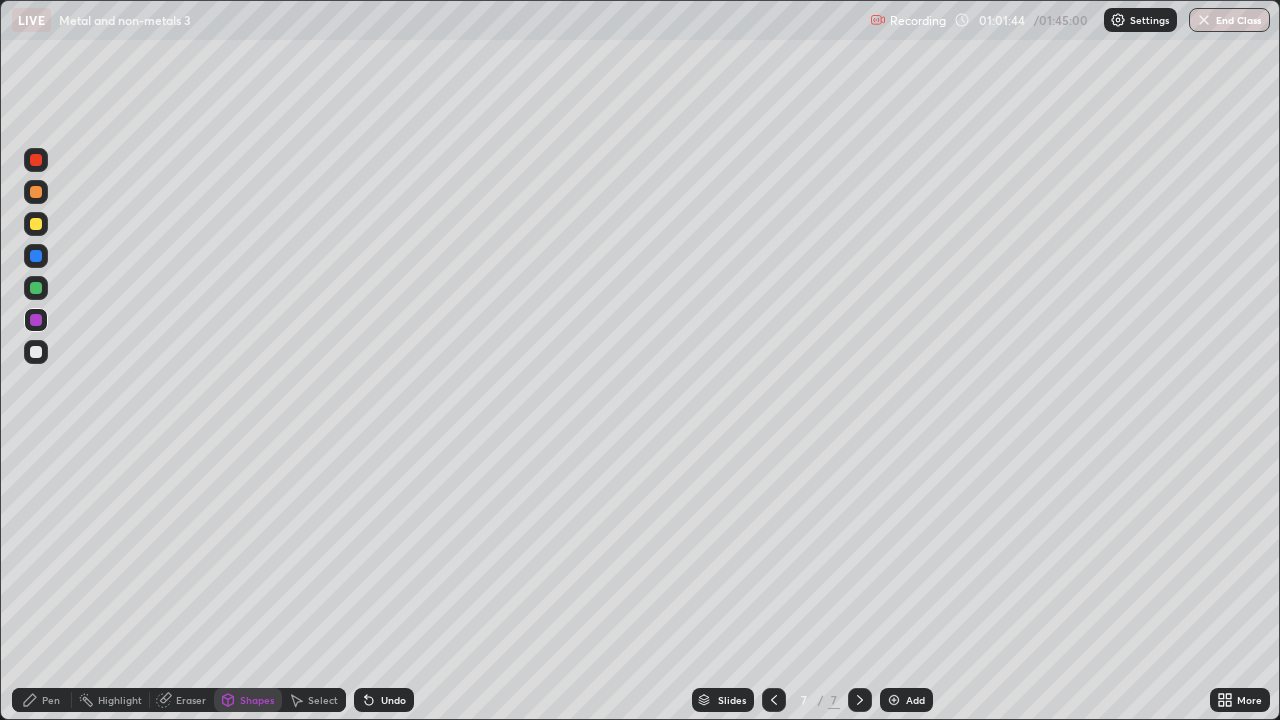 click on "Pen" at bounding box center (51, 700) 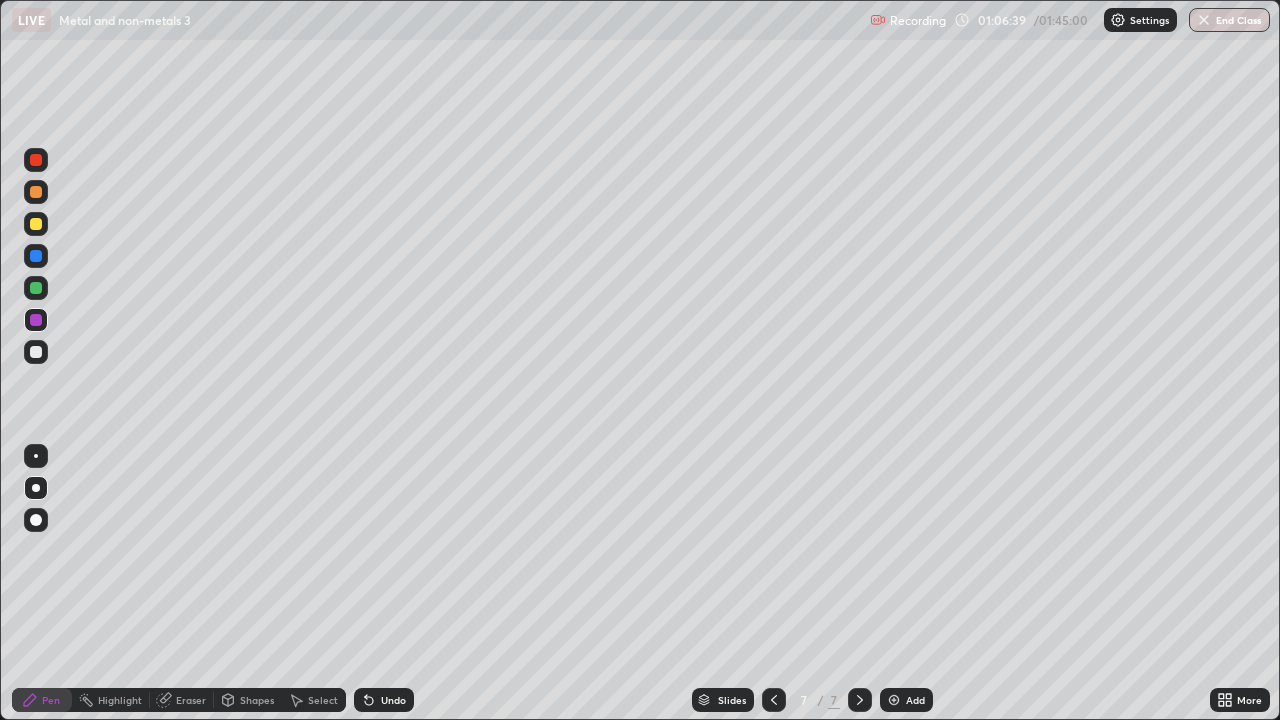 click at bounding box center [894, 700] 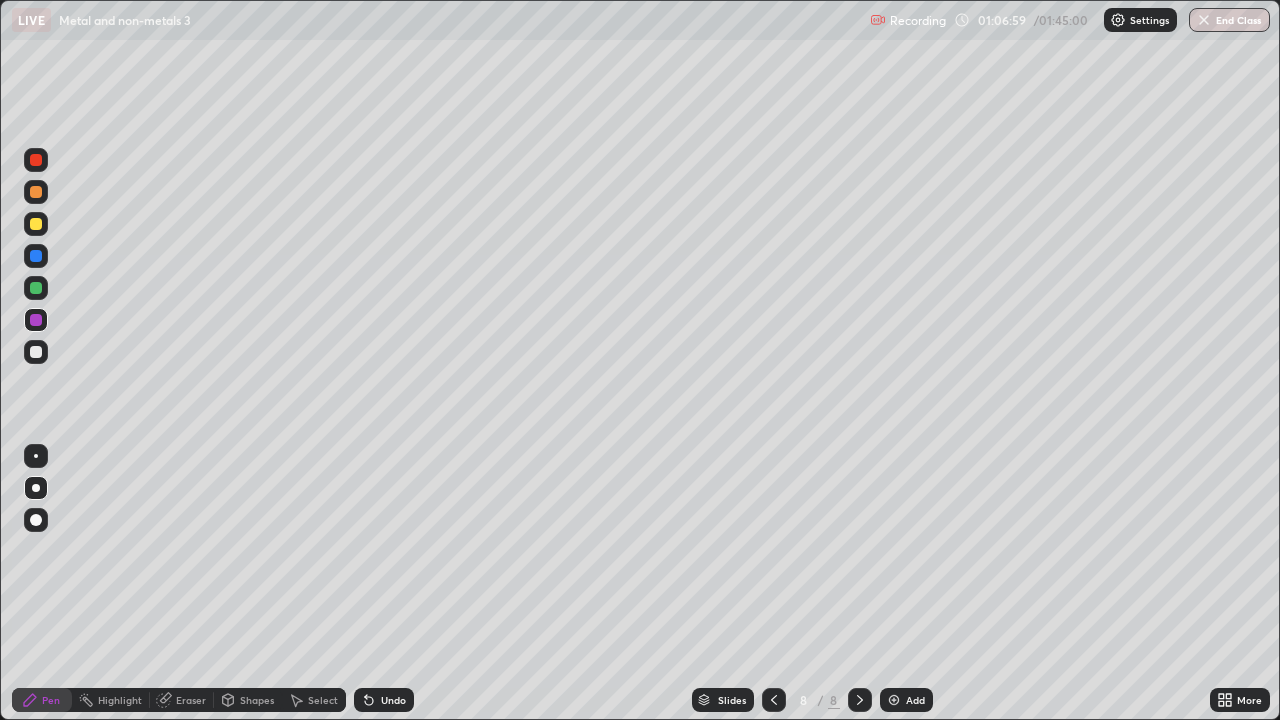 click on "Eraser" at bounding box center (182, 700) 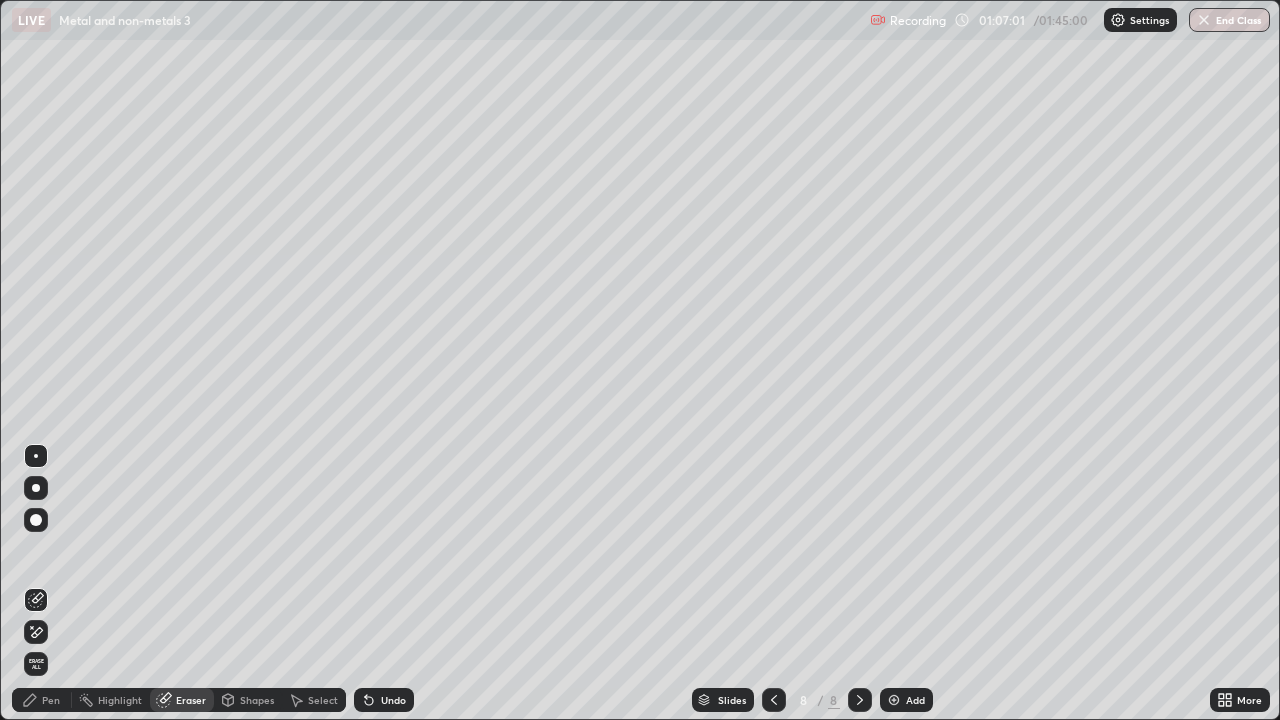 click on "Pen" at bounding box center (51, 700) 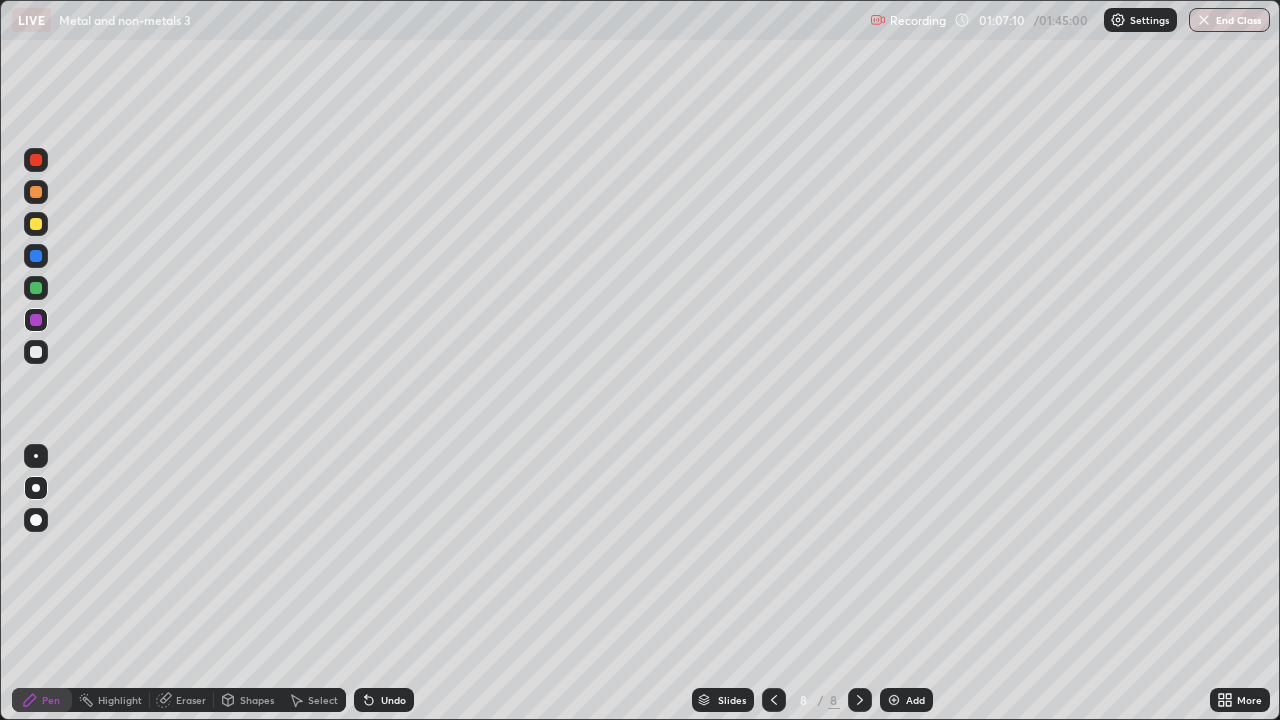 click on "Eraser" at bounding box center (182, 700) 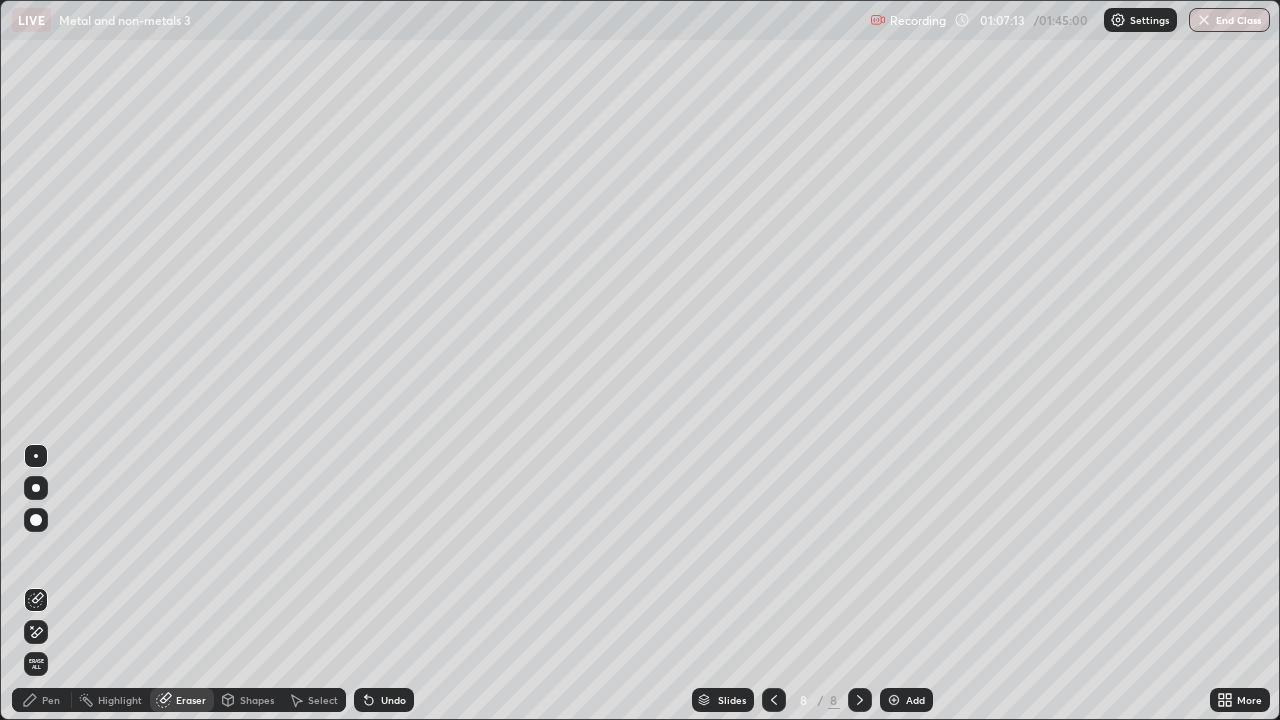 click on "Pen" at bounding box center (51, 700) 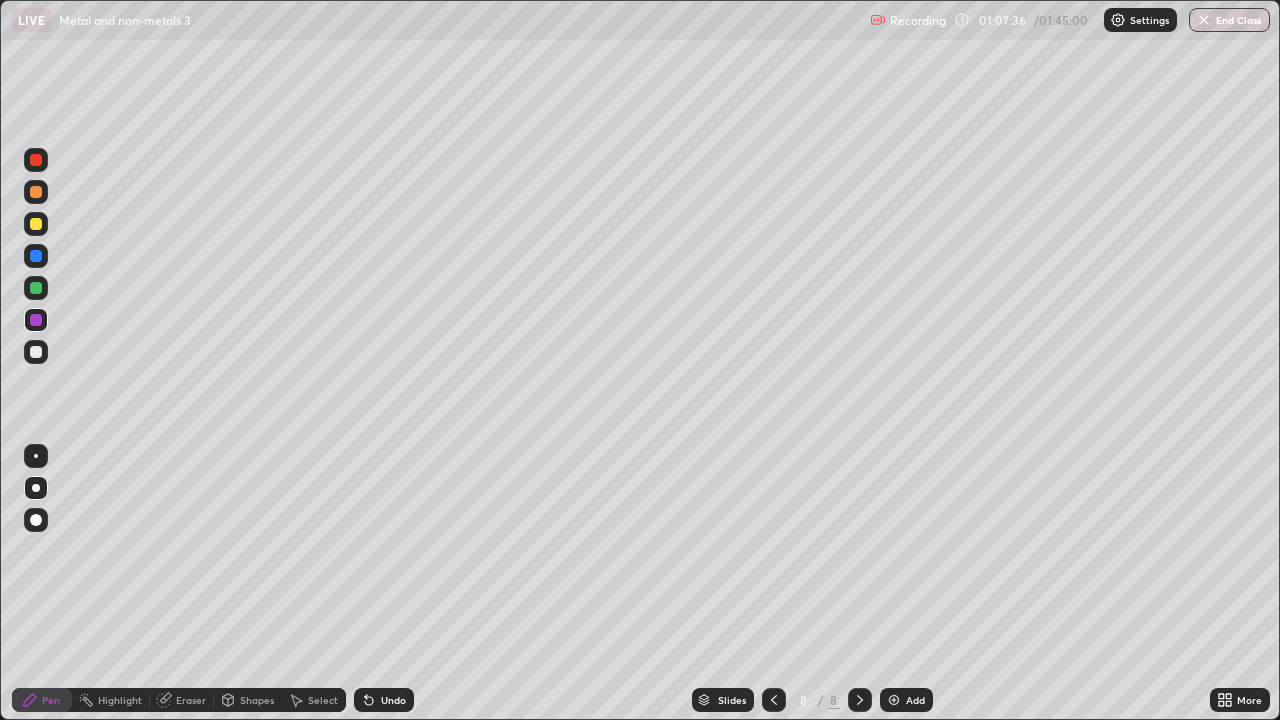 click at bounding box center (36, 352) 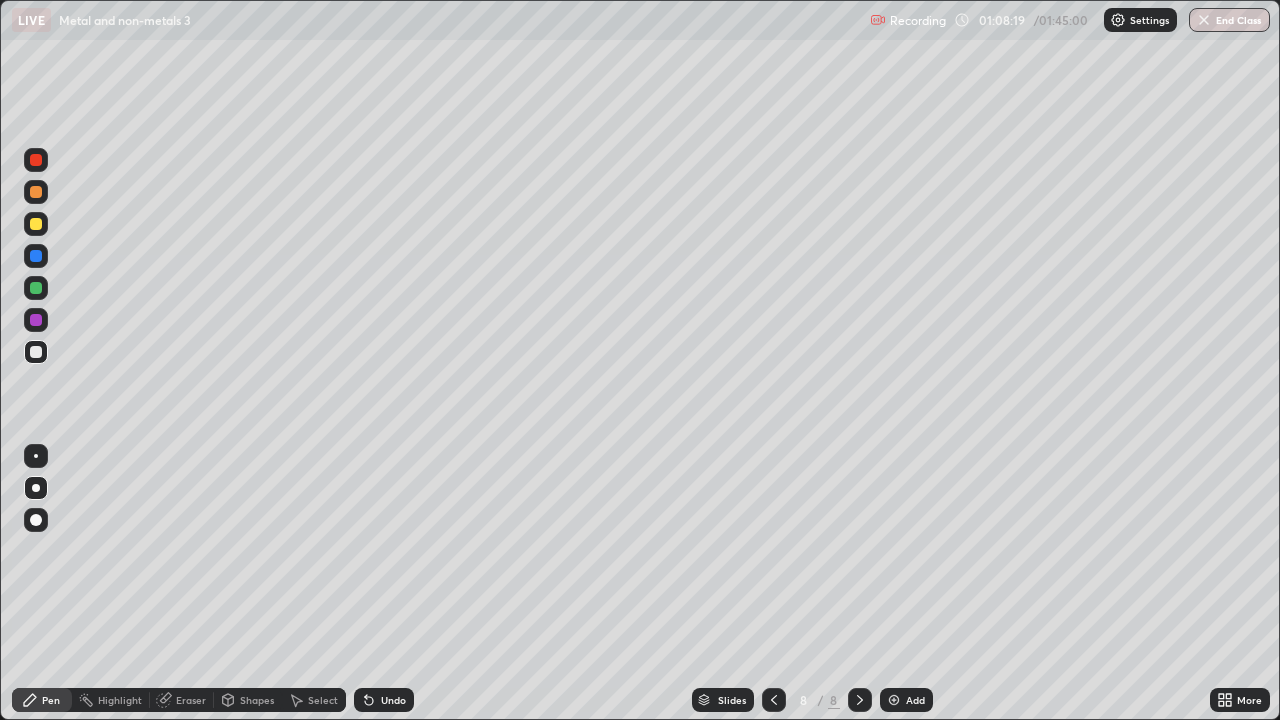 click on "Eraser" at bounding box center [182, 700] 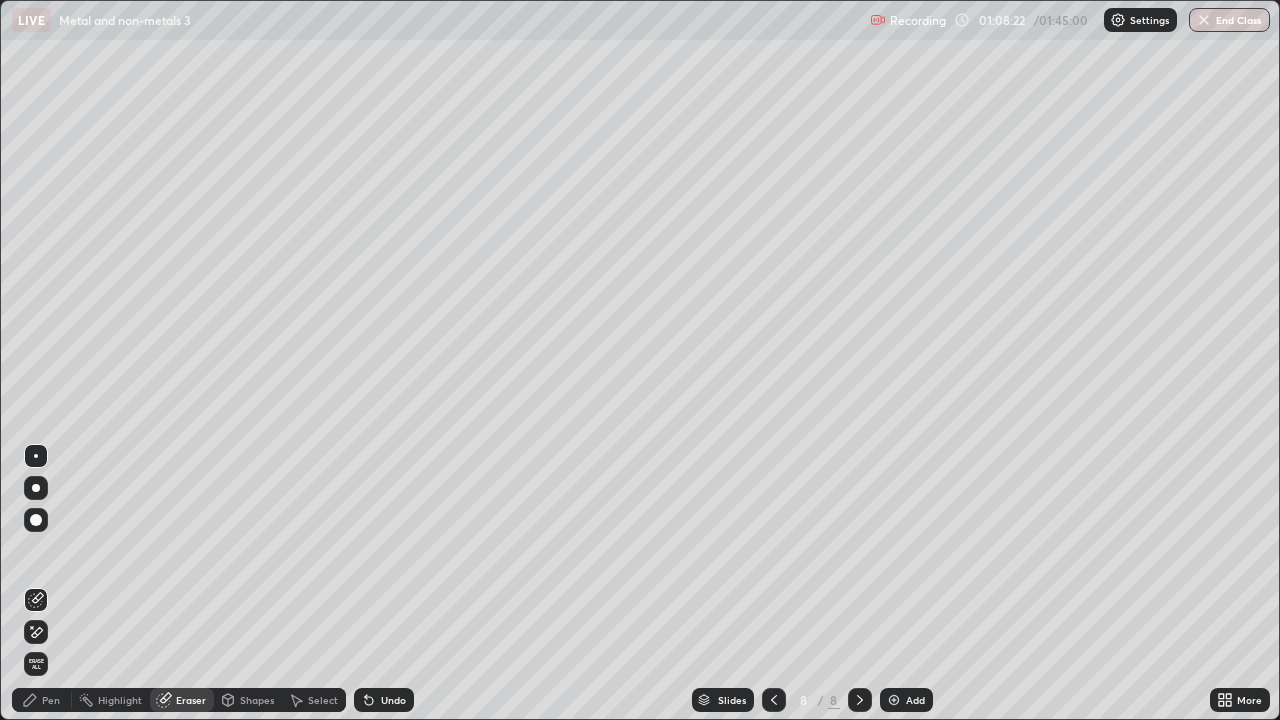 click on "Pen" at bounding box center (51, 700) 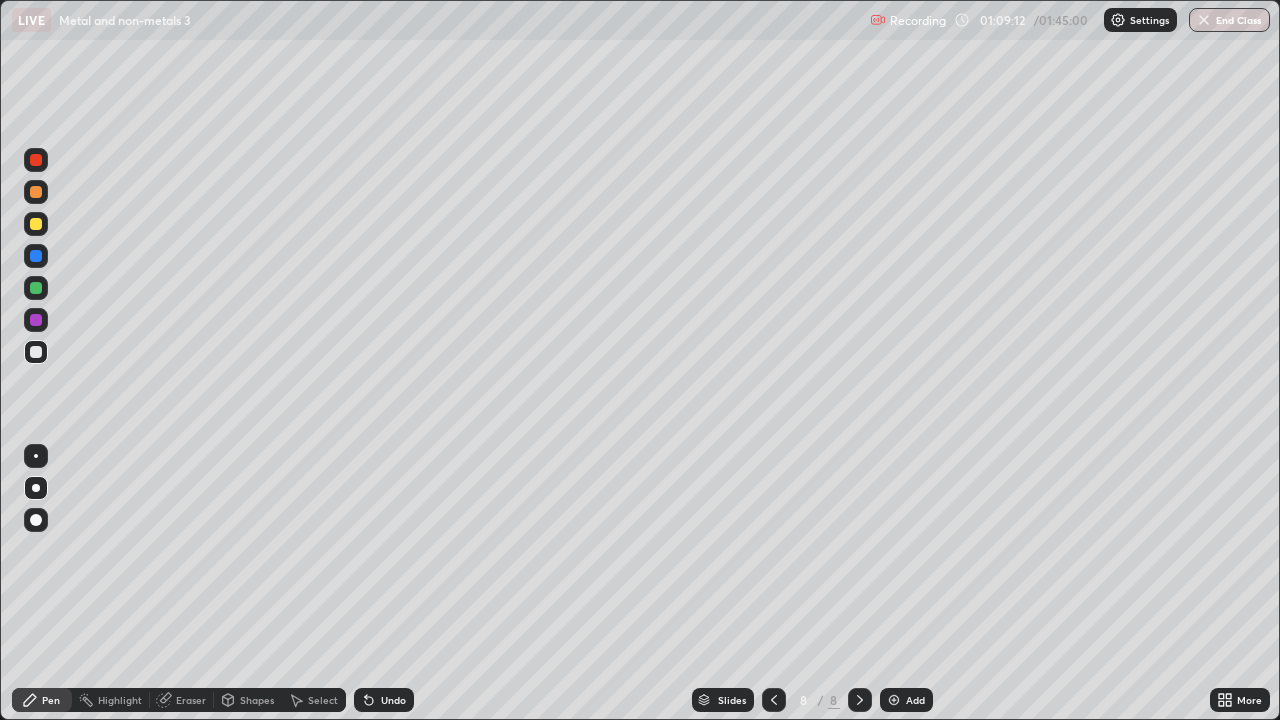 click on "Shapes" at bounding box center (248, 700) 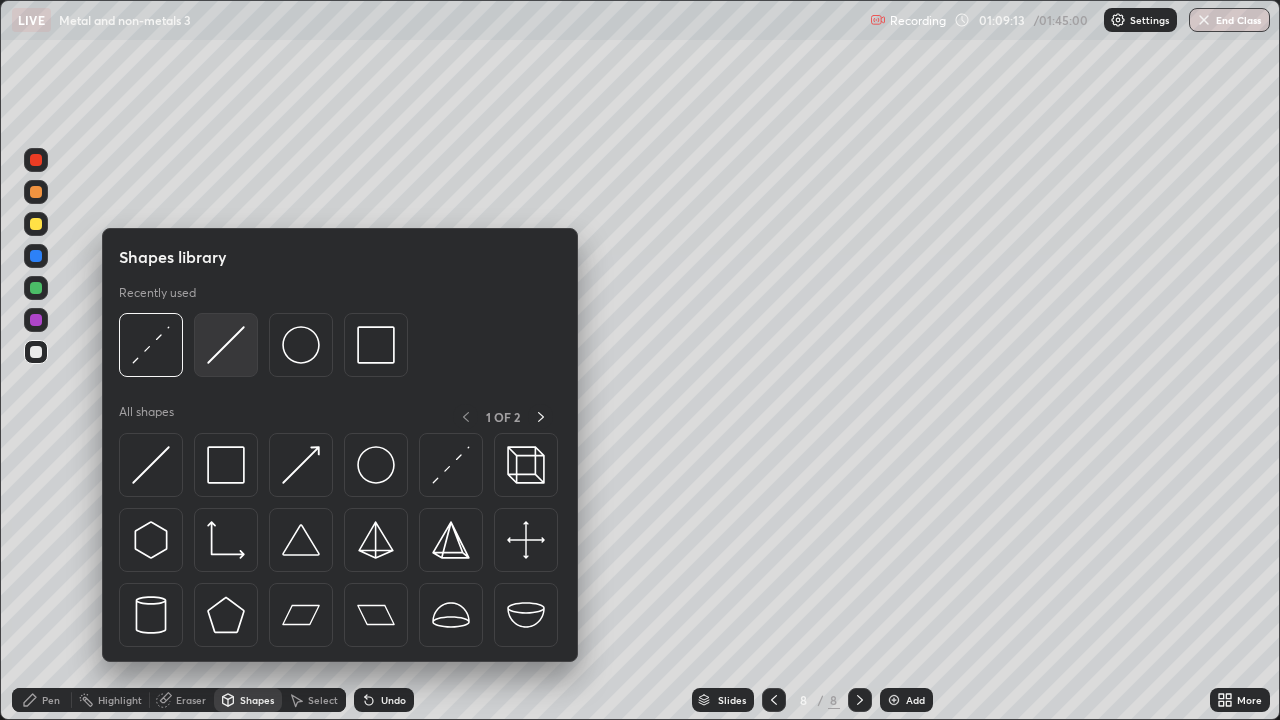 click at bounding box center [226, 345] 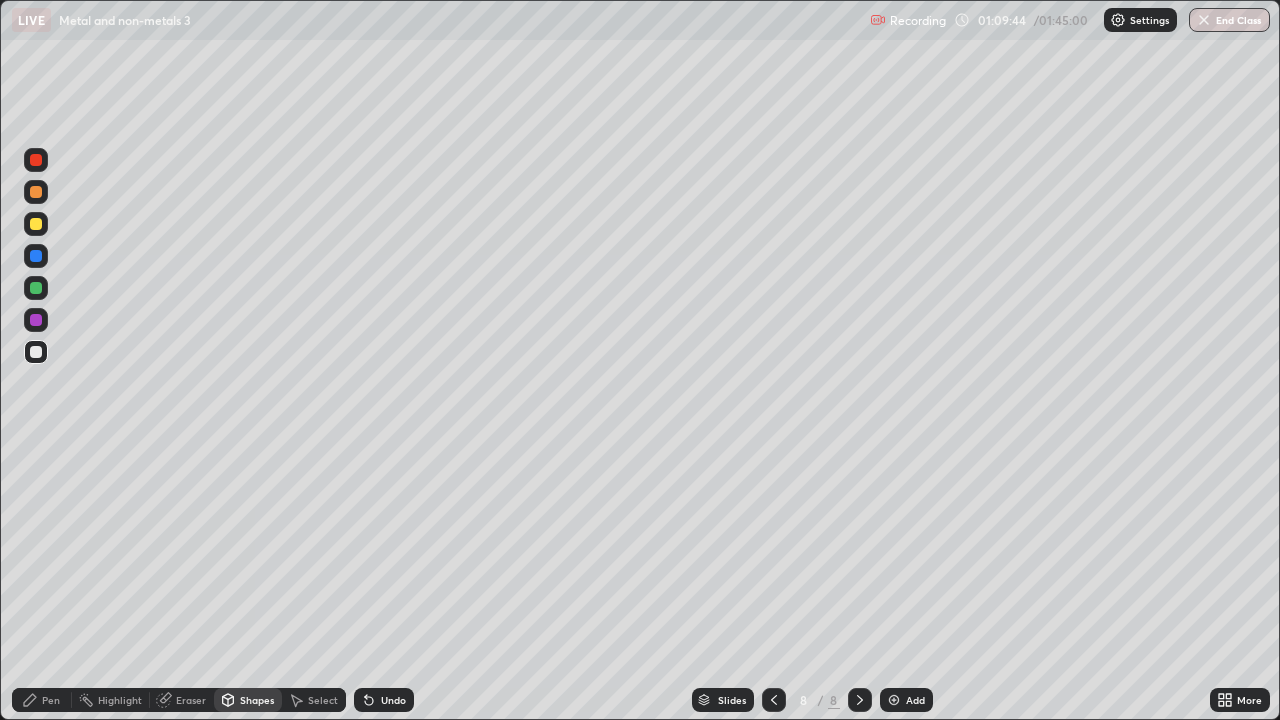 click on "Eraser" at bounding box center [191, 700] 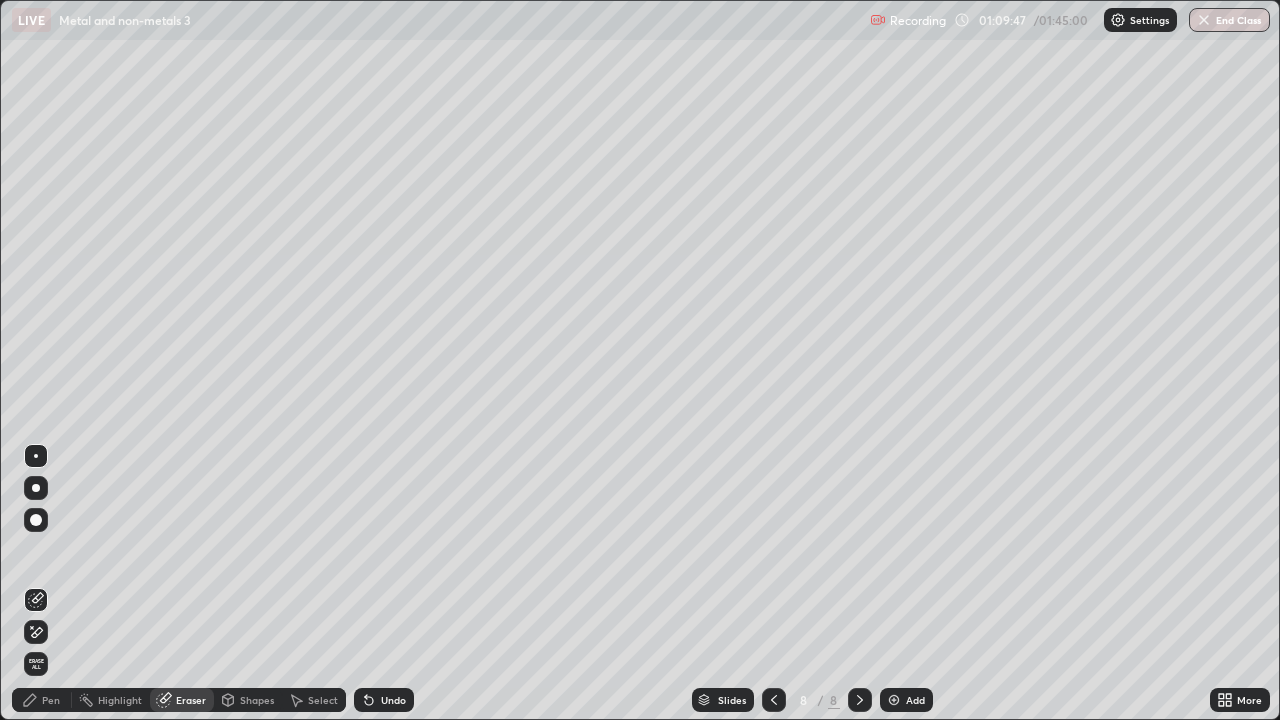 click on "Pen" at bounding box center (42, 700) 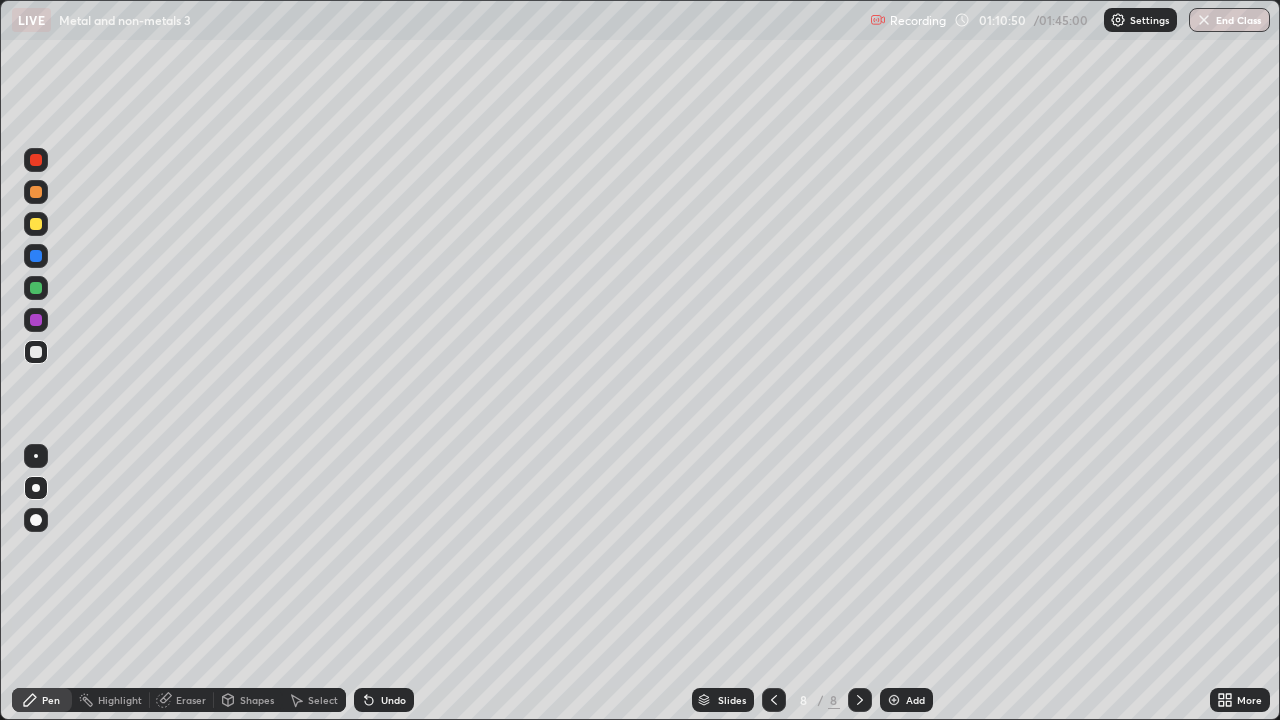 click at bounding box center (36, 224) 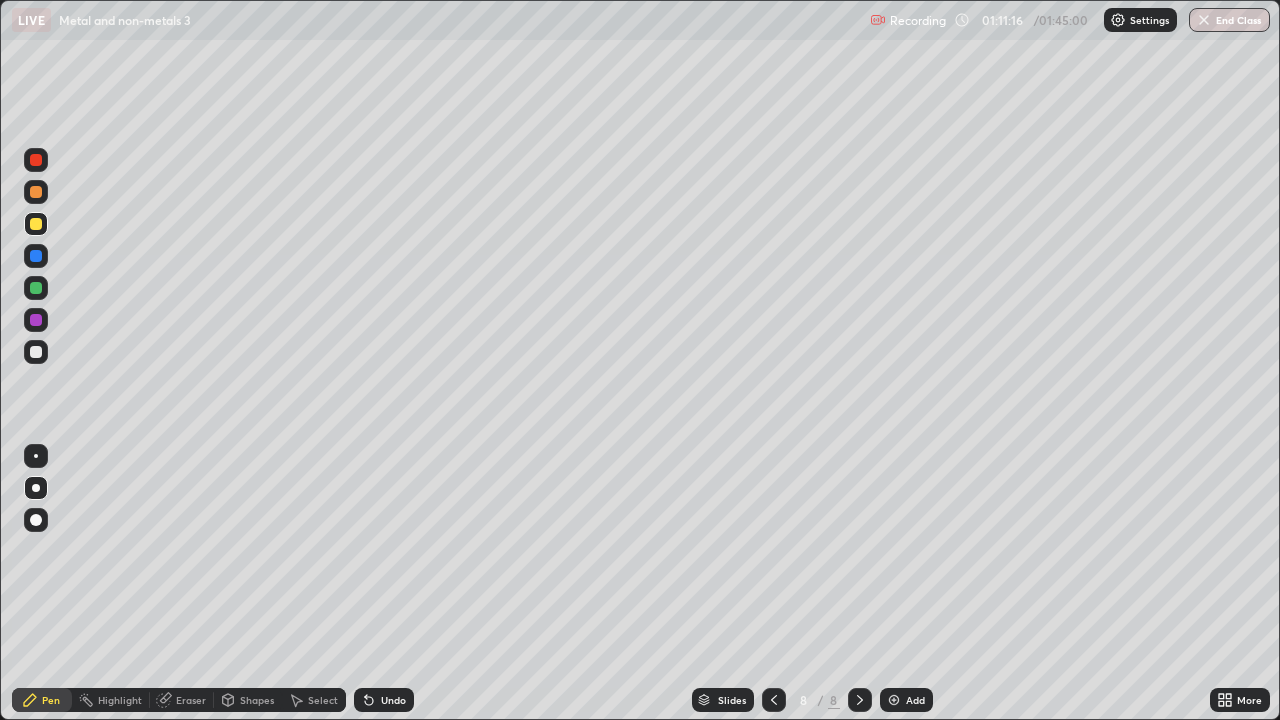 click at bounding box center [36, 352] 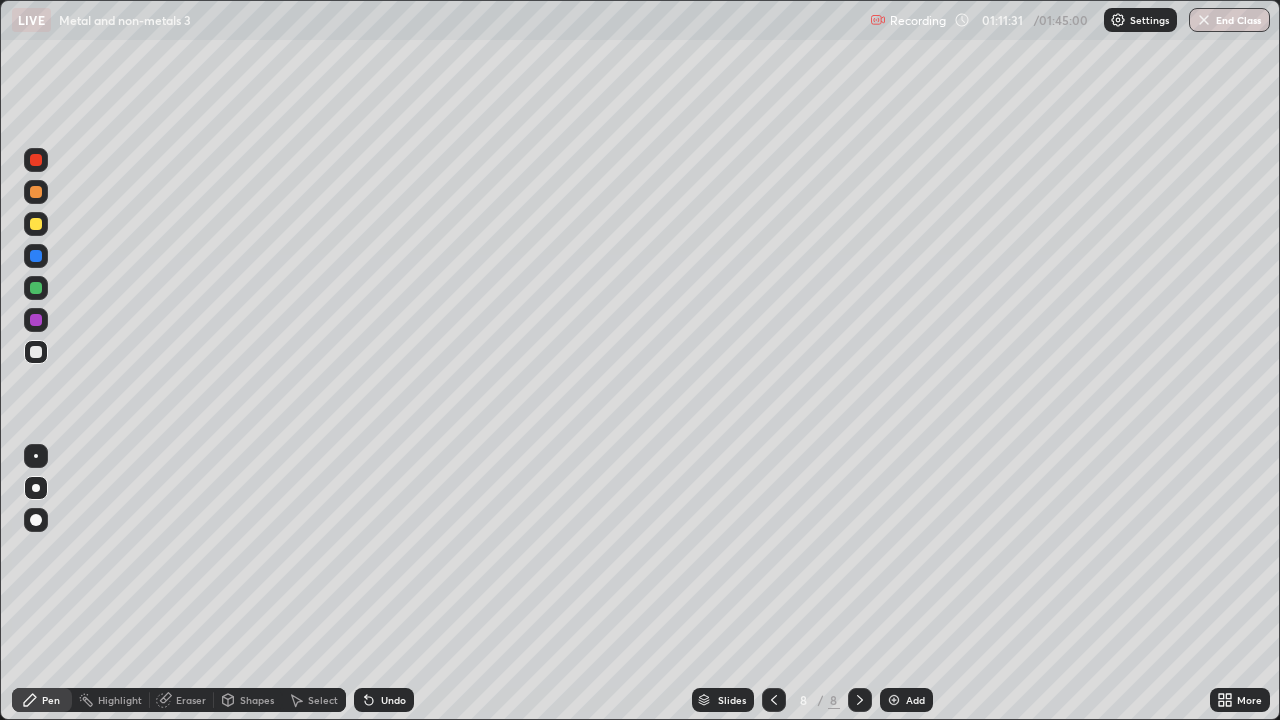 click on "Eraser" at bounding box center (191, 700) 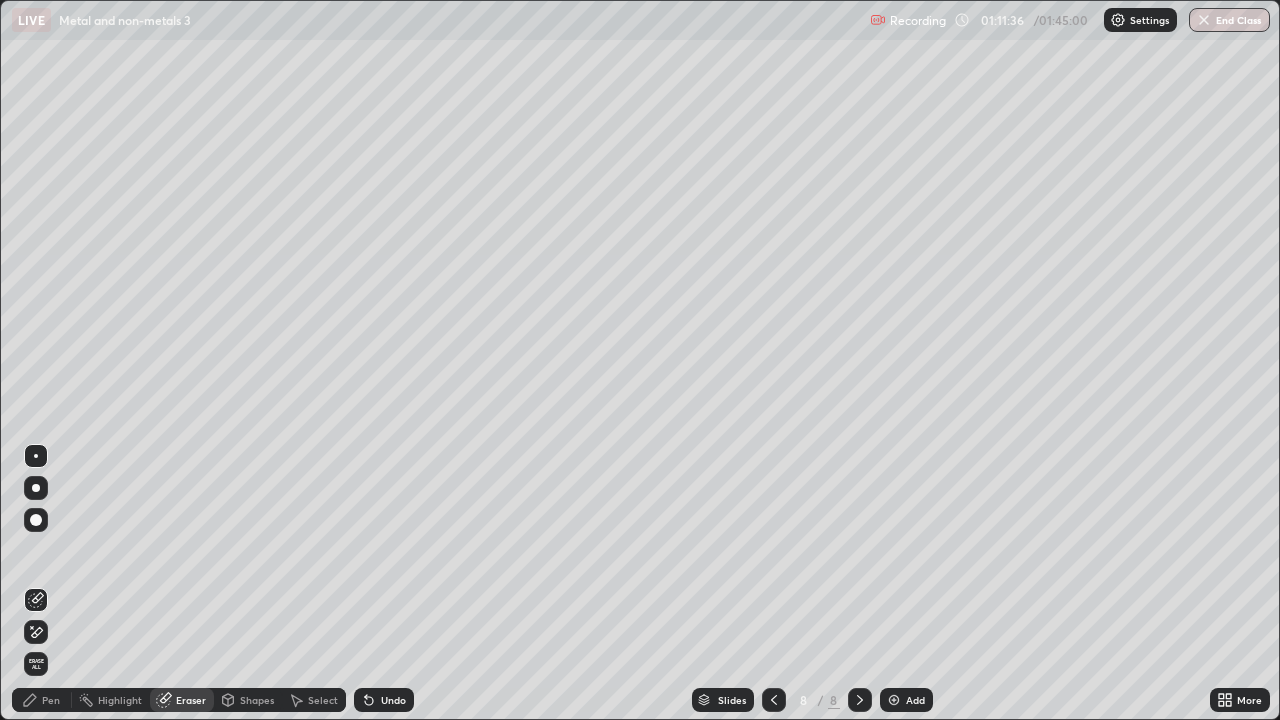 click on "Pen" at bounding box center [51, 700] 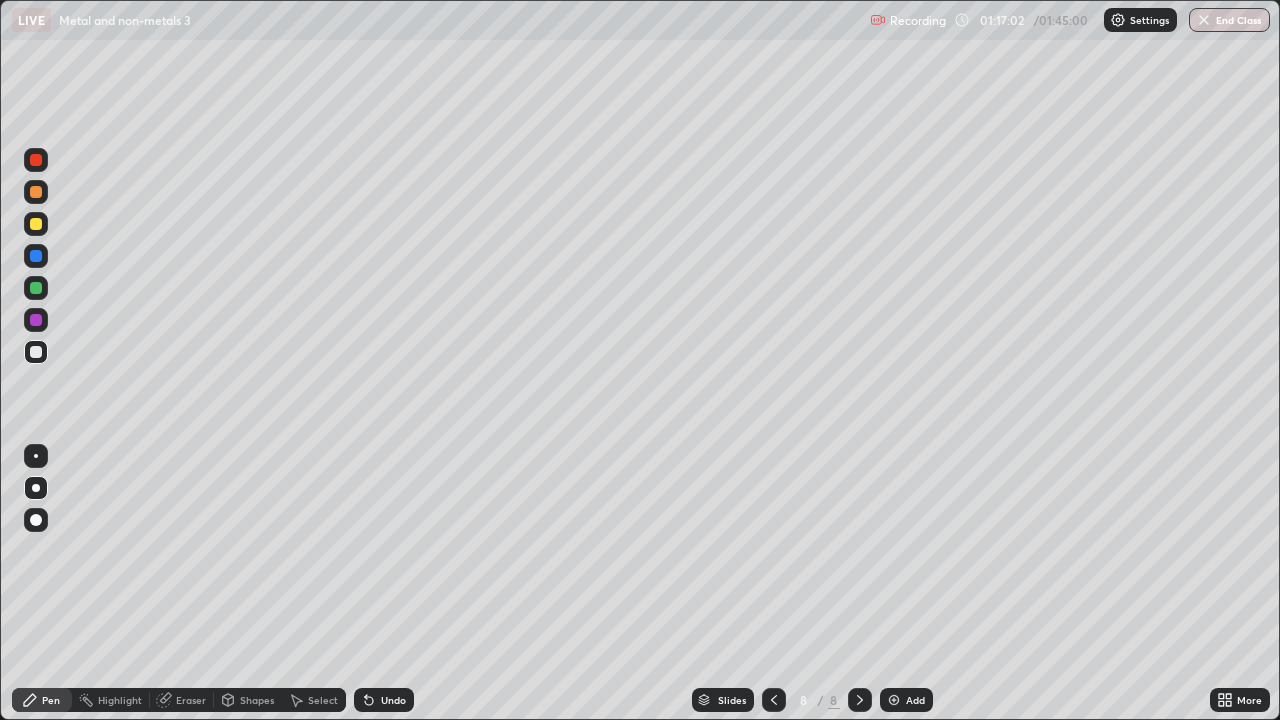 click on "Add" at bounding box center (906, 700) 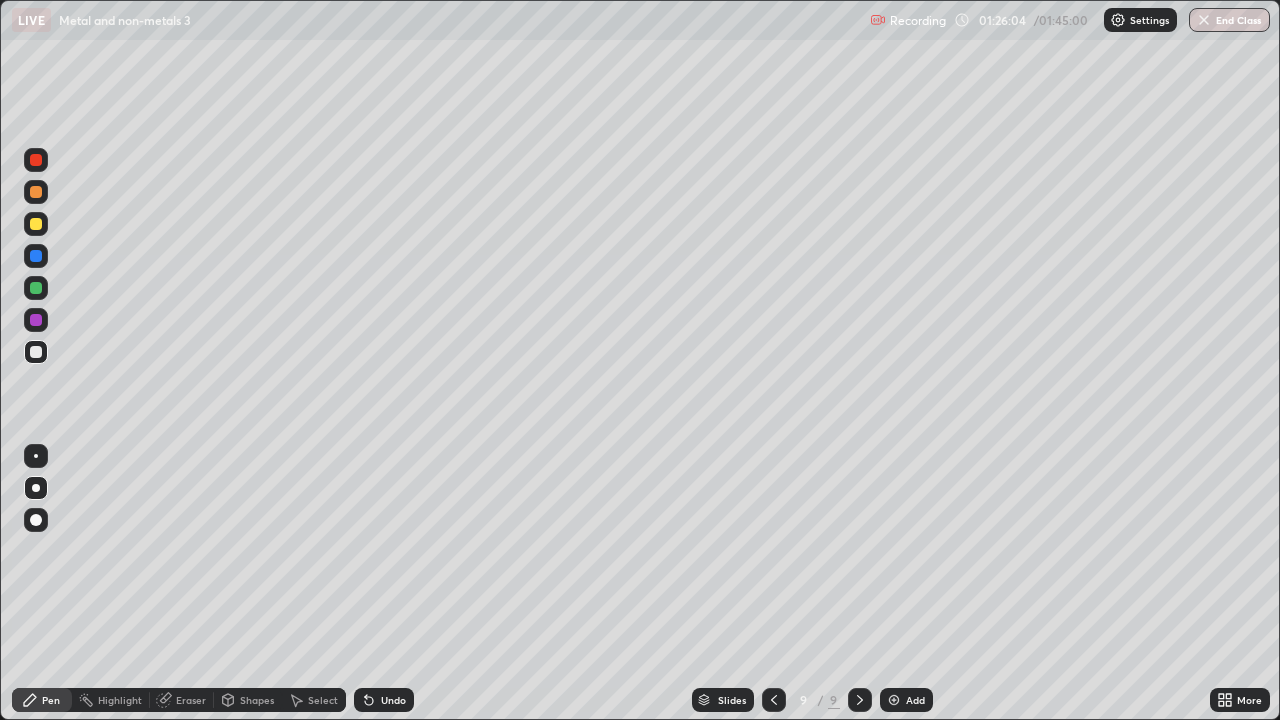 click on "End Class" at bounding box center (1229, 20) 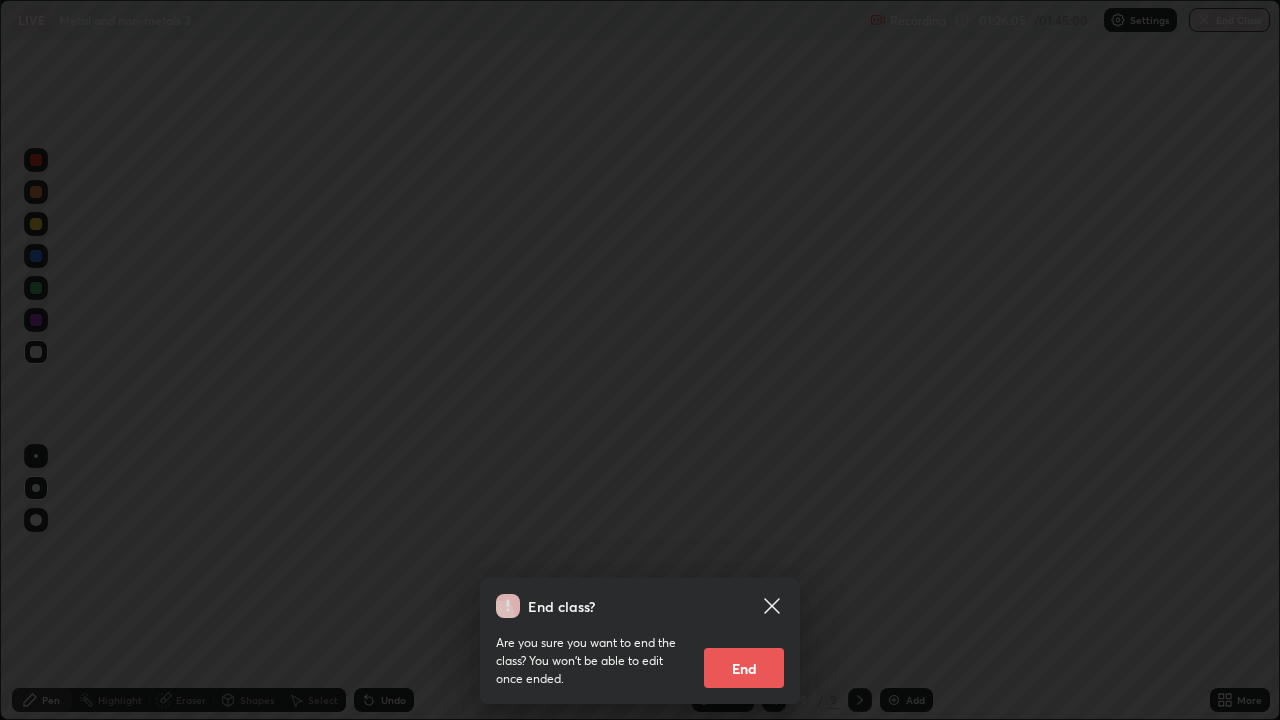 click on "End" at bounding box center (744, 668) 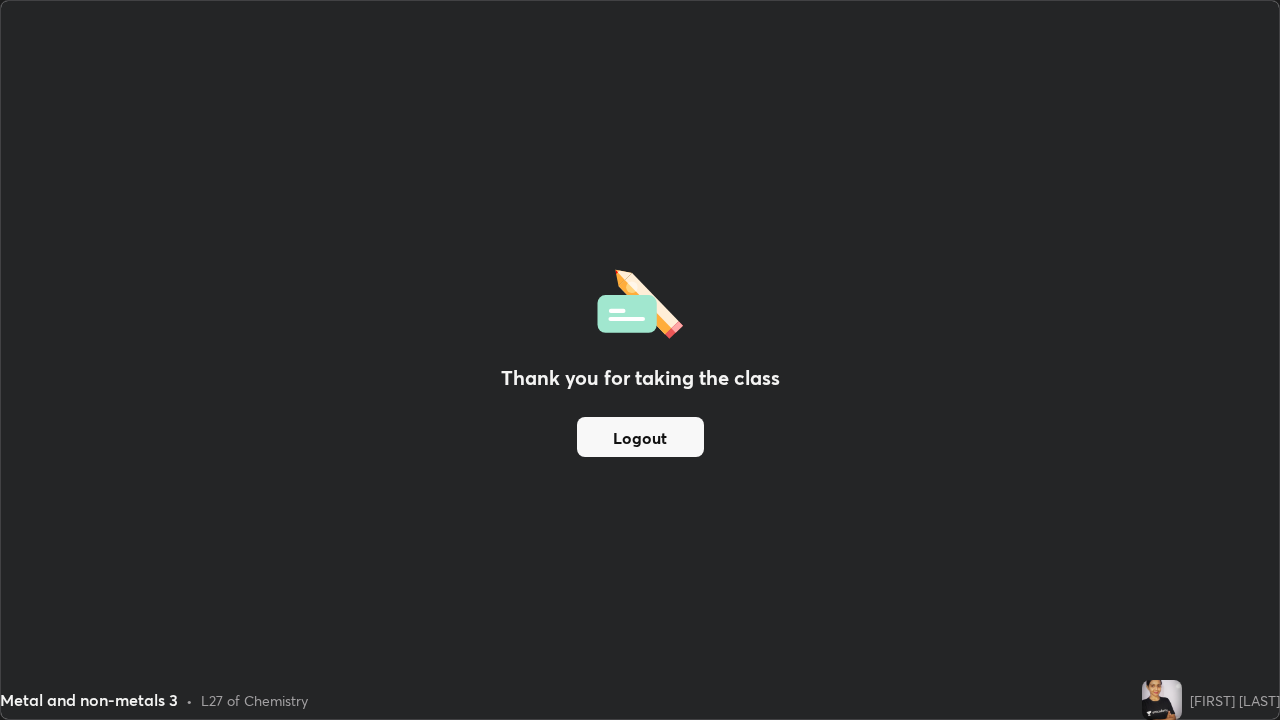 click on "Logout" at bounding box center (640, 437) 